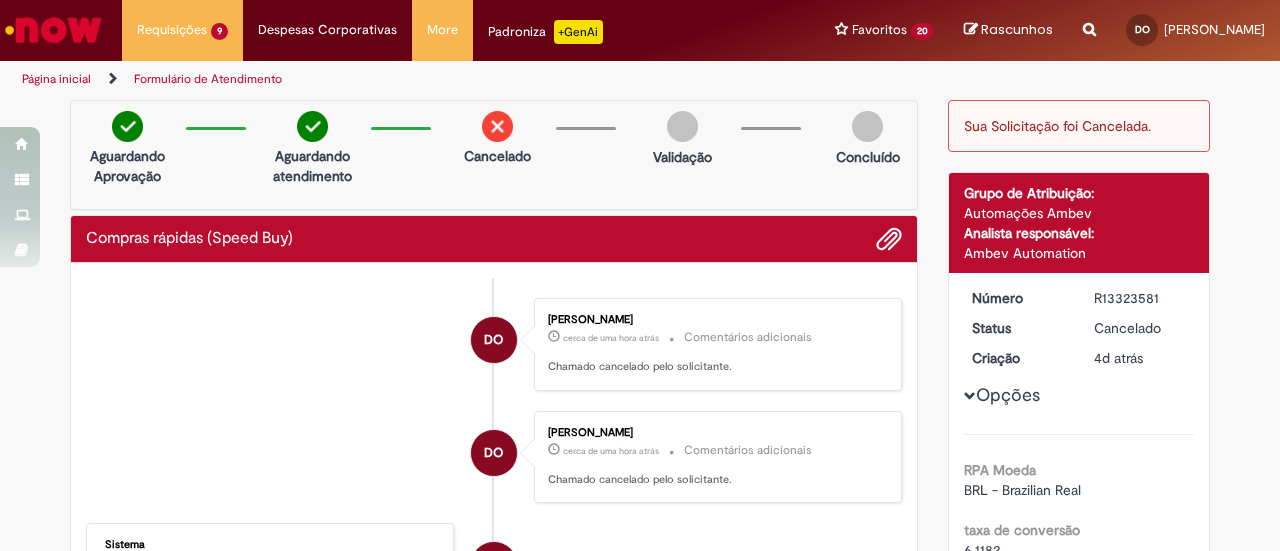 scroll, scrollTop: 0, scrollLeft: 0, axis: both 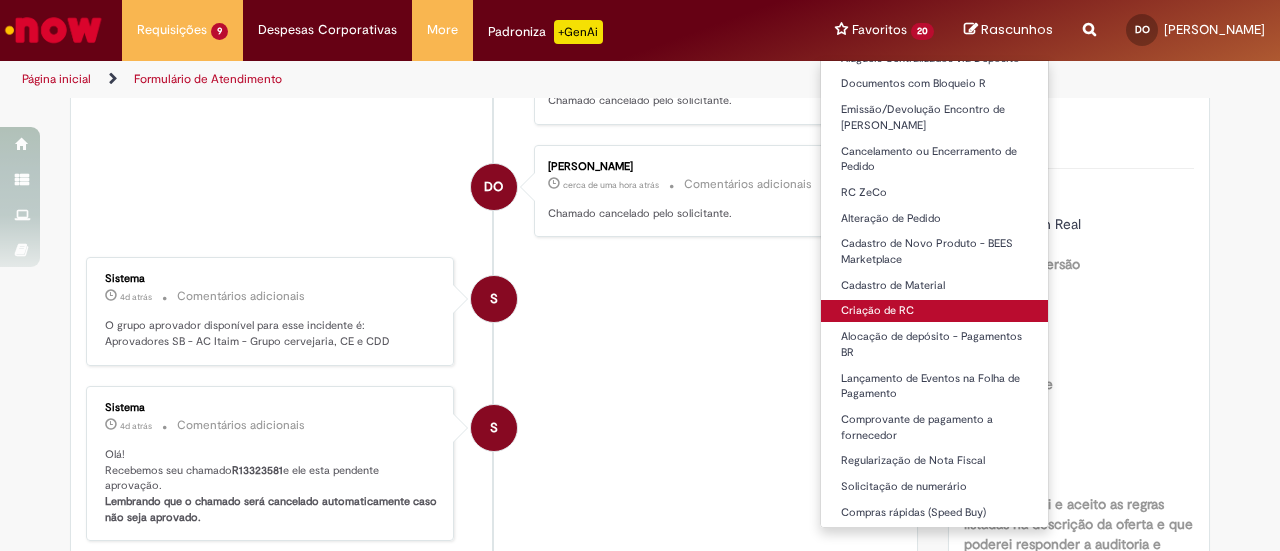 click on "Criação de RC" at bounding box center [934, 311] 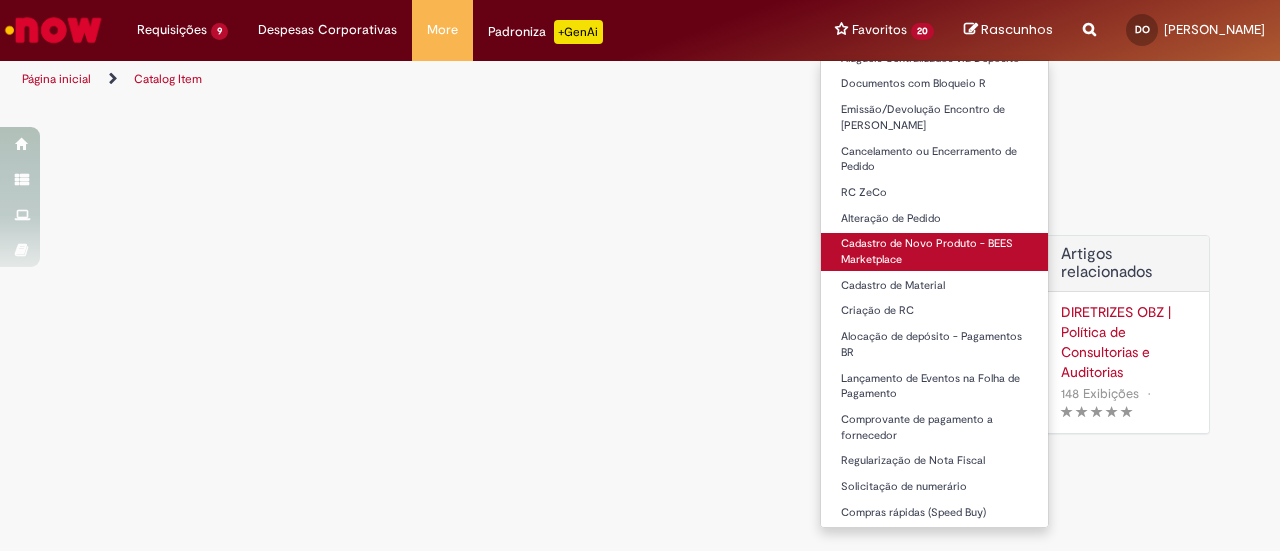 scroll, scrollTop: 0, scrollLeft: 0, axis: both 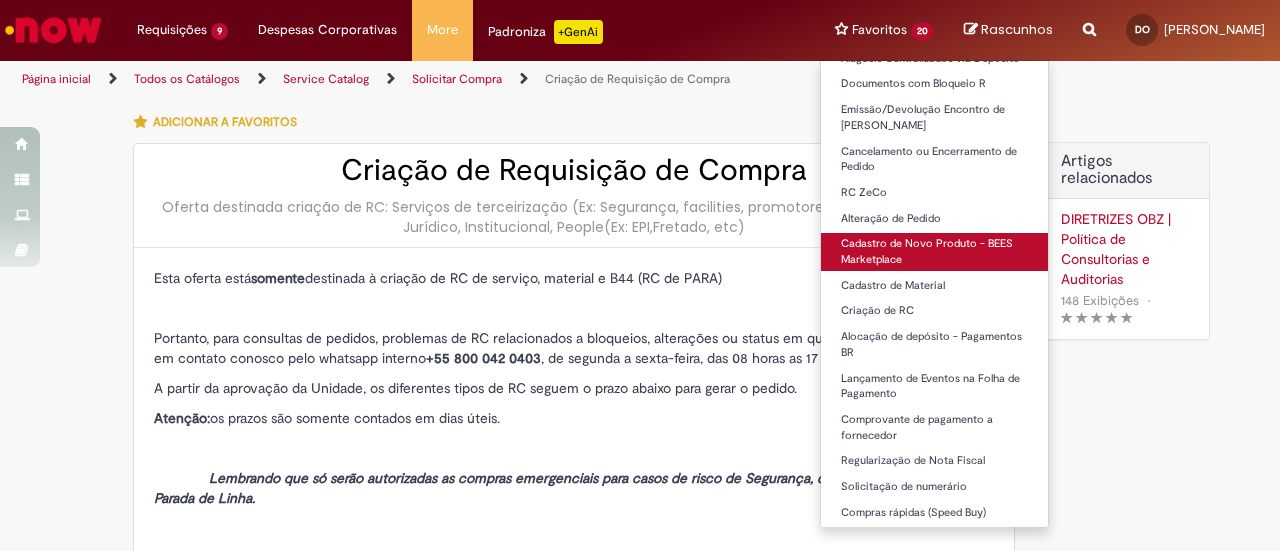 type on "*******" 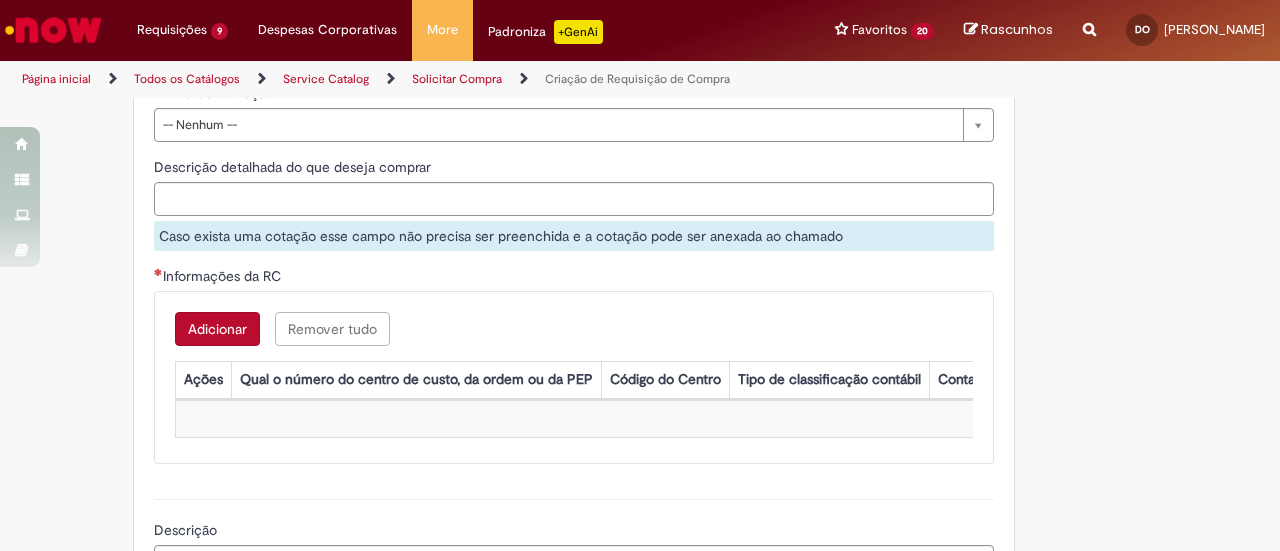 scroll, scrollTop: 1600, scrollLeft: 0, axis: vertical 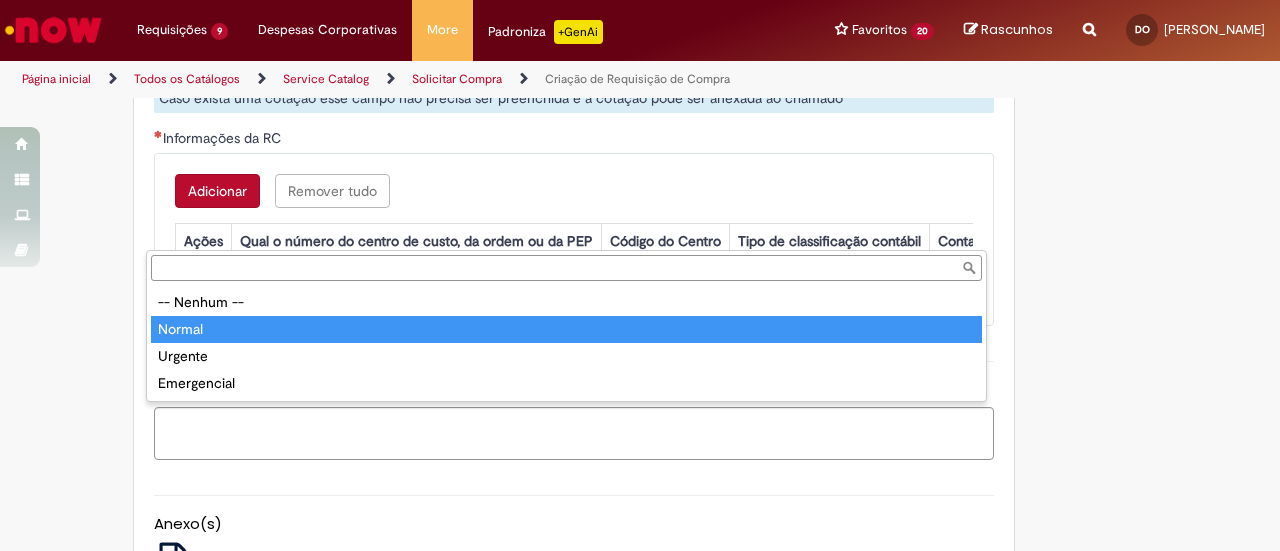 type on "******" 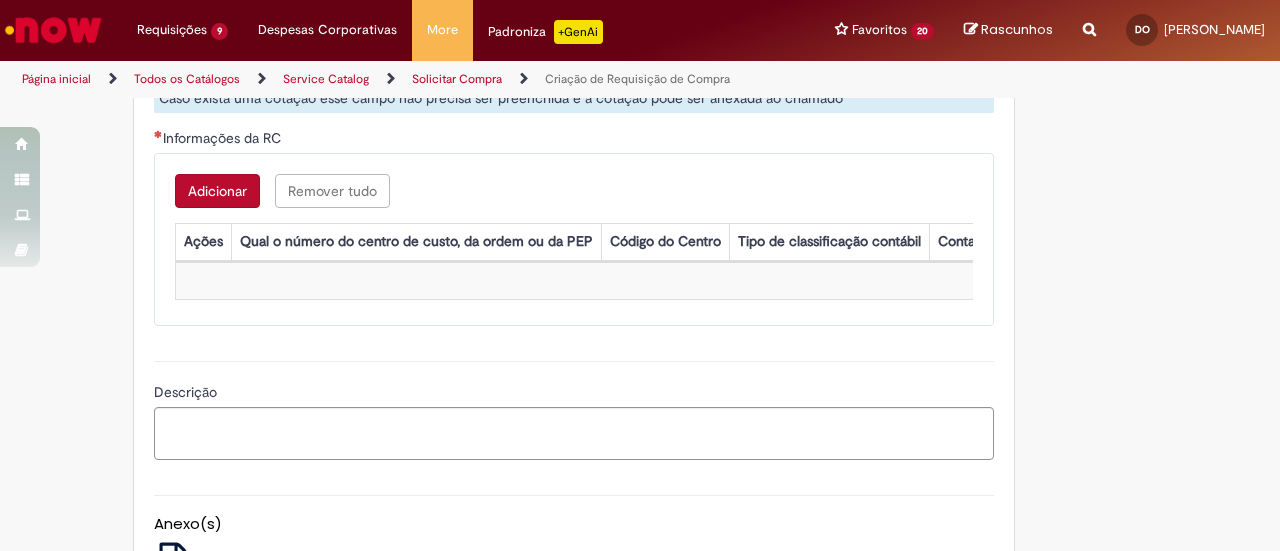 click on "Nome do solicitante" at bounding box center (791, -87) 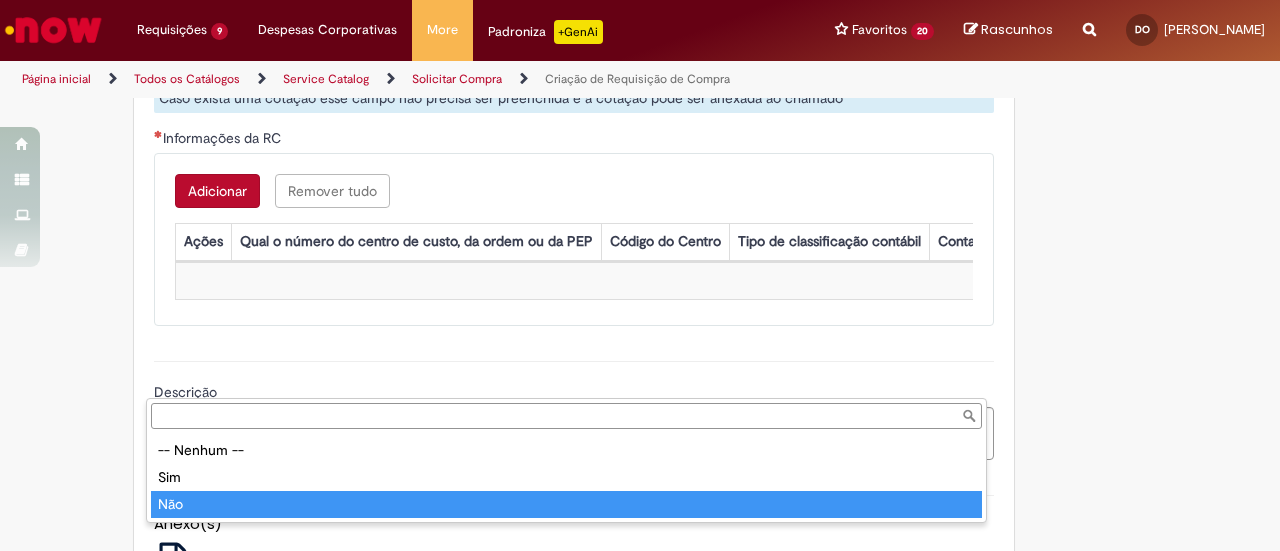 type on "***" 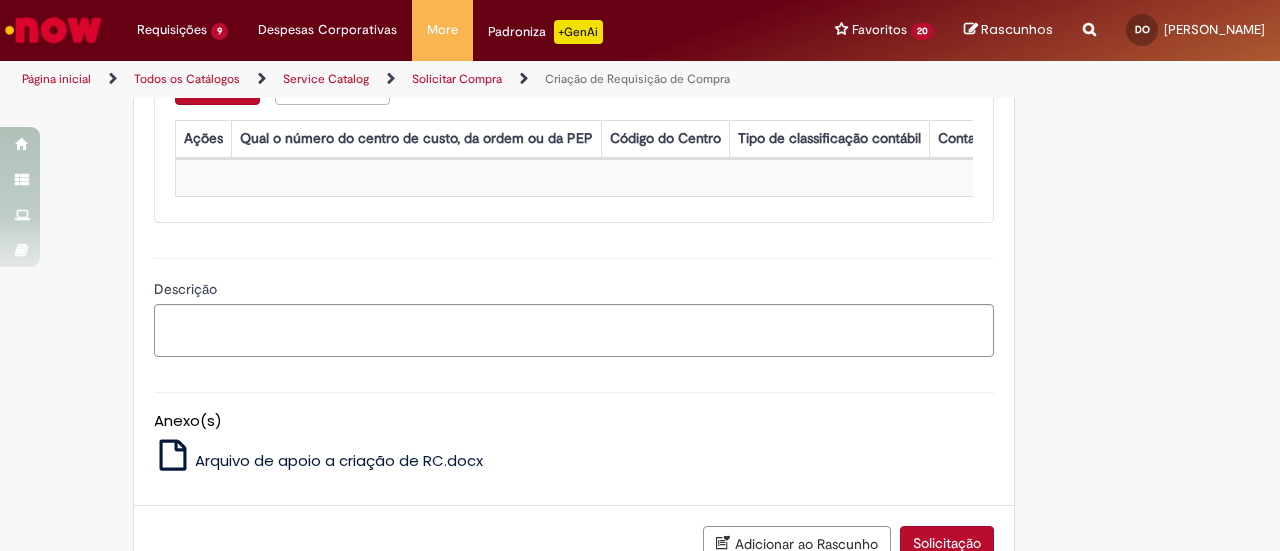 scroll, scrollTop: 1800, scrollLeft: 0, axis: vertical 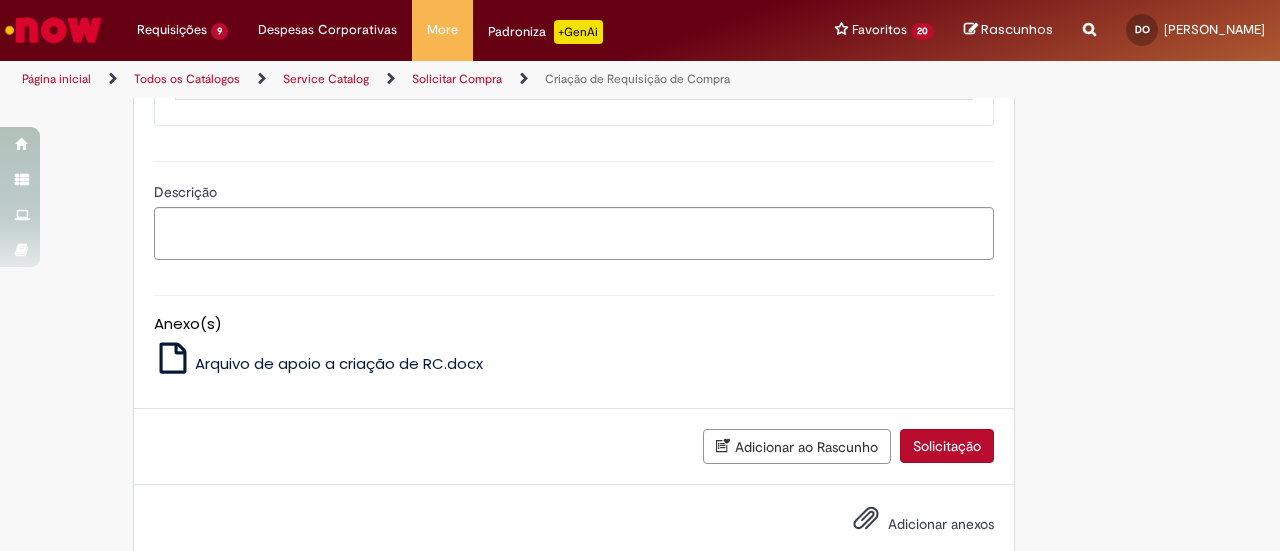 click on "Informações da RC" at bounding box center (574, -60) 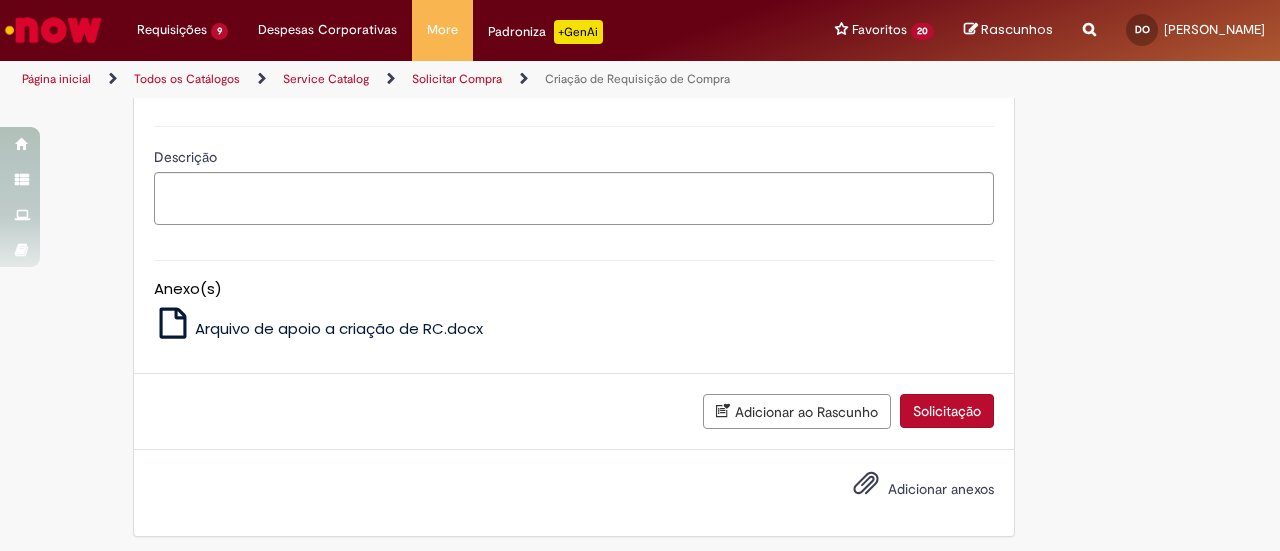 click on "Adicionar" at bounding box center [217, -44] 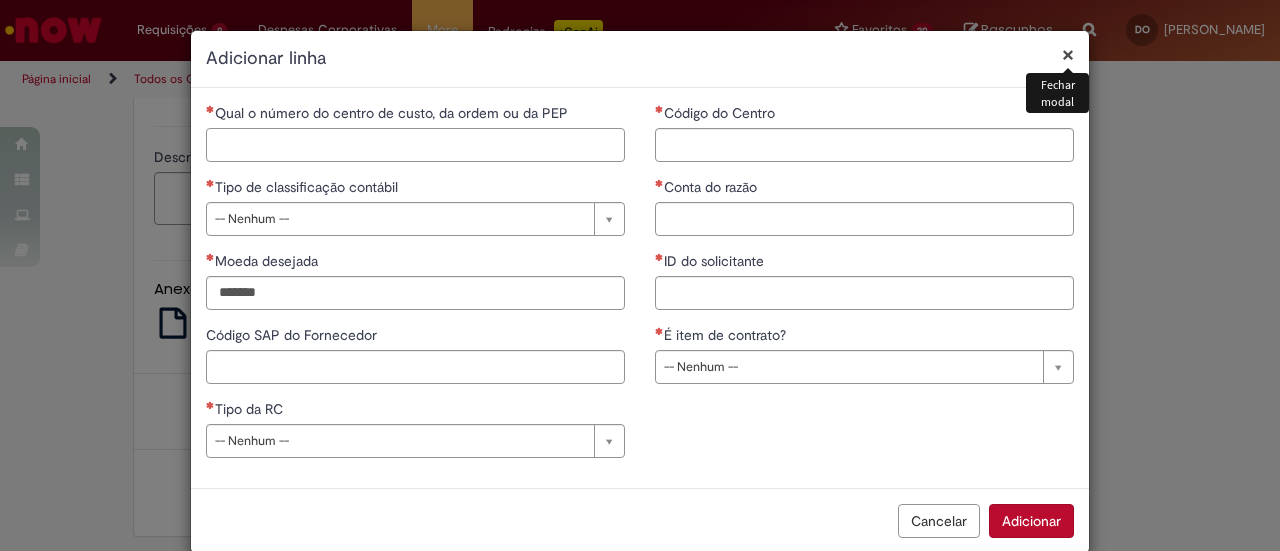 click on "Qual o número do centro de custo, da ordem ou da PEP" at bounding box center (415, 145) 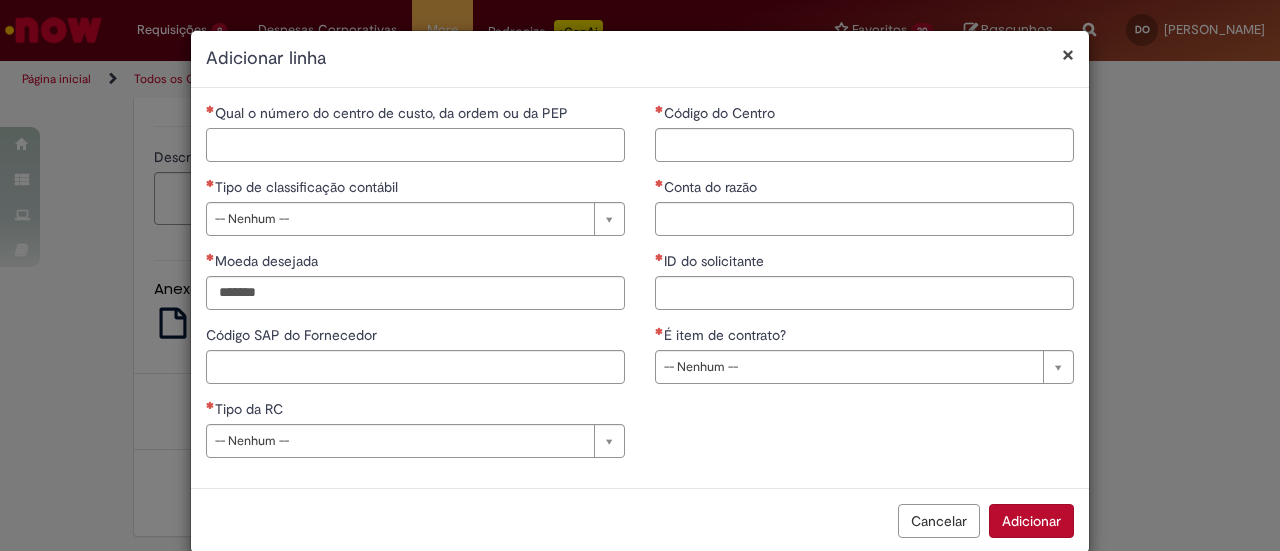 click on "Qual o número do centro de custo, da ordem ou da PEP" at bounding box center [415, 145] 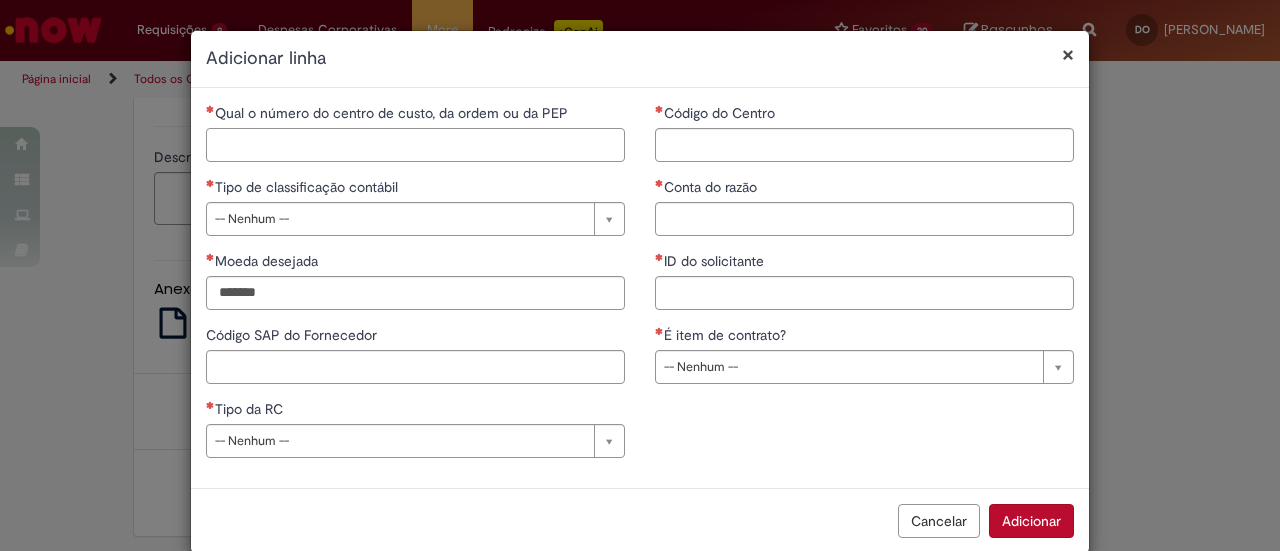 click on "Qual o número do centro de custo, da ordem ou da PEP" at bounding box center (415, 145) 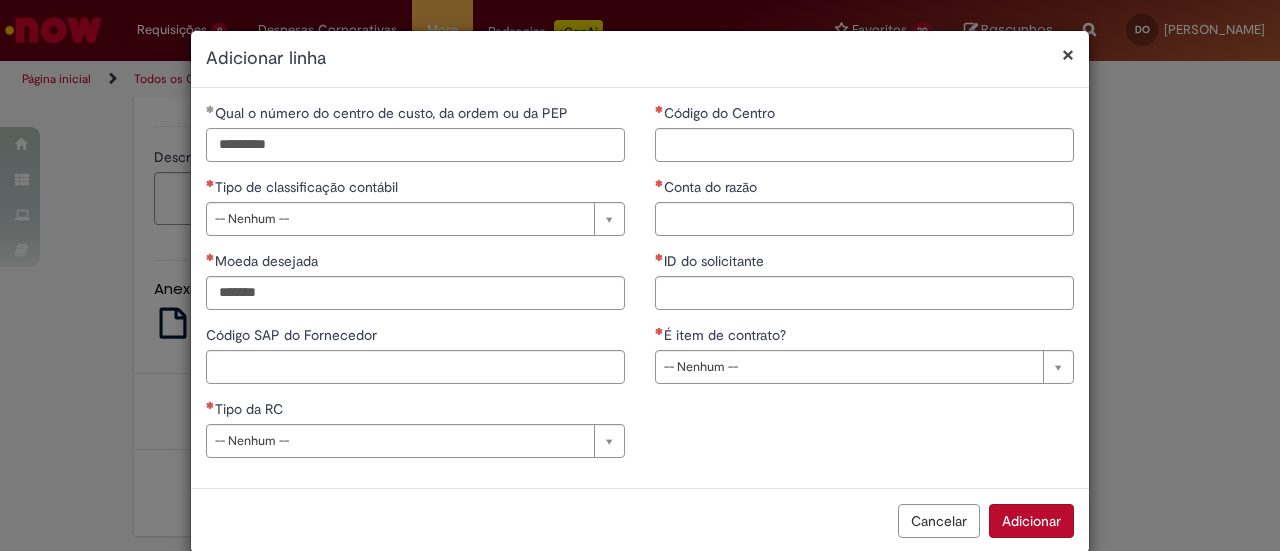 type on "*********" 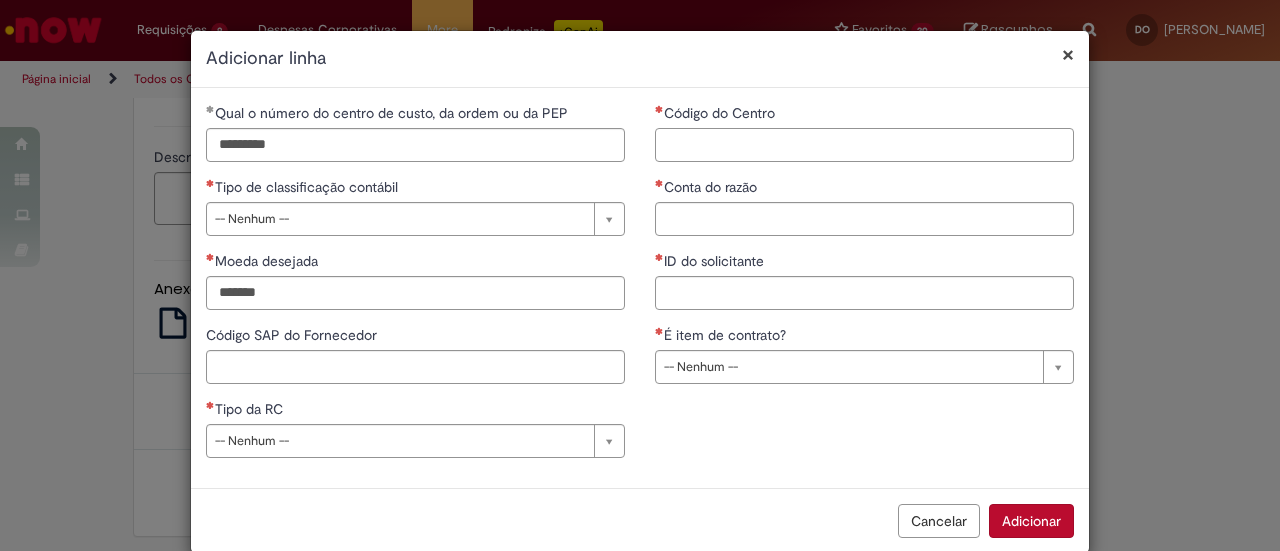 click on "Código do Centro" at bounding box center [864, 145] 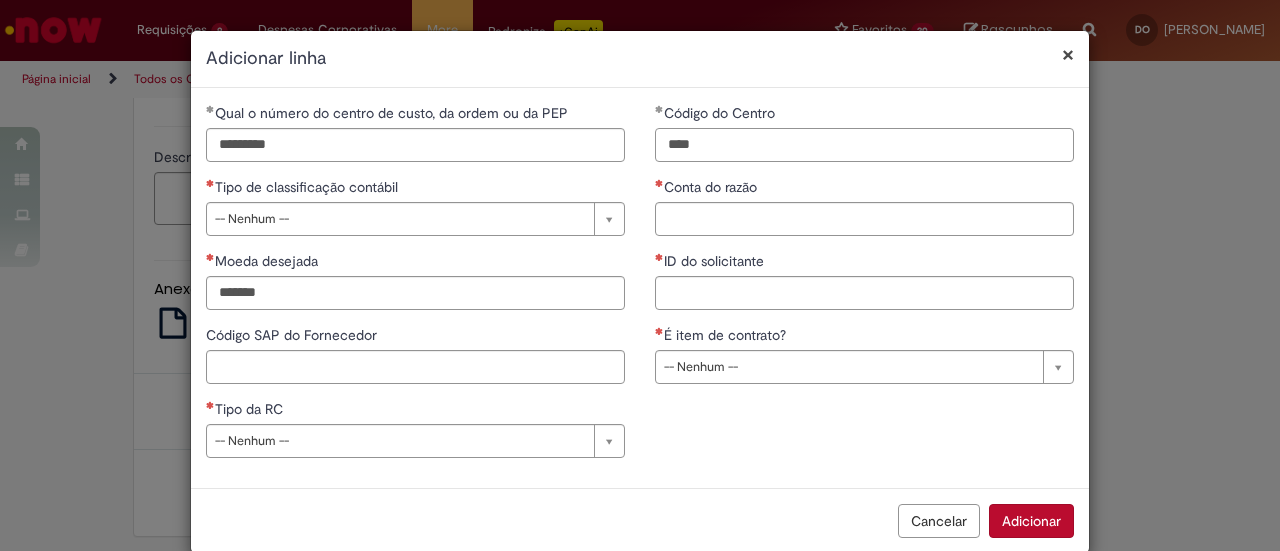 type on "****" 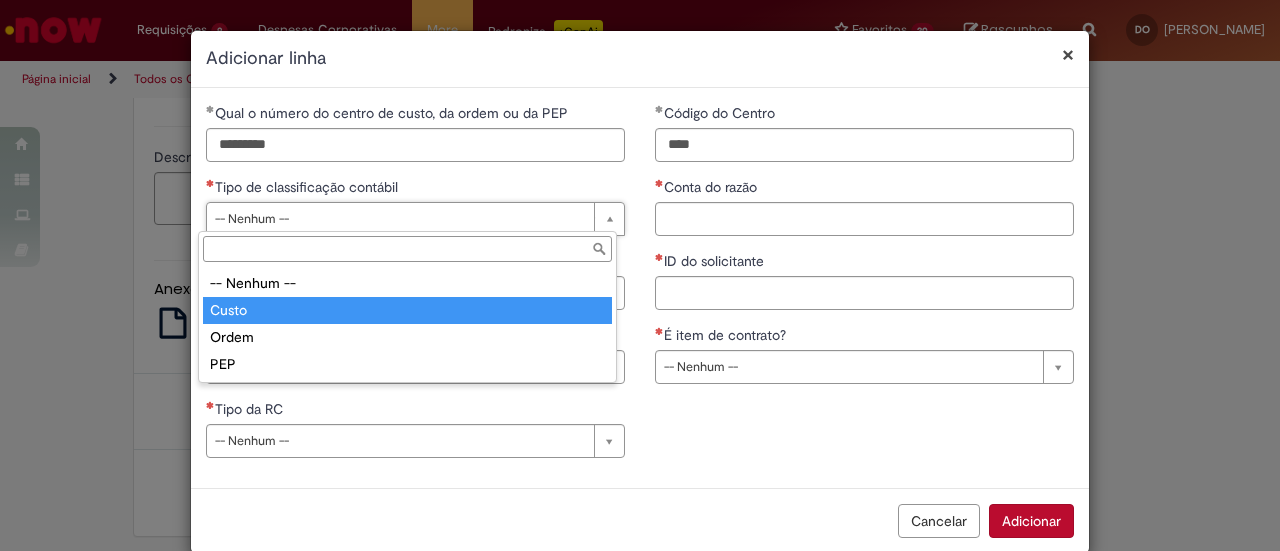 type on "*****" 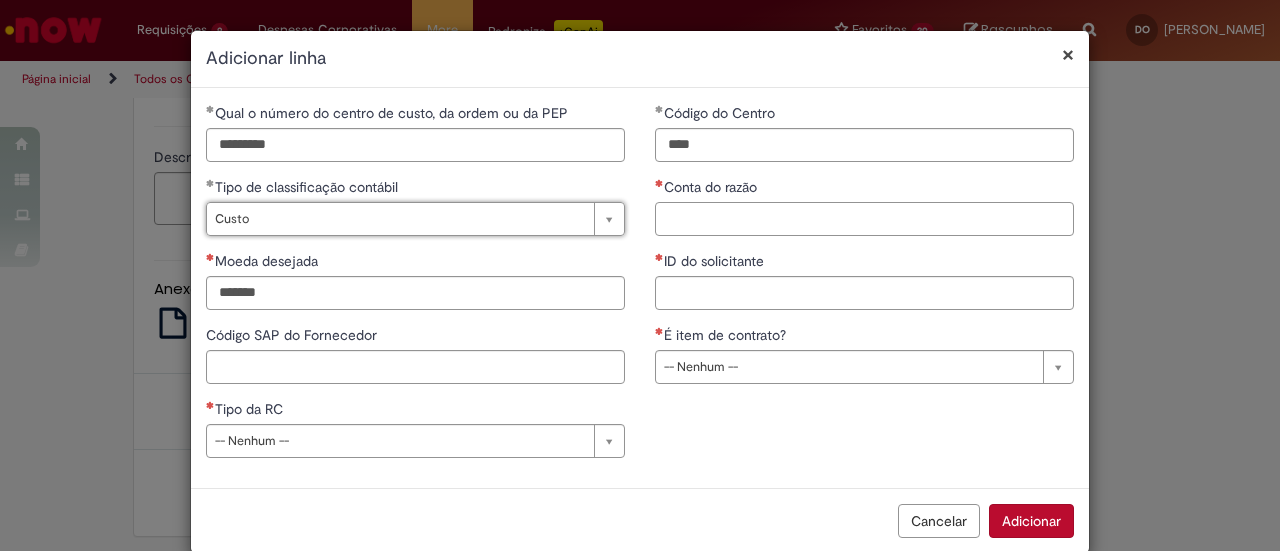 click on "Conta do razão" at bounding box center [864, 219] 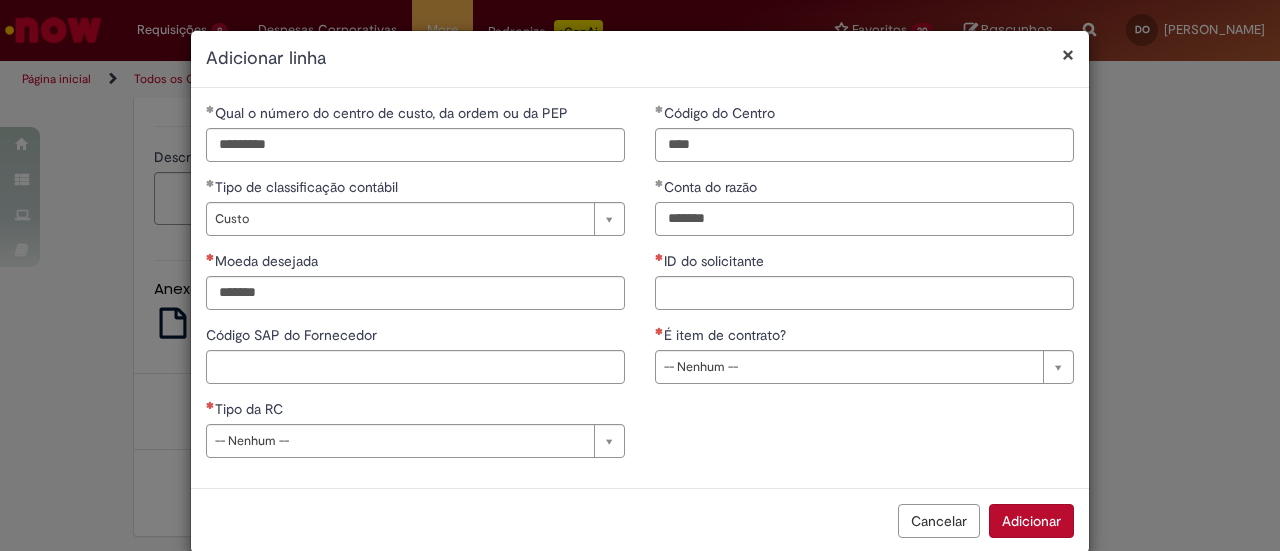type on "*******" 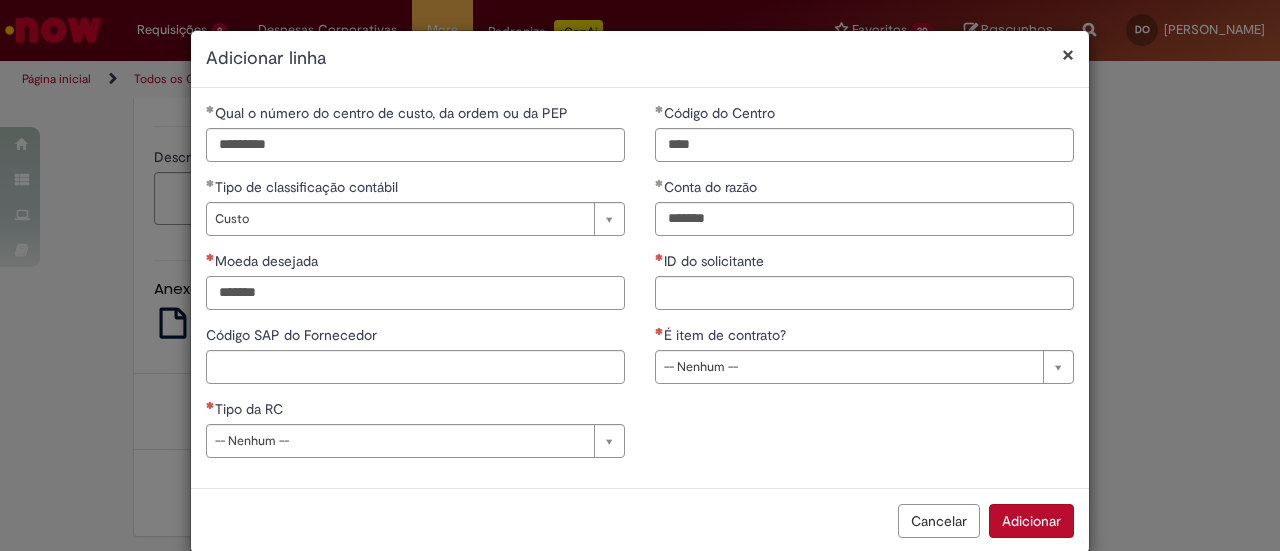 click on "Moeda desejada" at bounding box center [415, 293] 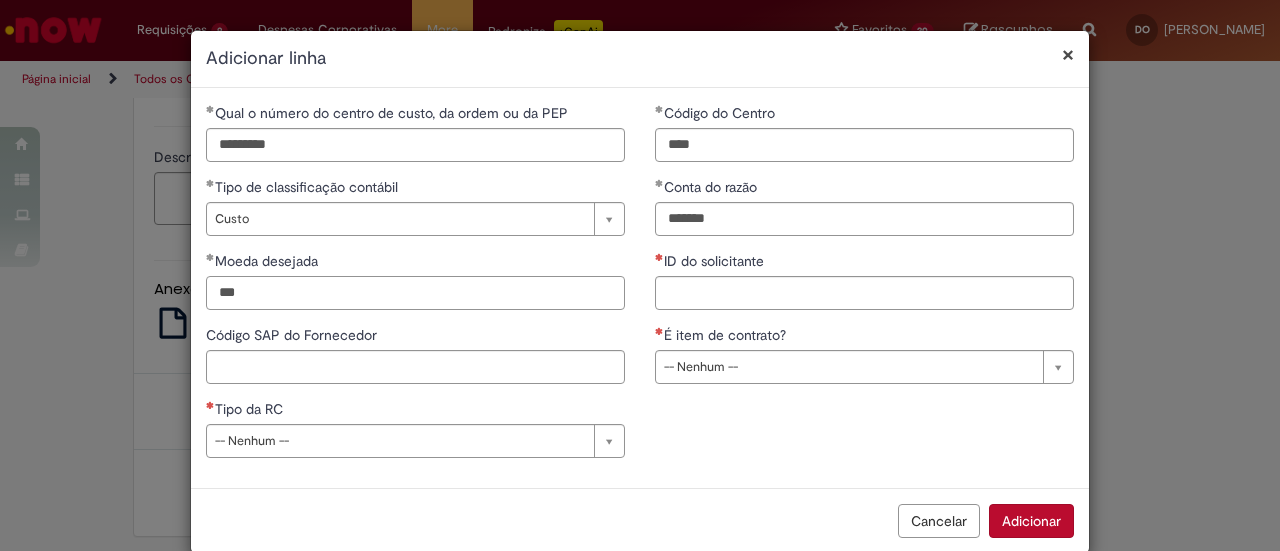 type on "***" 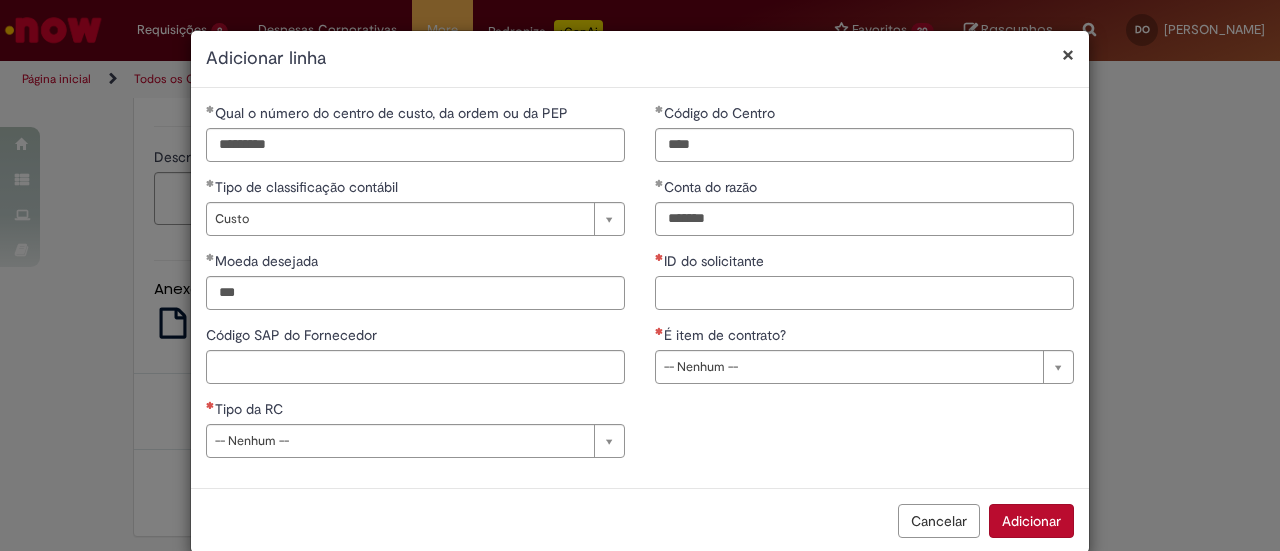 click on "ID do solicitante" at bounding box center (864, 293) 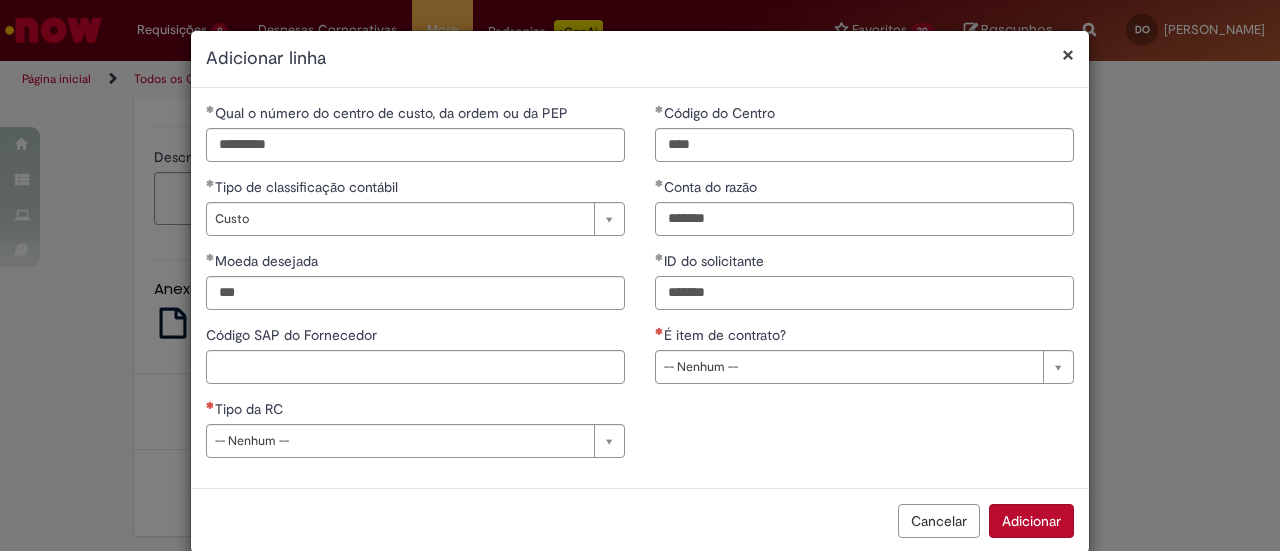 type on "*******" 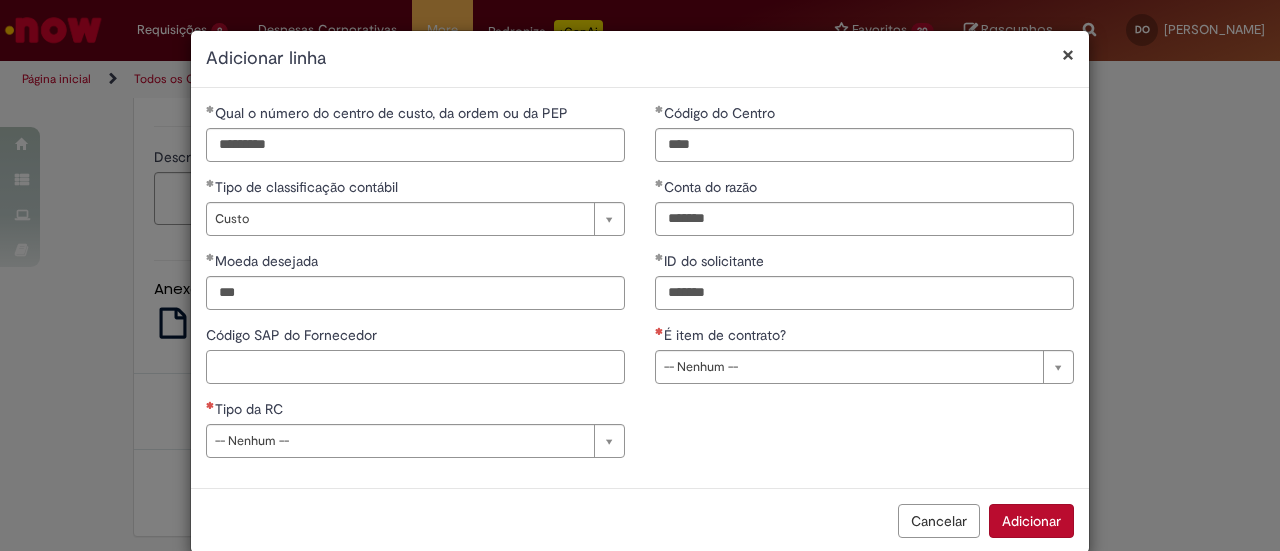 click on "Código SAP do Fornecedor" at bounding box center (415, 367) 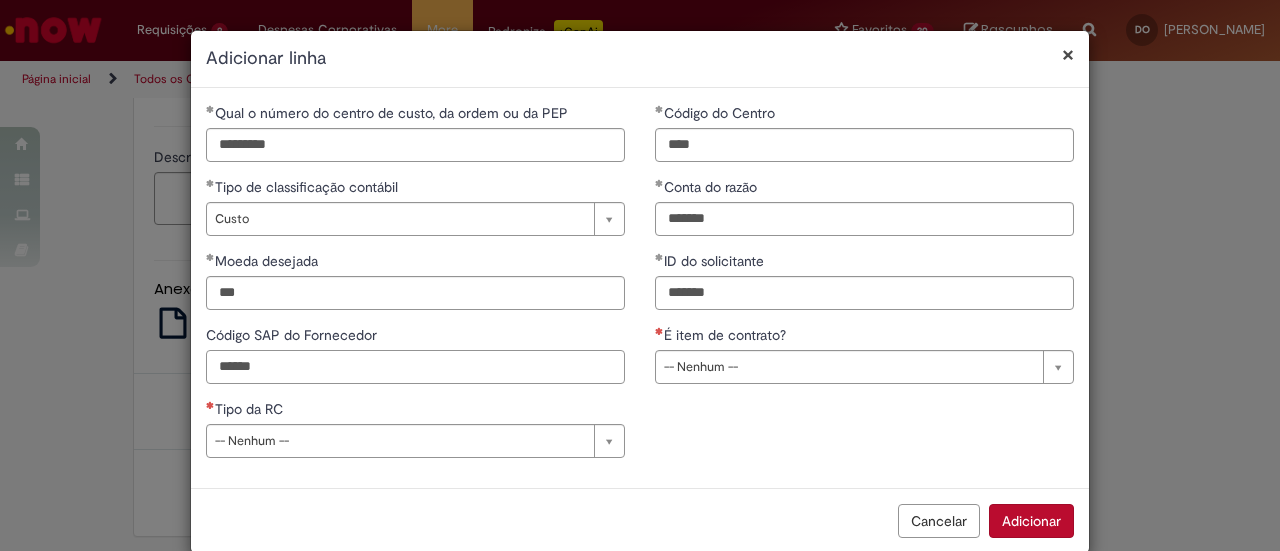 type on "******" 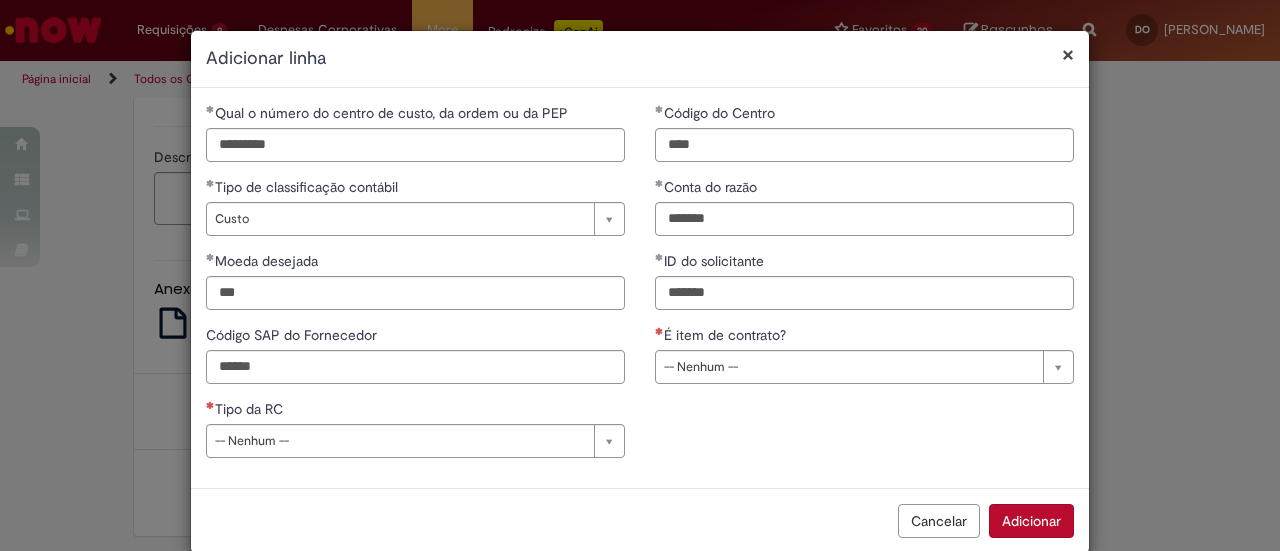 click on "**********" at bounding box center [640, 288] 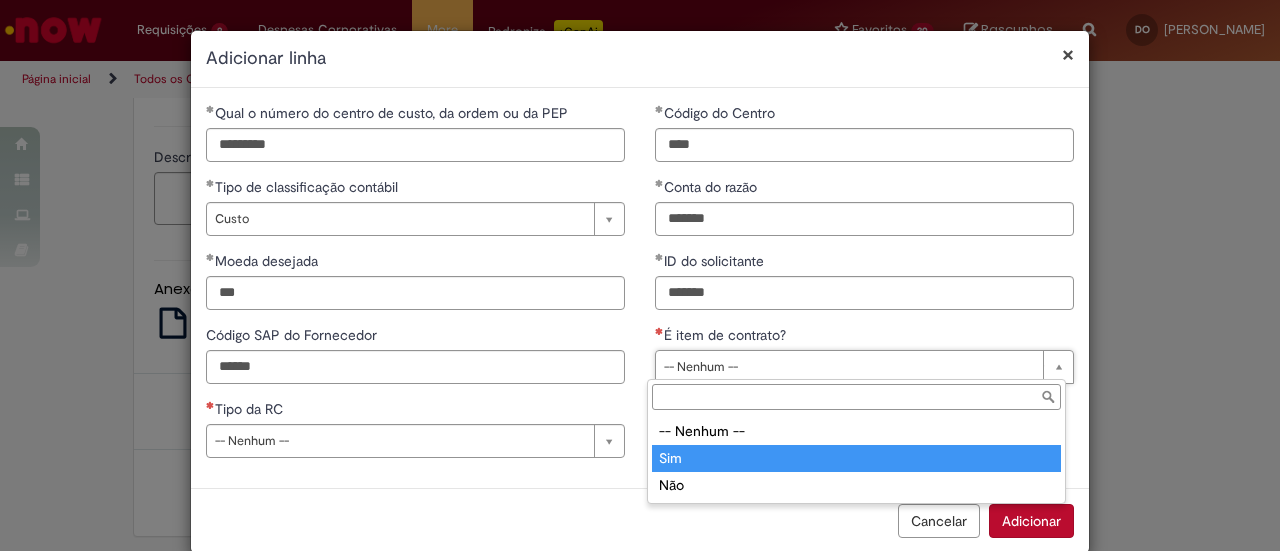 type on "***" 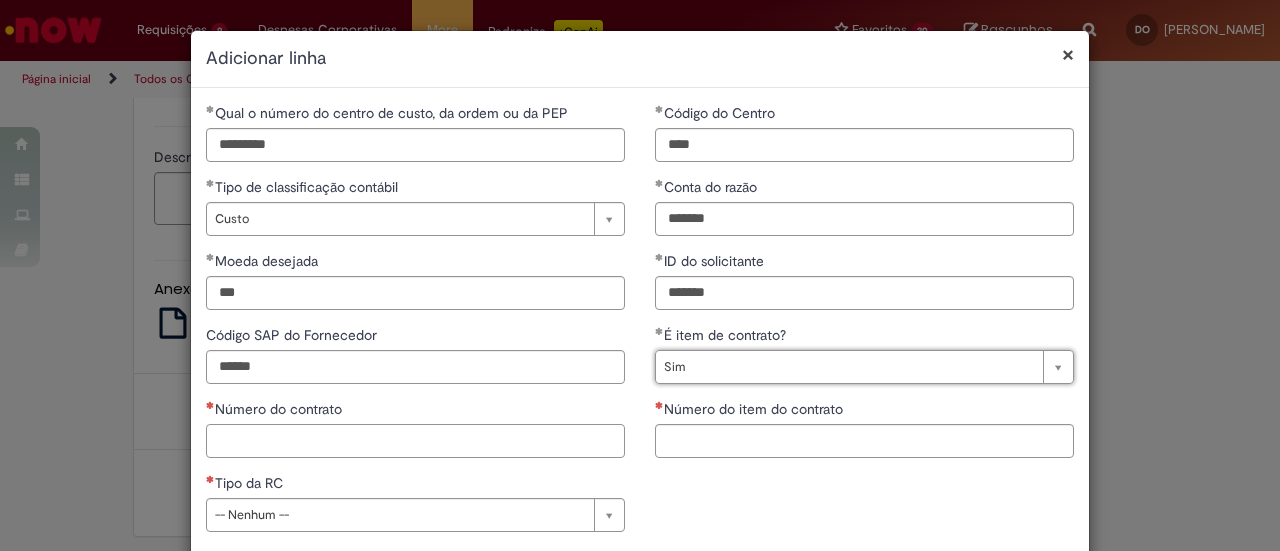 click on "Número do contrato" at bounding box center (415, 441) 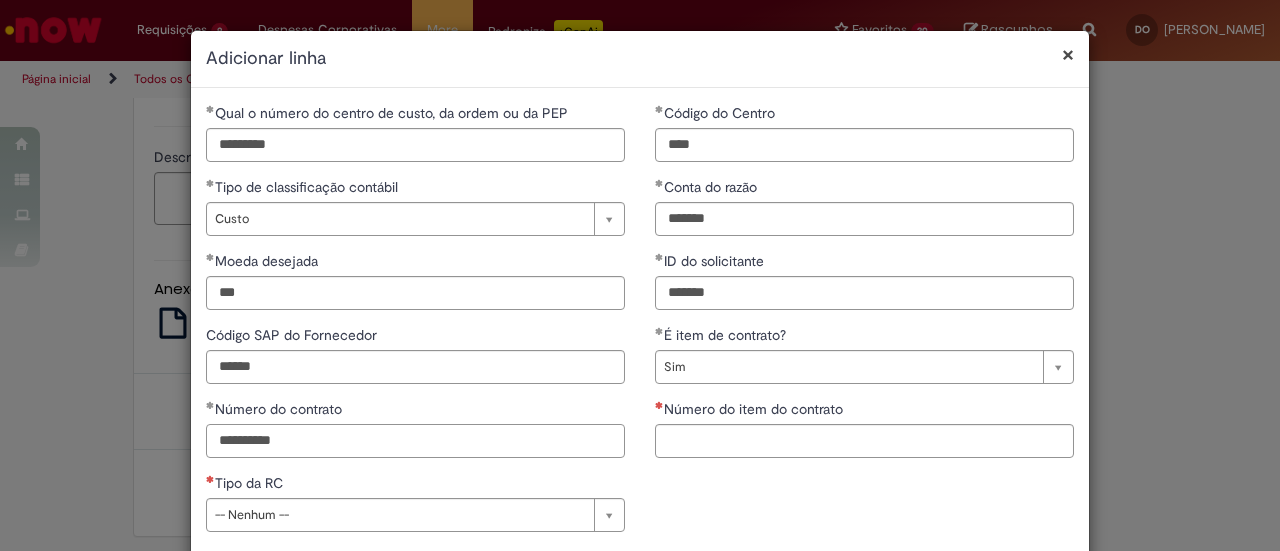 type on "**********" 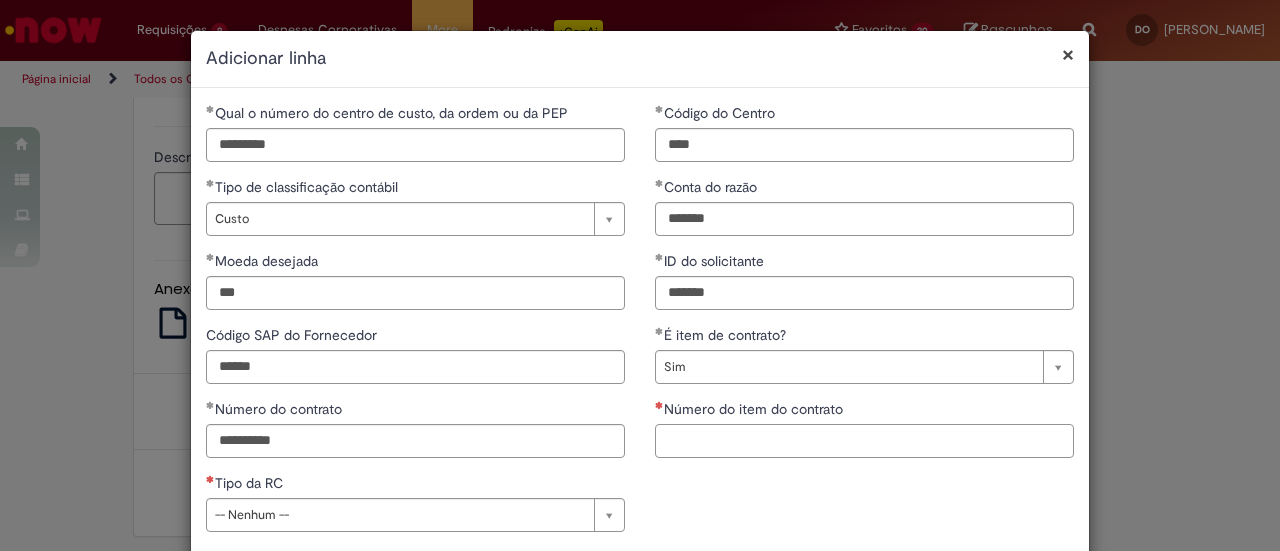 click on "Número do item do contrato" at bounding box center [864, 441] 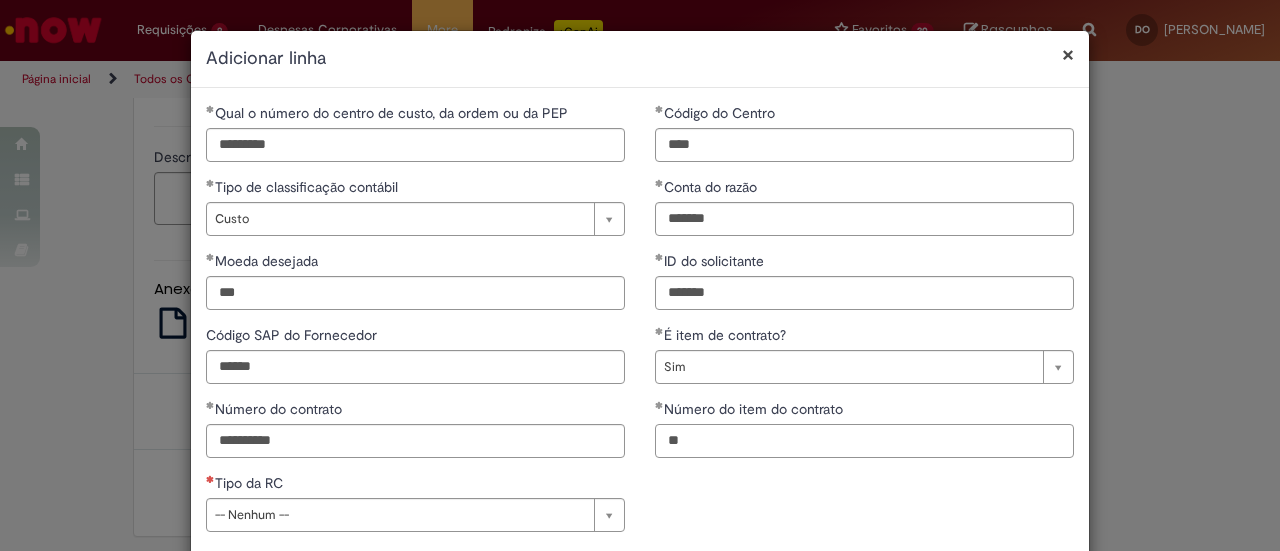 type on "**" 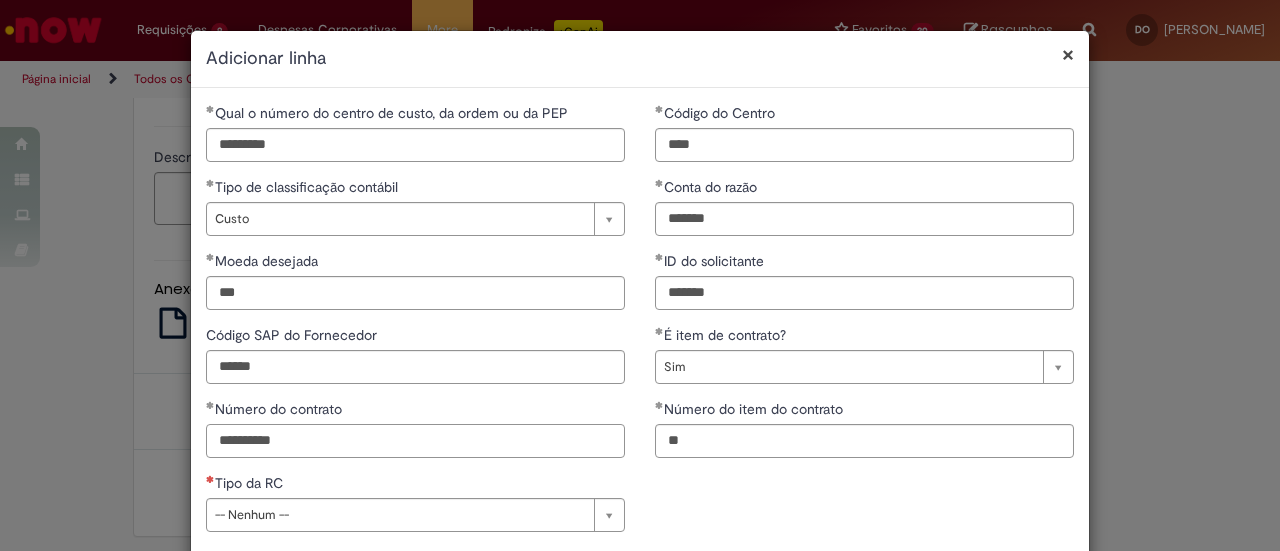 drag, startPoint x: 304, startPoint y: 439, endPoint x: 177, endPoint y: 461, distance: 128.89143 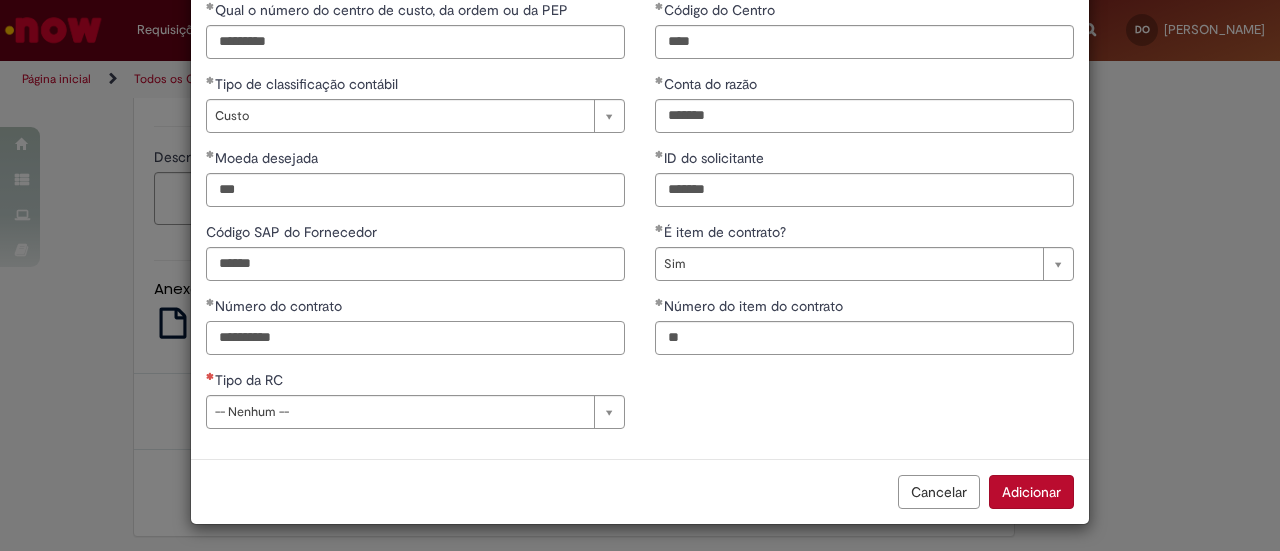 scroll, scrollTop: 104, scrollLeft: 0, axis: vertical 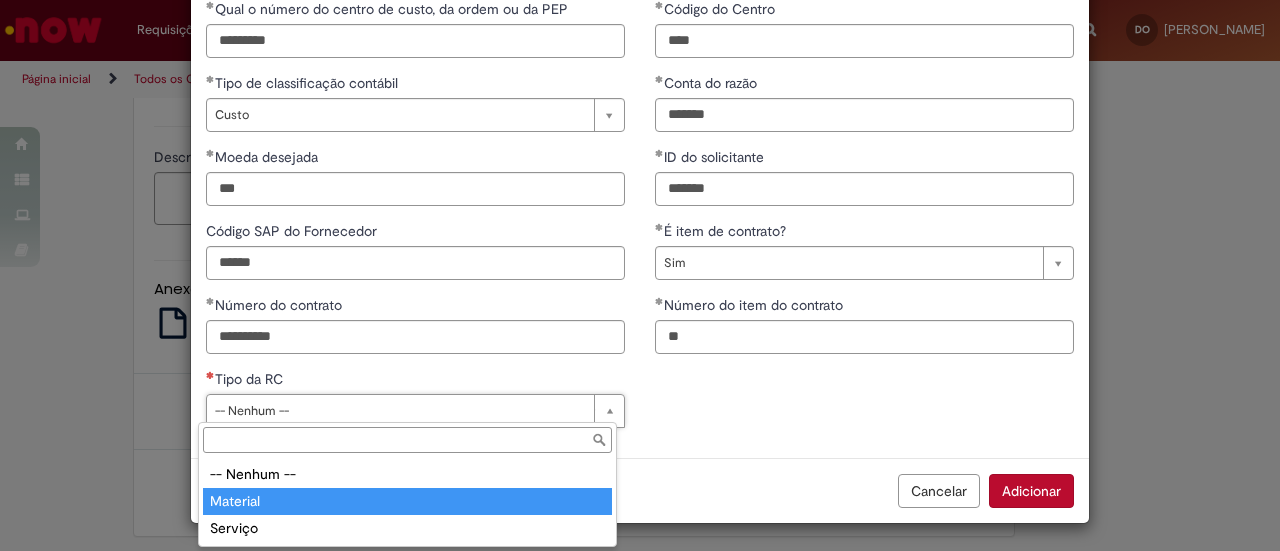 type on "********" 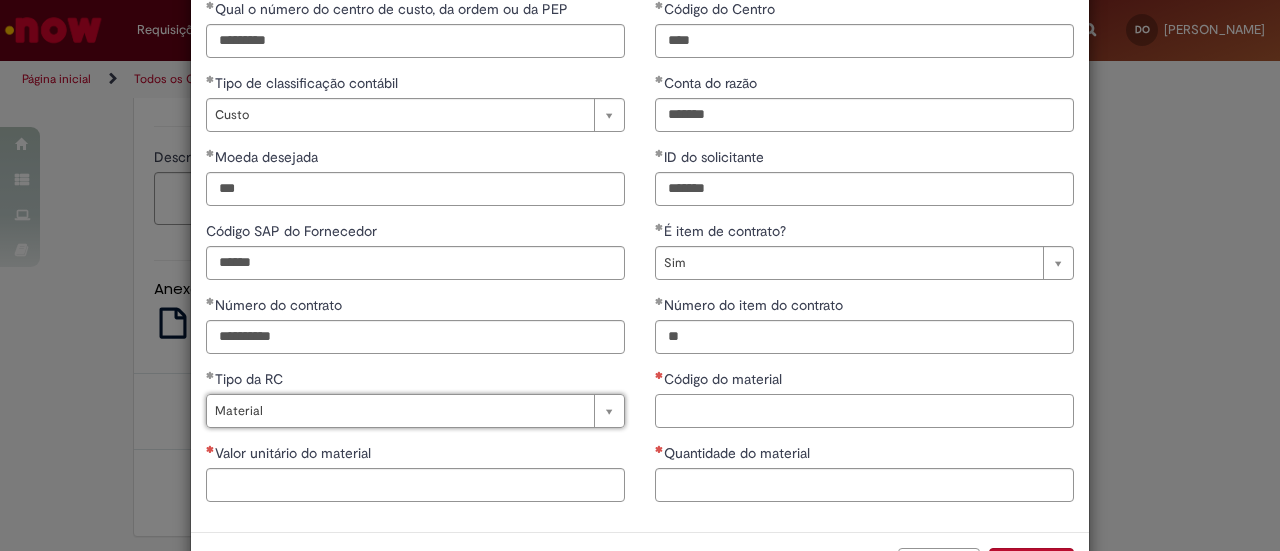click on "Código do material" at bounding box center (864, 411) 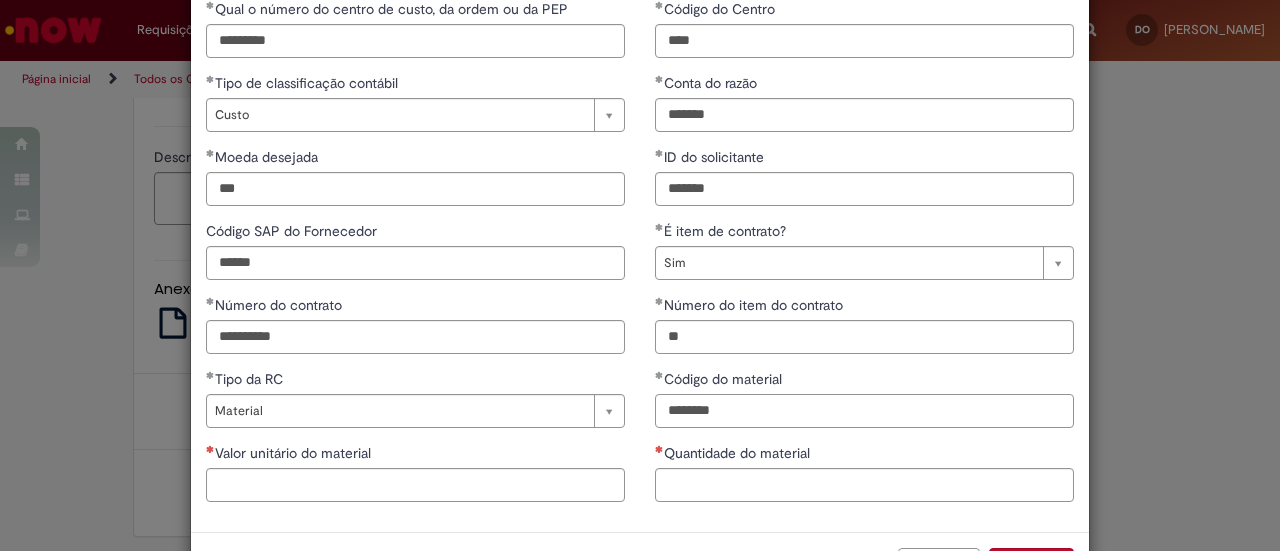 type on "********" 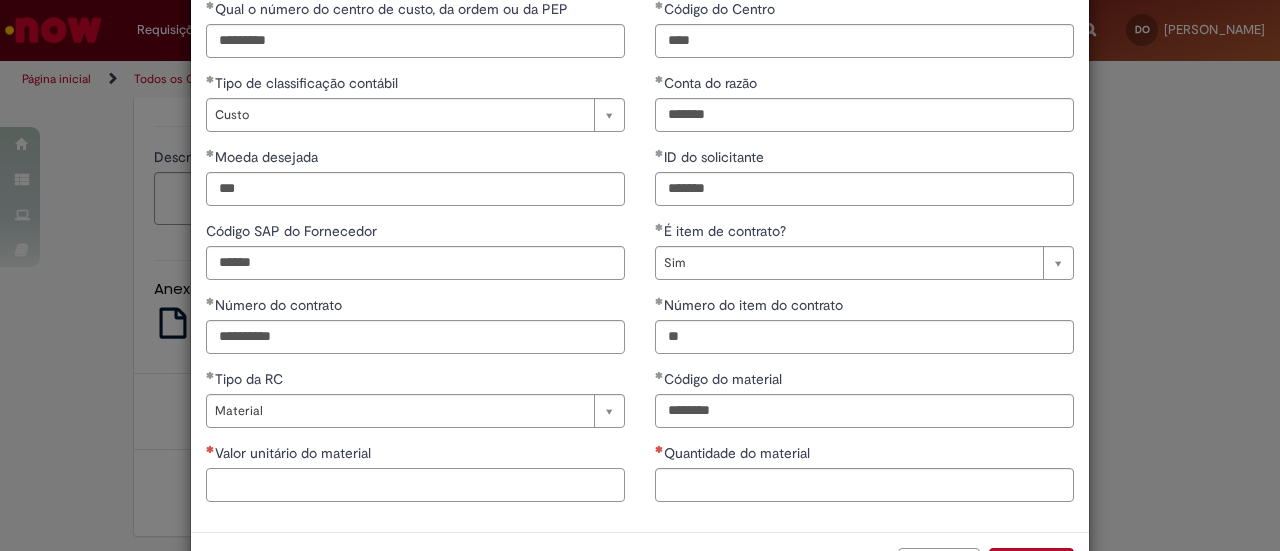 click on "Valor unitário do material" at bounding box center [415, 485] 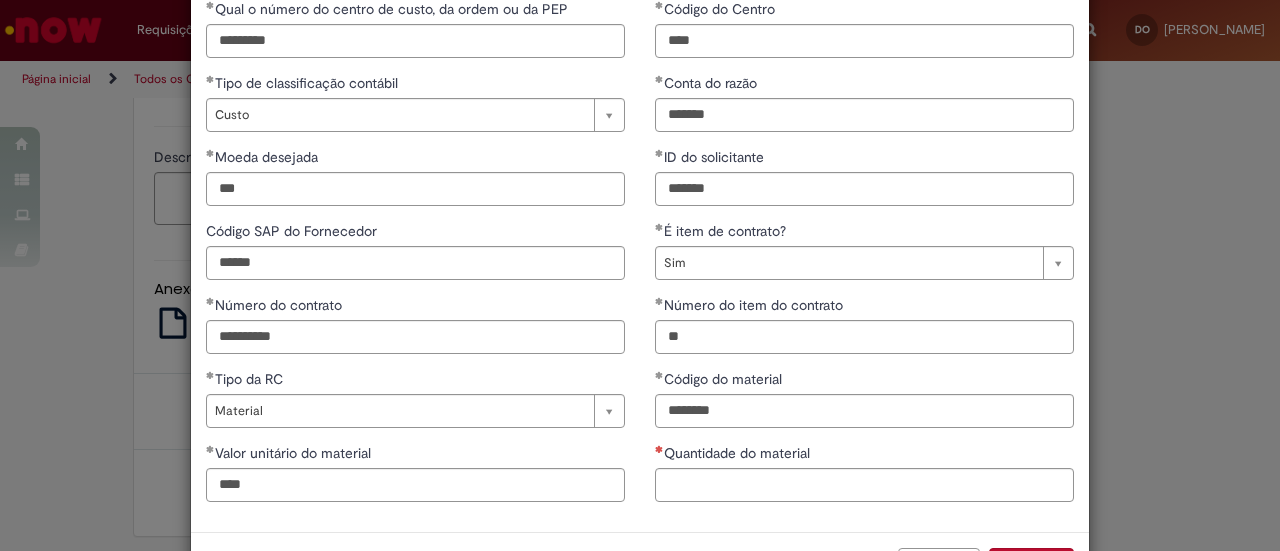 type on "*******" 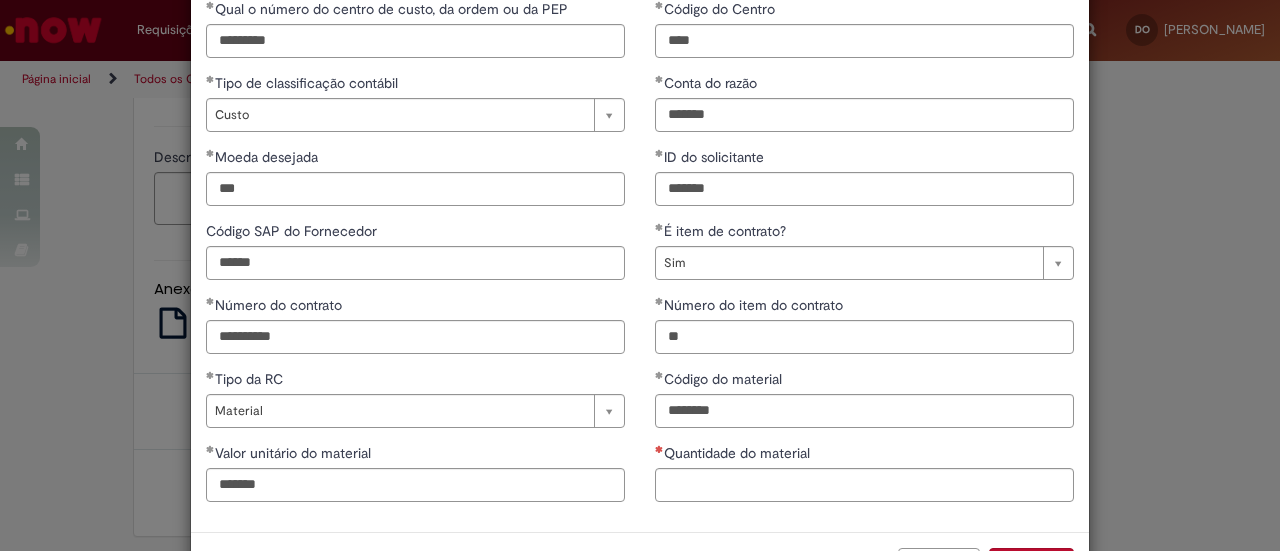 click on "**********" at bounding box center [864, 258] 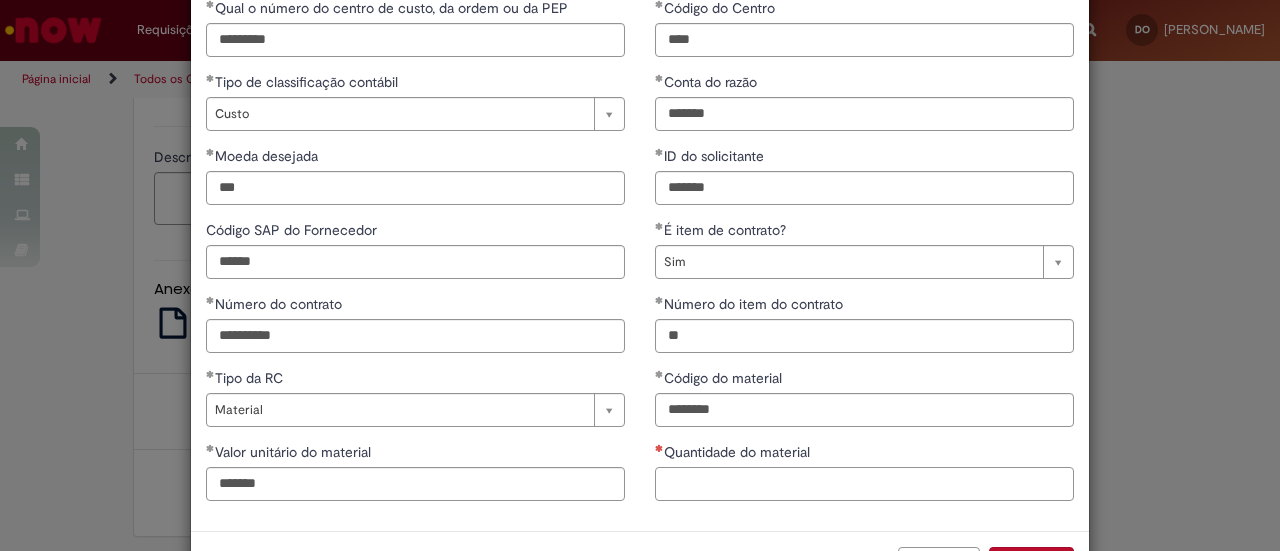 scroll, scrollTop: 104, scrollLeft: 0, axis: vertical 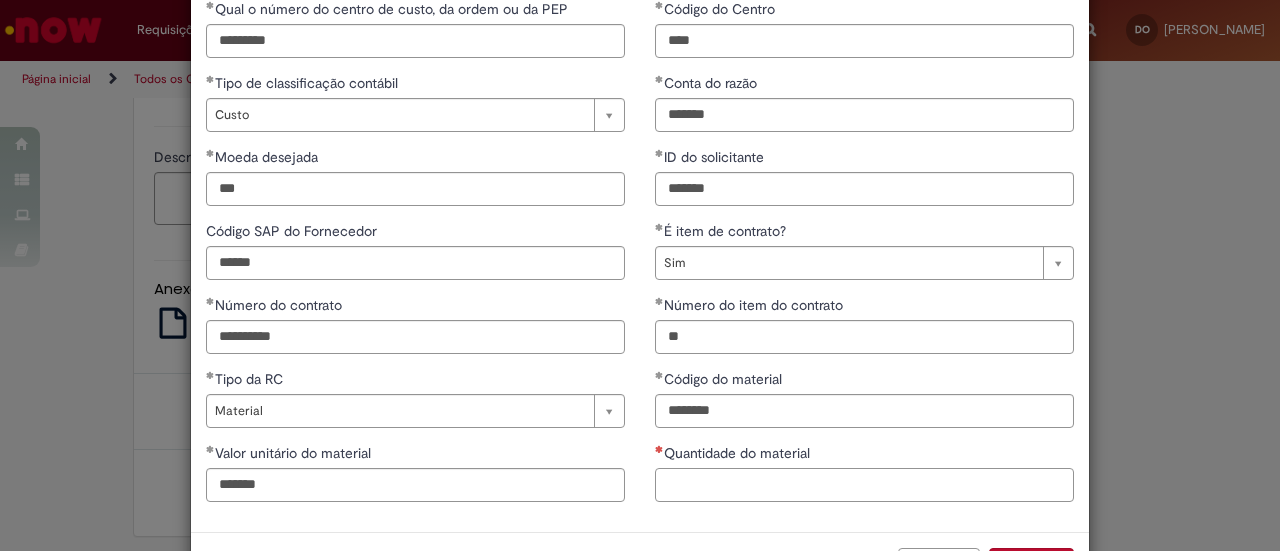 click on "Quantidade do material" at bounding box center (864, 485) 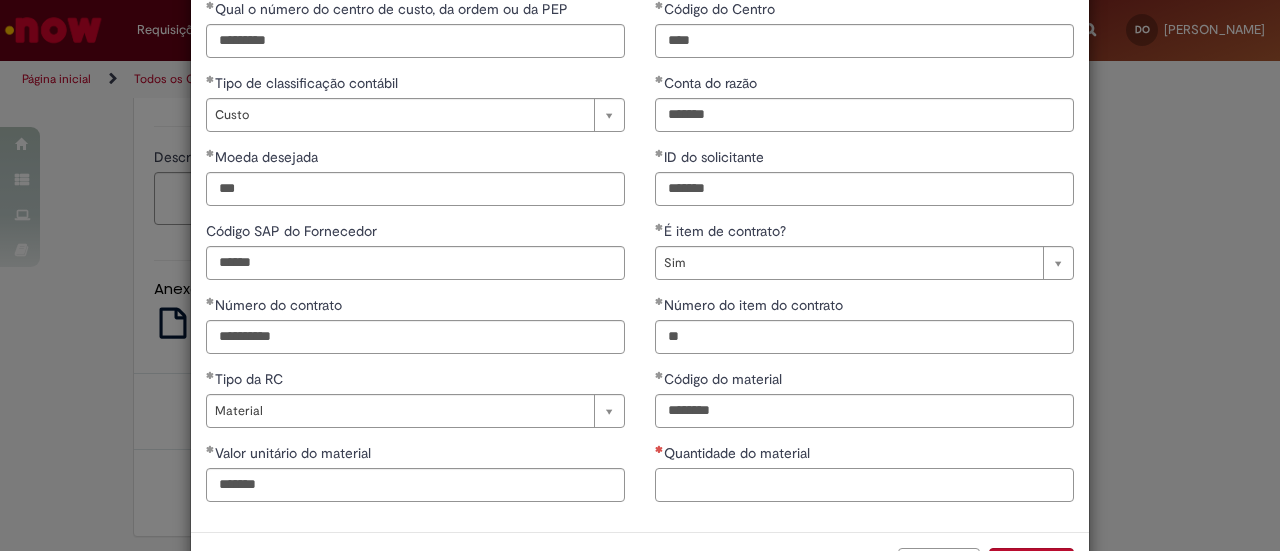 paste on "*****" 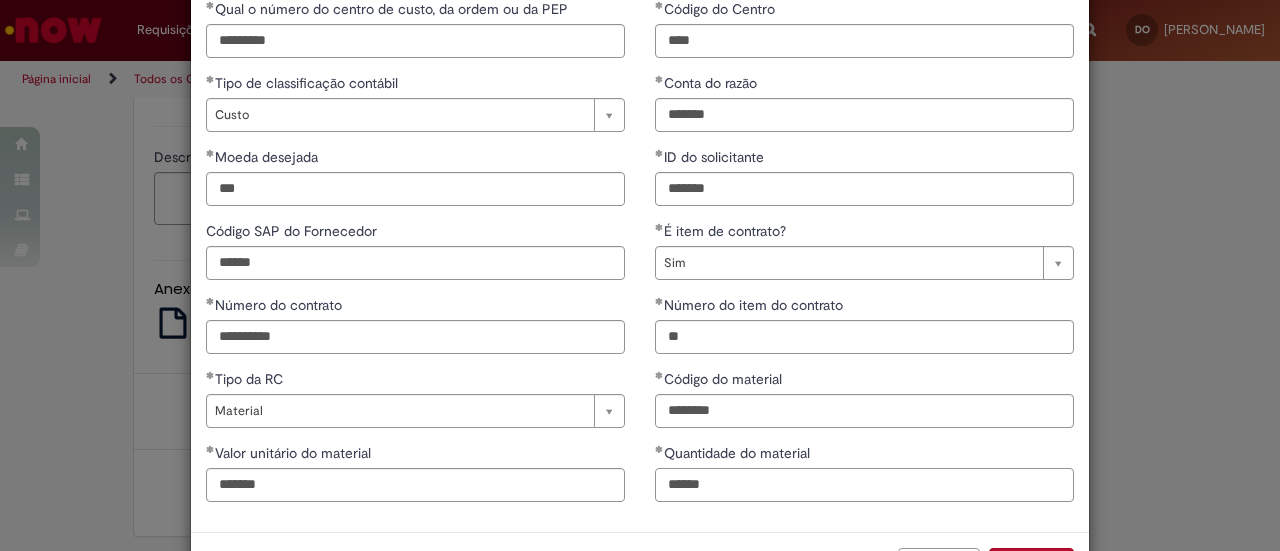 click on "*****" at bounding box center (864, 485) 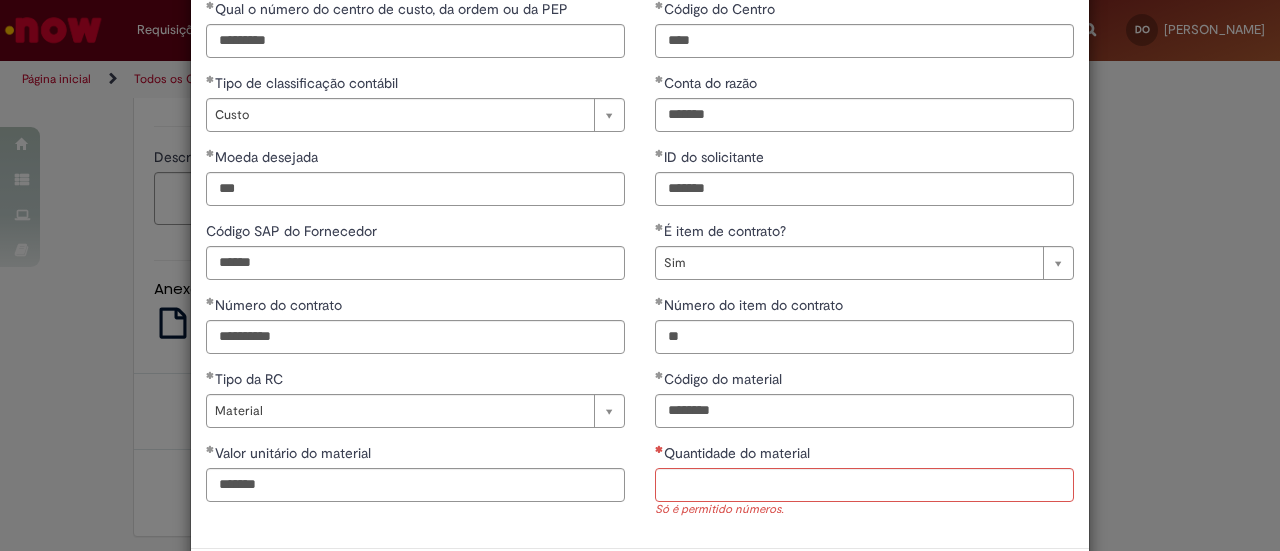 click on "**********" at bounding box center (640, 266) 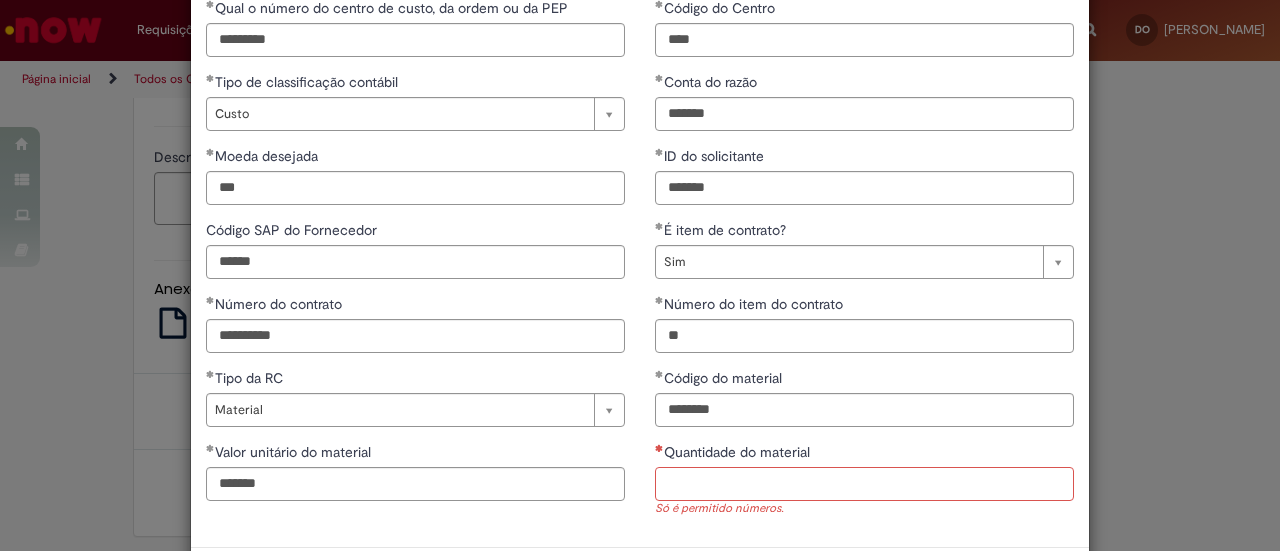 scroll, scrollTop: 104, scrollLeft: 0, axis: vertical 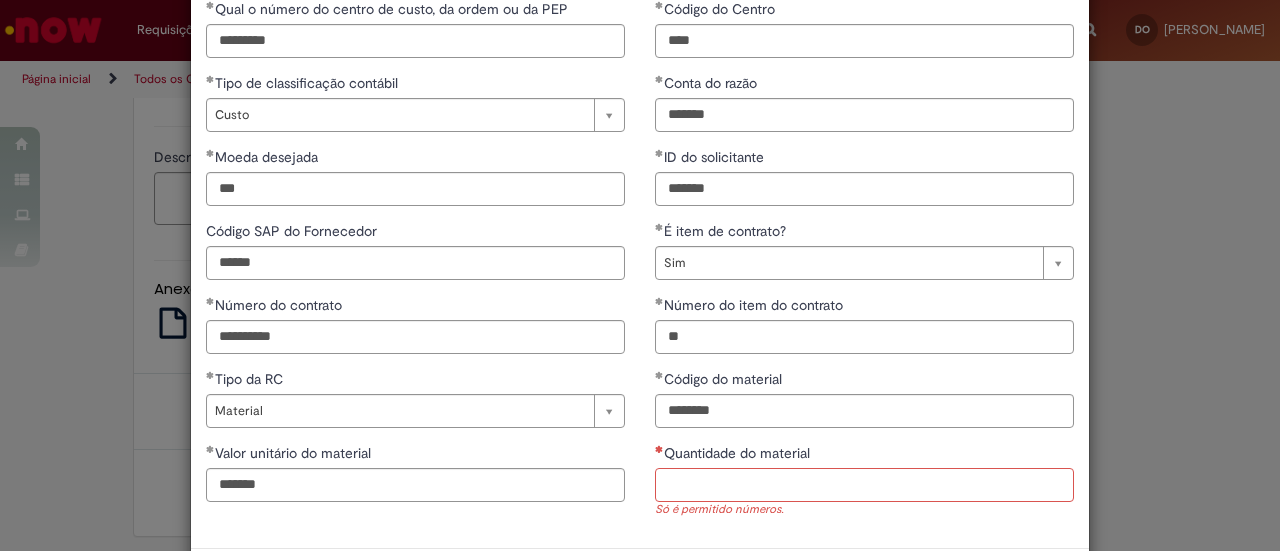 click on "Quantidade do material" at bounding box center [864, 485] 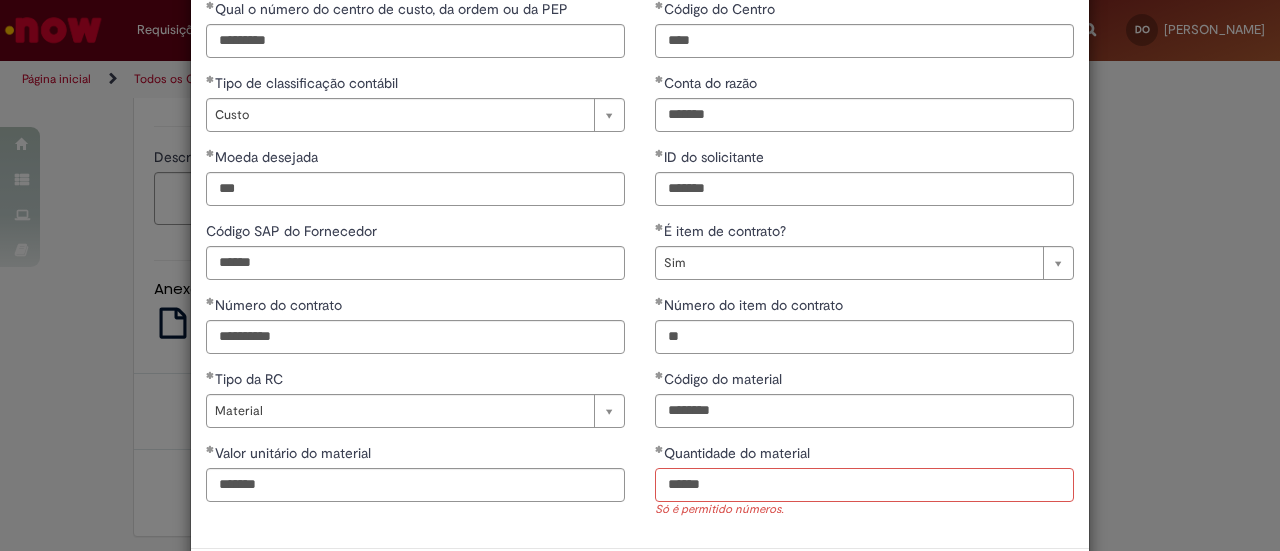 click on "*****" at bounding box center [864, 485] 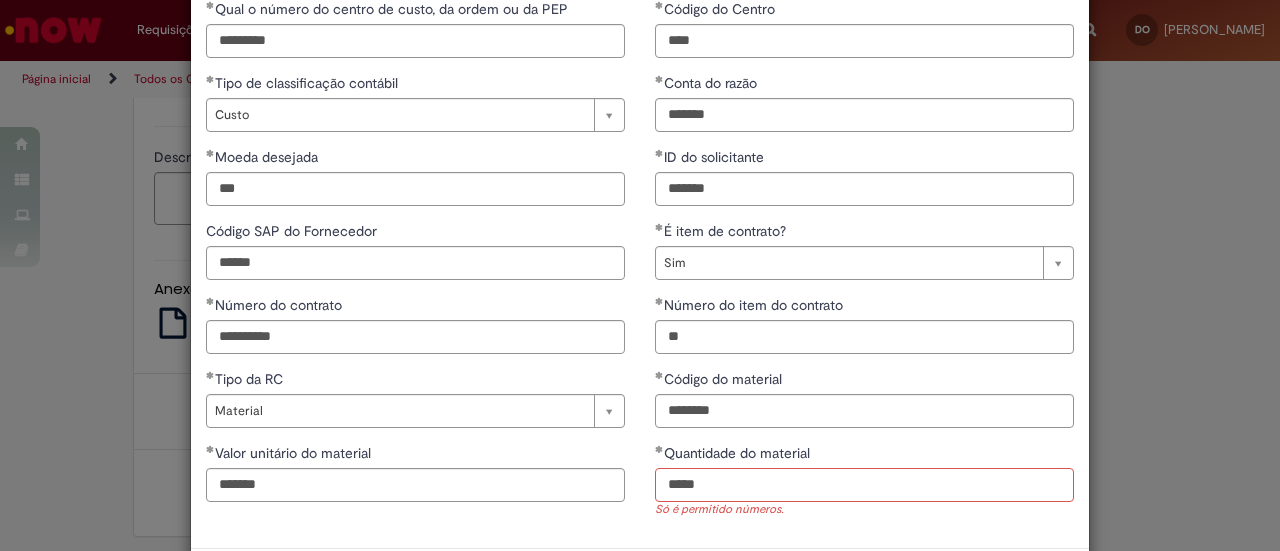 type on "****" 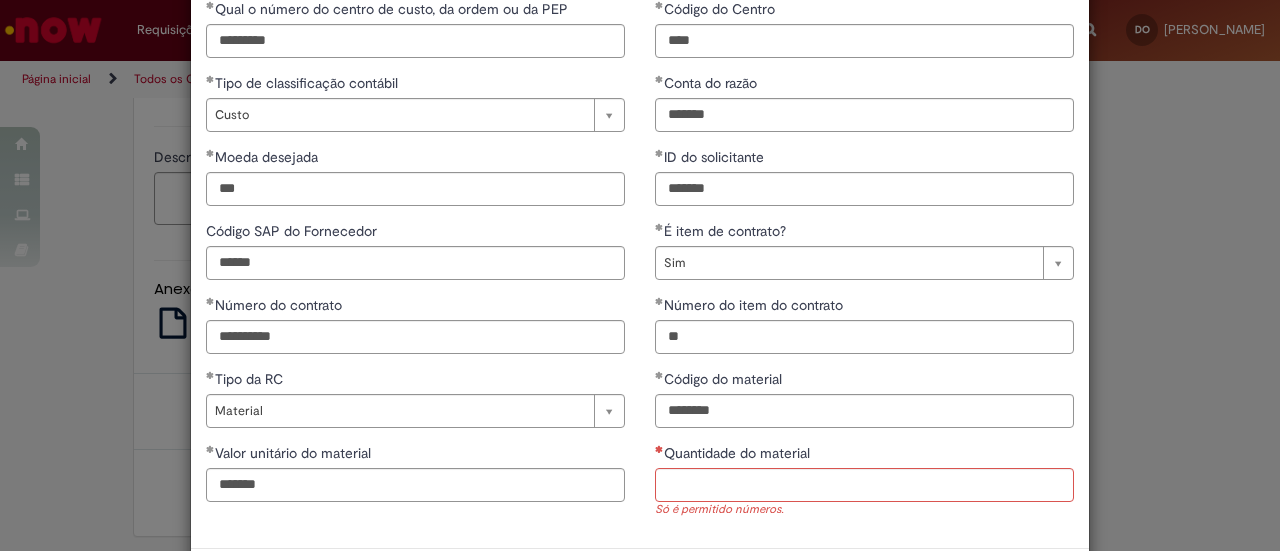 click on "**********" at bounding box center [864, 266] 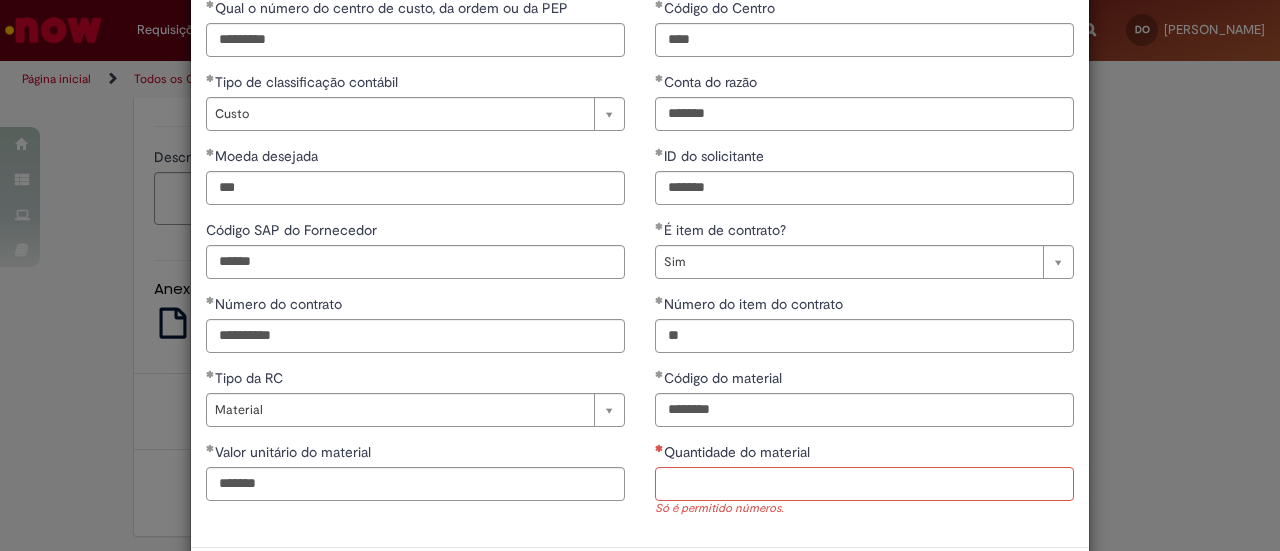 scroll, scrollTop: 104, scrollLeft: 0, axis: vertical 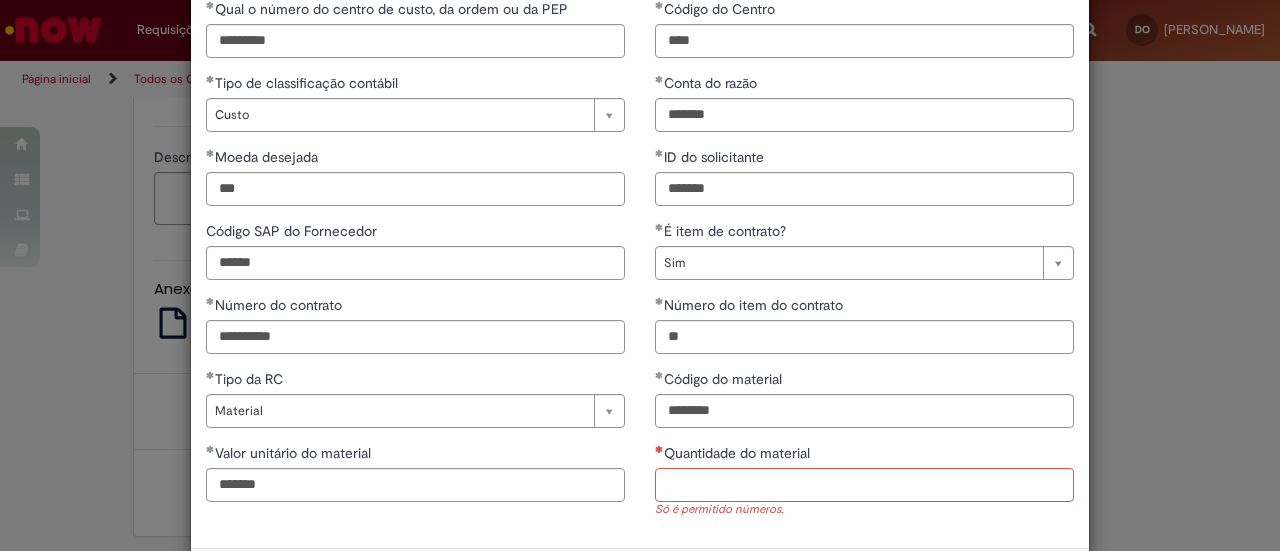 click on "Quantidade do material" at bounding box center [864, 485] 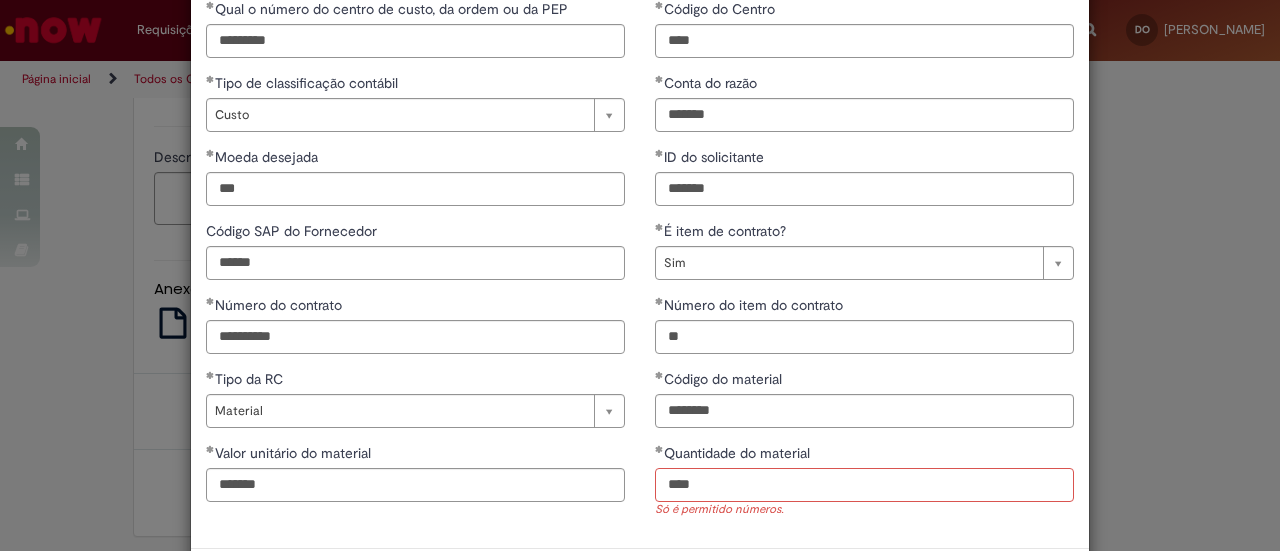 type on "****" 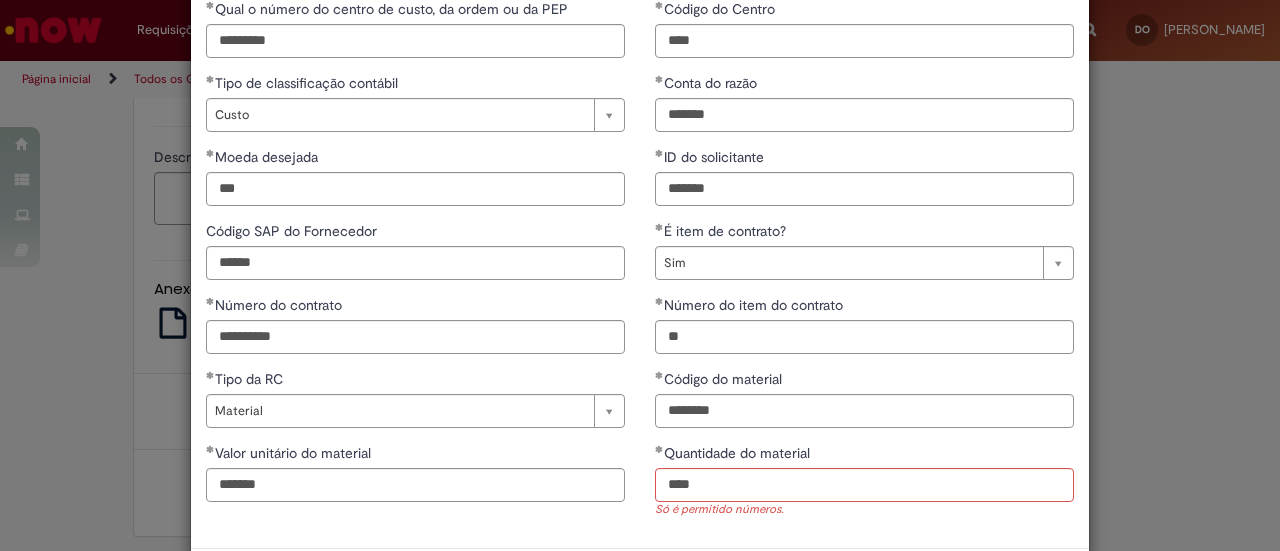 click on "**********" at bounding box center [640, 266] 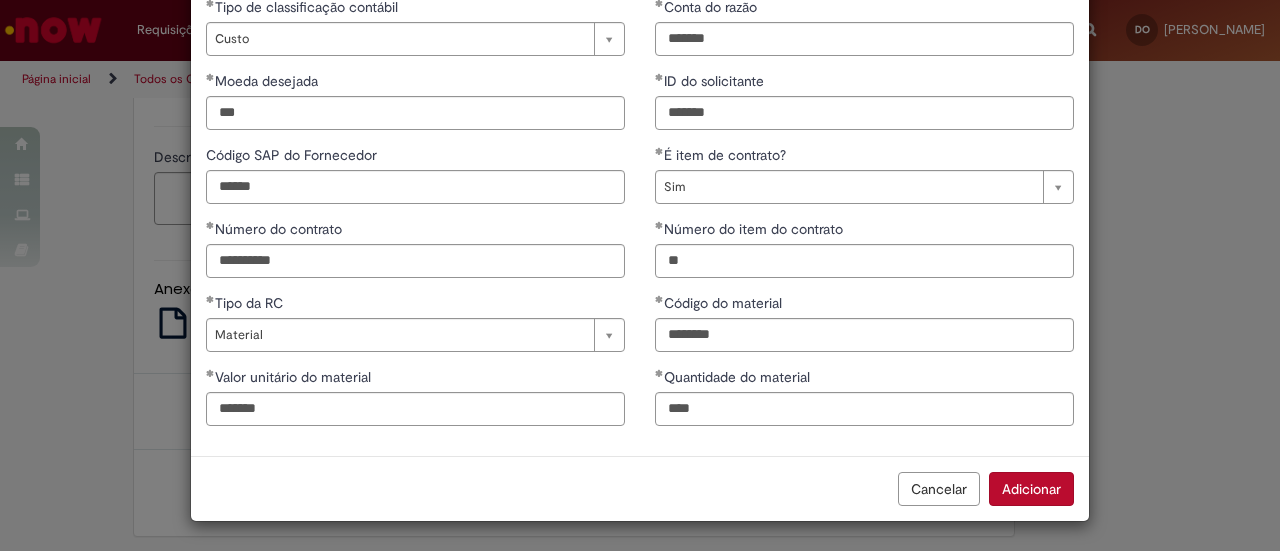 scroll, scrollTop: 178, scrollLeft: 0, axis: vertical 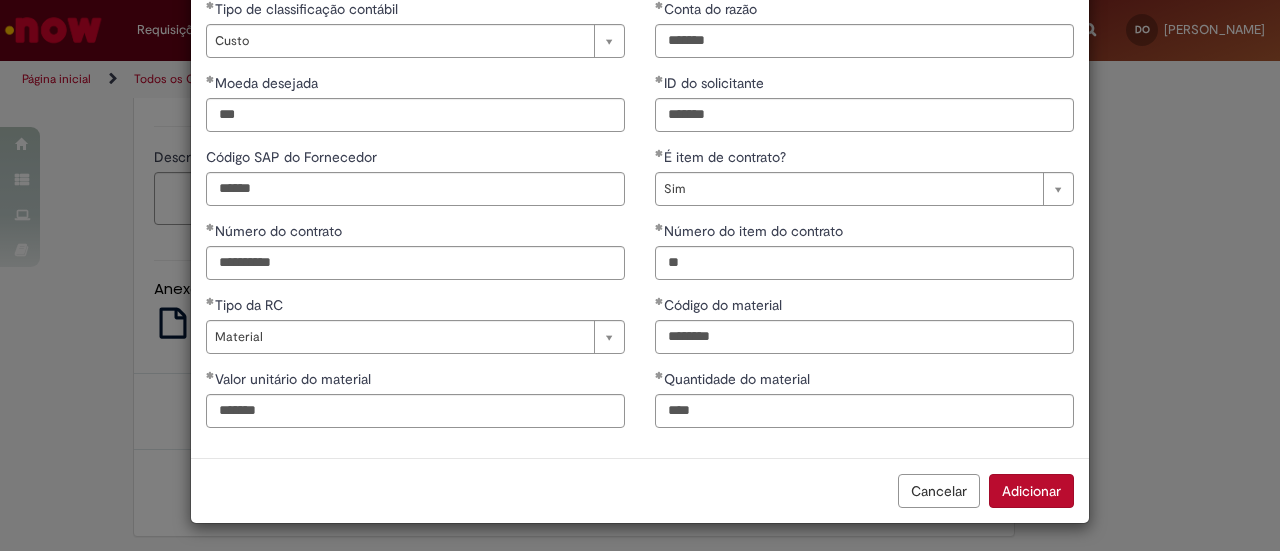 click on "Adicionar" at bounding box center [1031, 491] 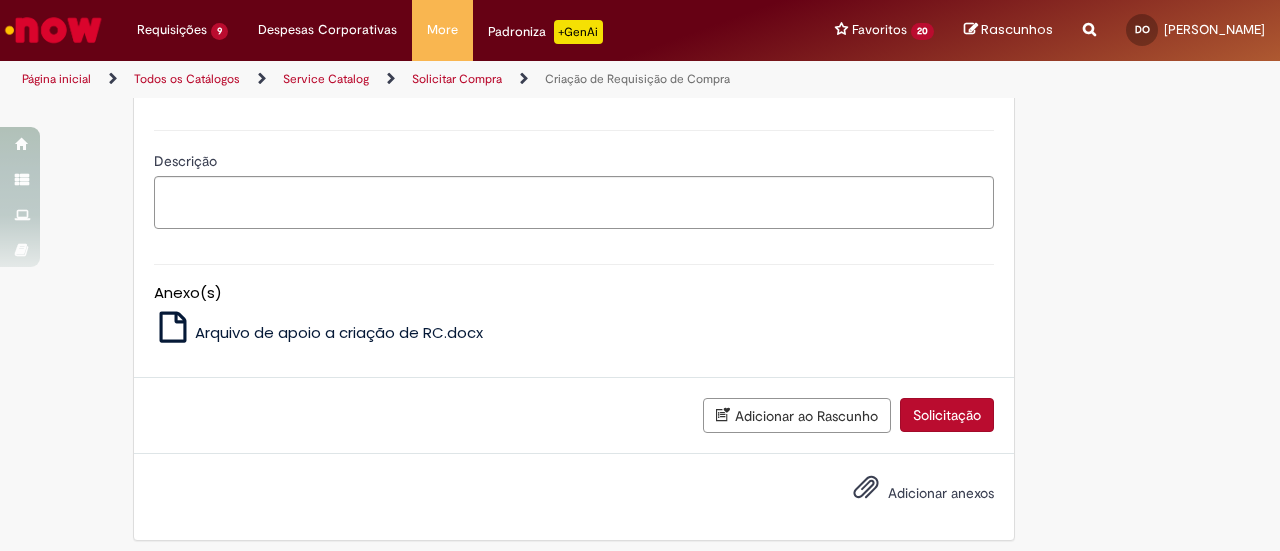 click on "Adicionar" at bounding box center (217, -44) 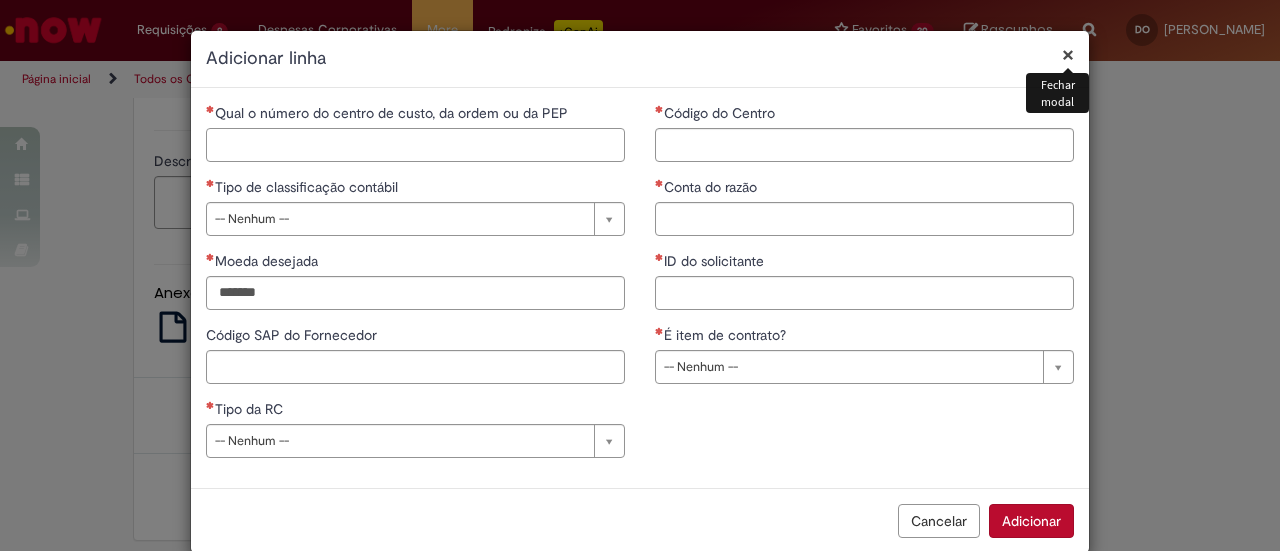 click on "Qual o número do centro de custo, da ordem ou da PEP" at bounding box center (415, 145) 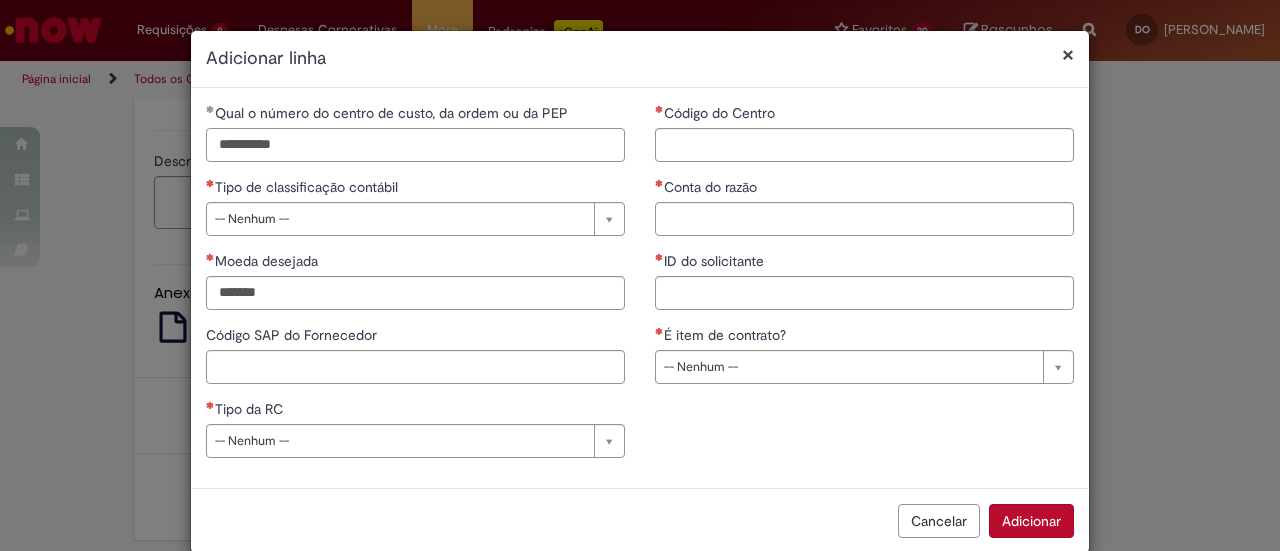 type on "**********" 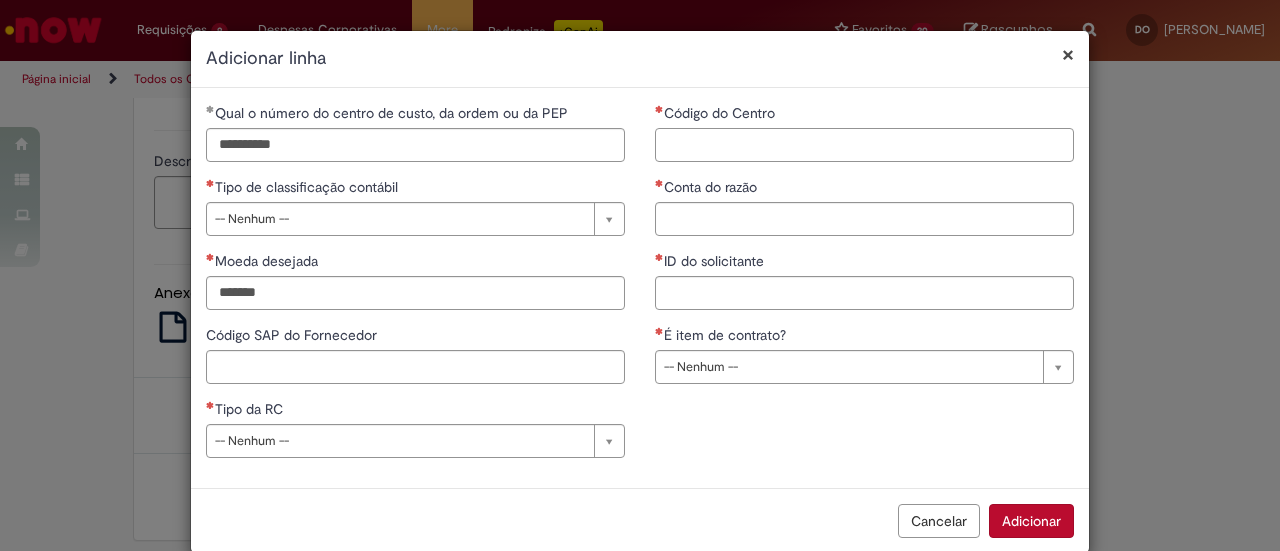 click on "Código do Centro" at bounding box center [864, 145] 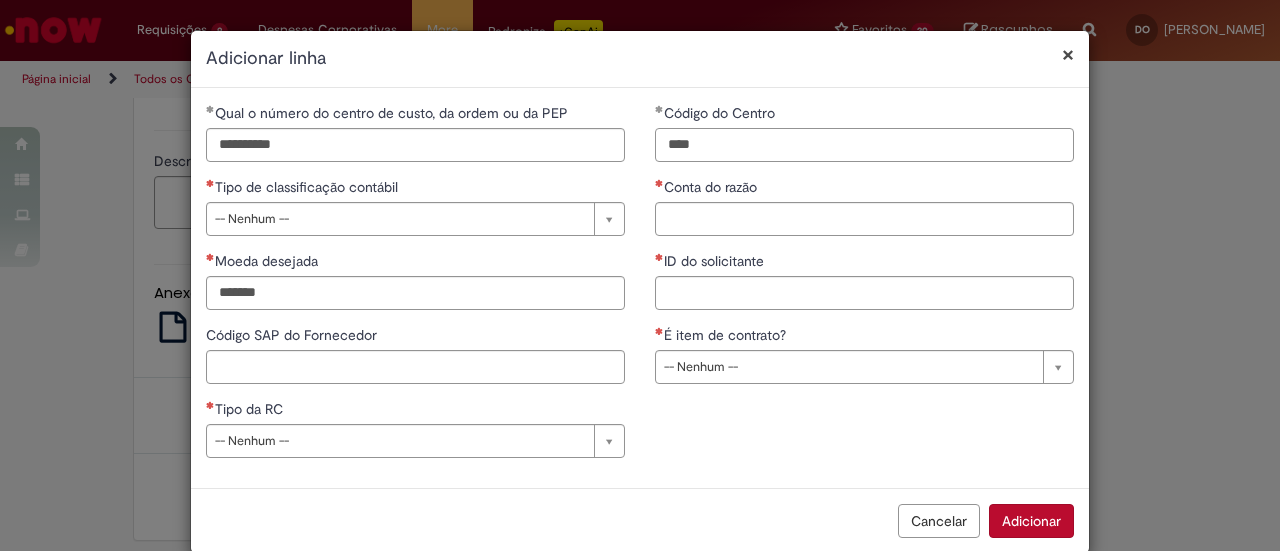 type on "****" 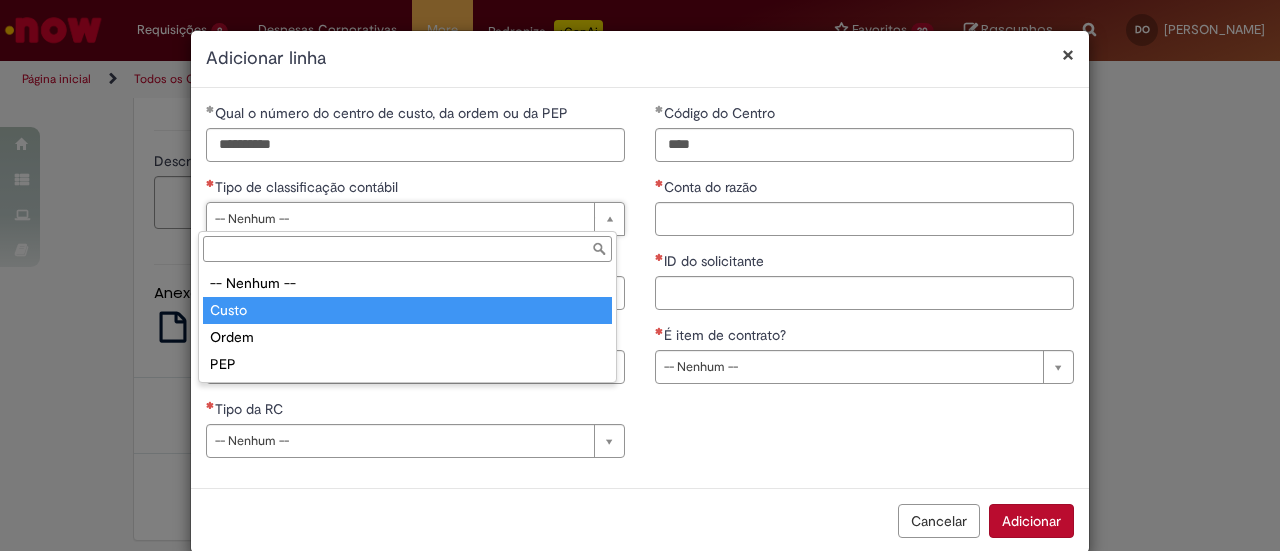 drag, startPoint x: 307, startPoint y: 313, endPoint x: 328, endPoint y: 298, distance: 25.806976 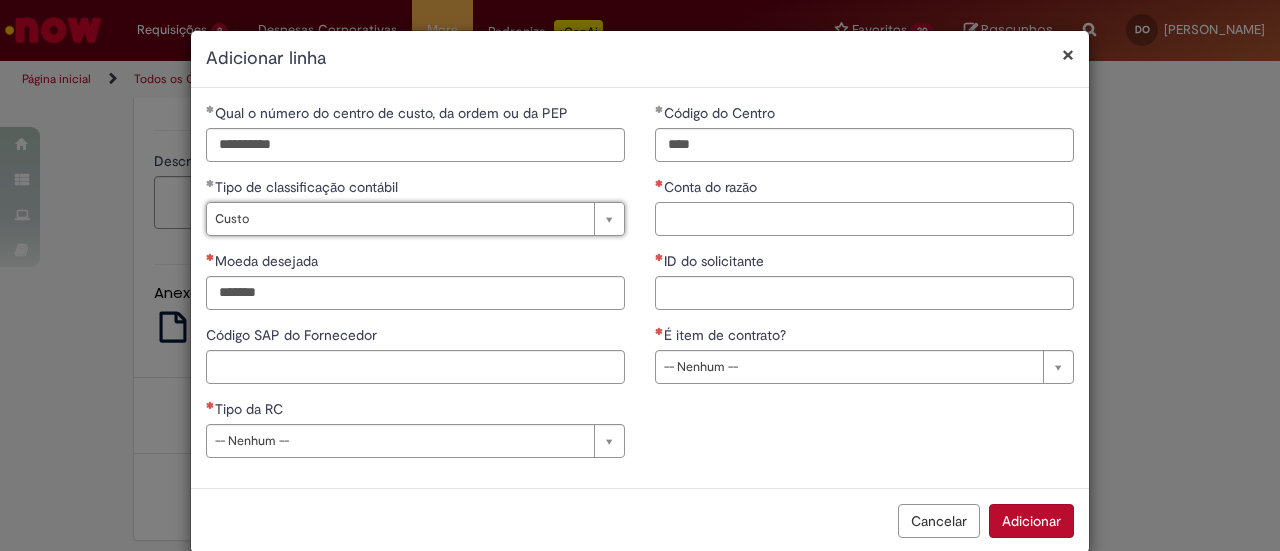 drag, startPoint x: 709, startPoint y: 219, endPoint x: 688, endPoint y: 210, distance: 22.847319 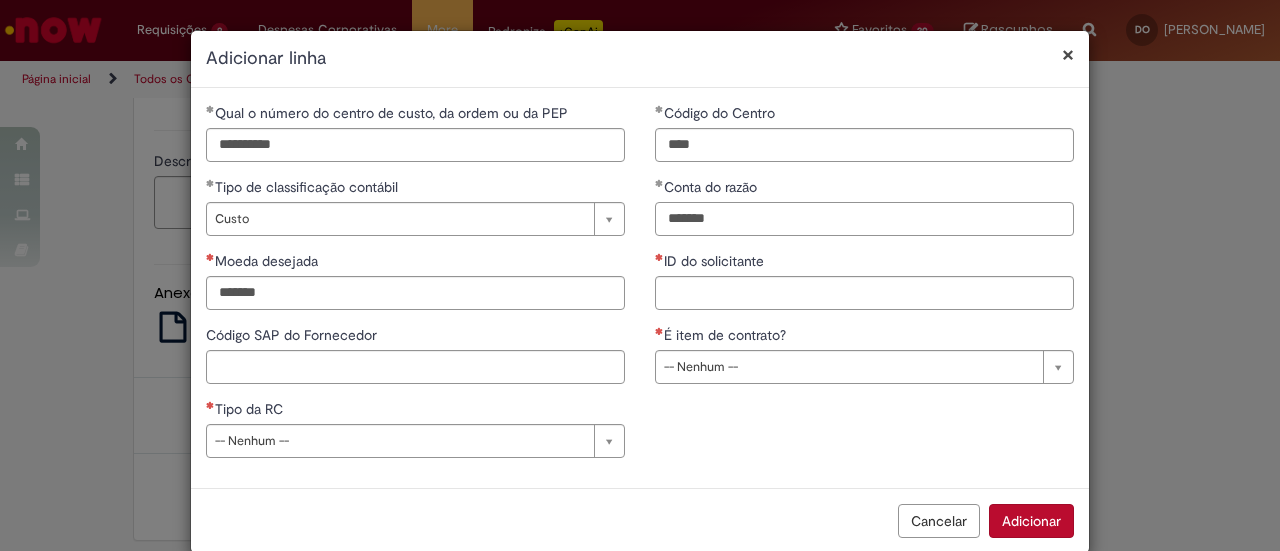 type on "*******" 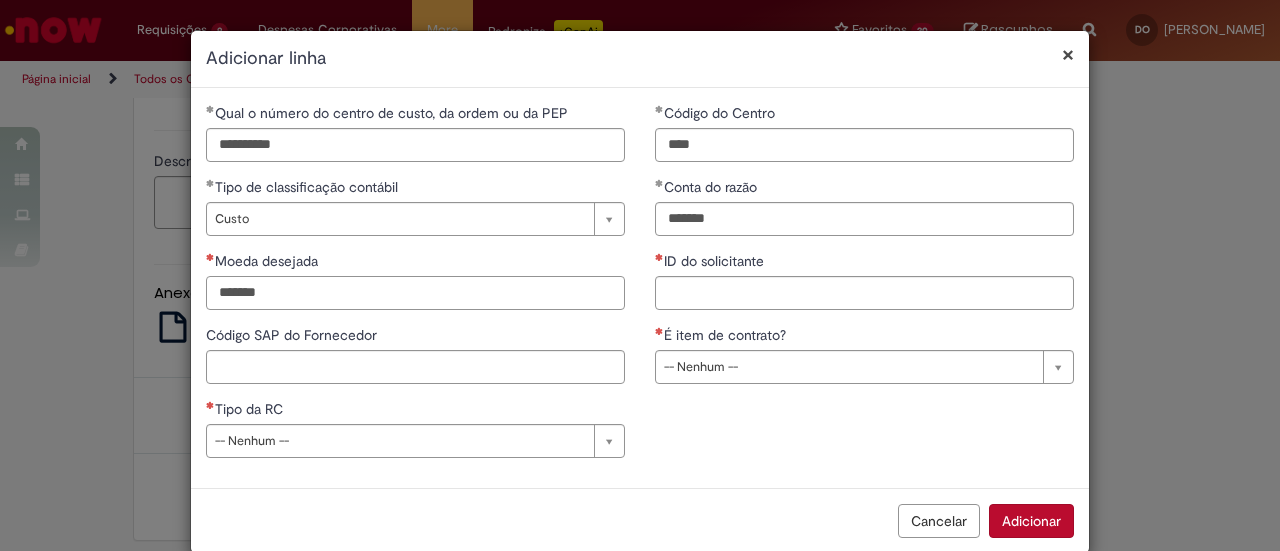 click on "Moeda desejada" at bounding box center [415, 293] 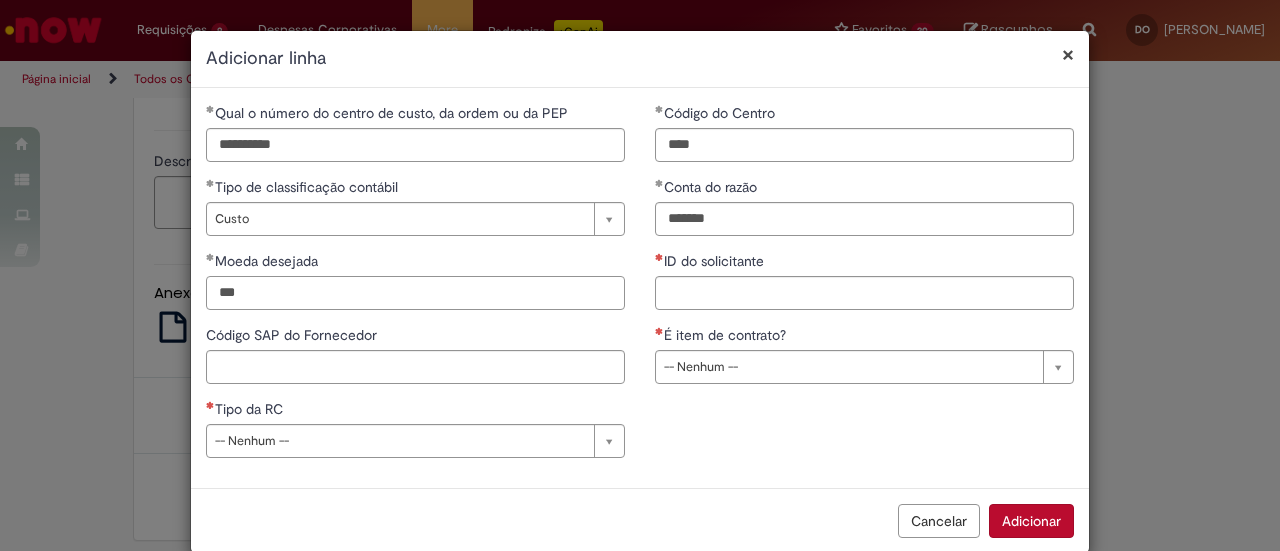 type on "***" 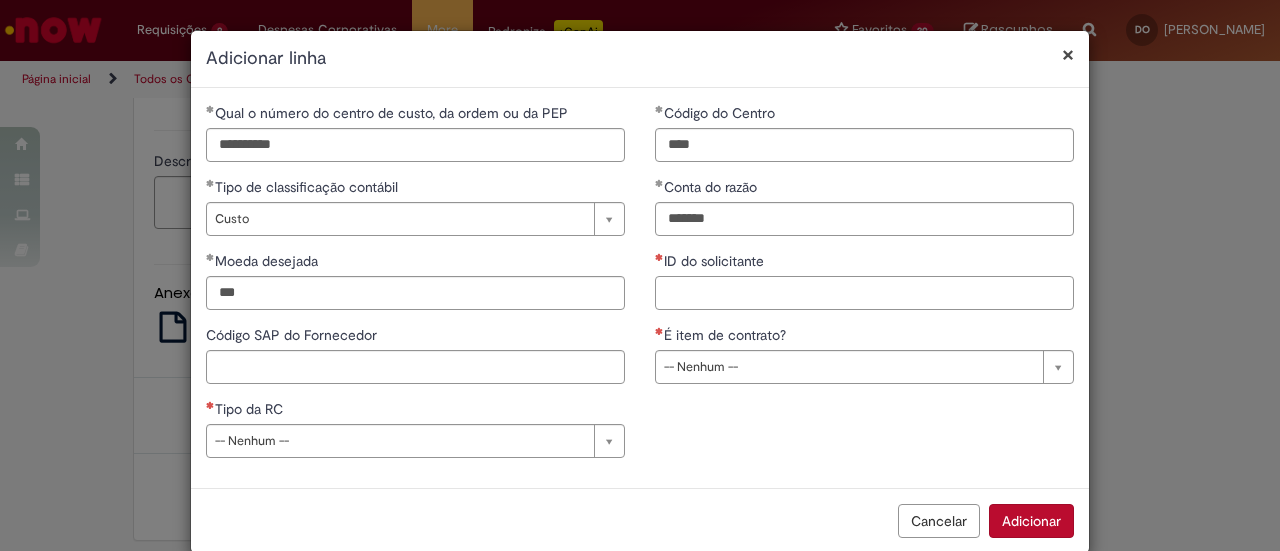 click on "ID do solicitante" at bounding box center (864, 293) 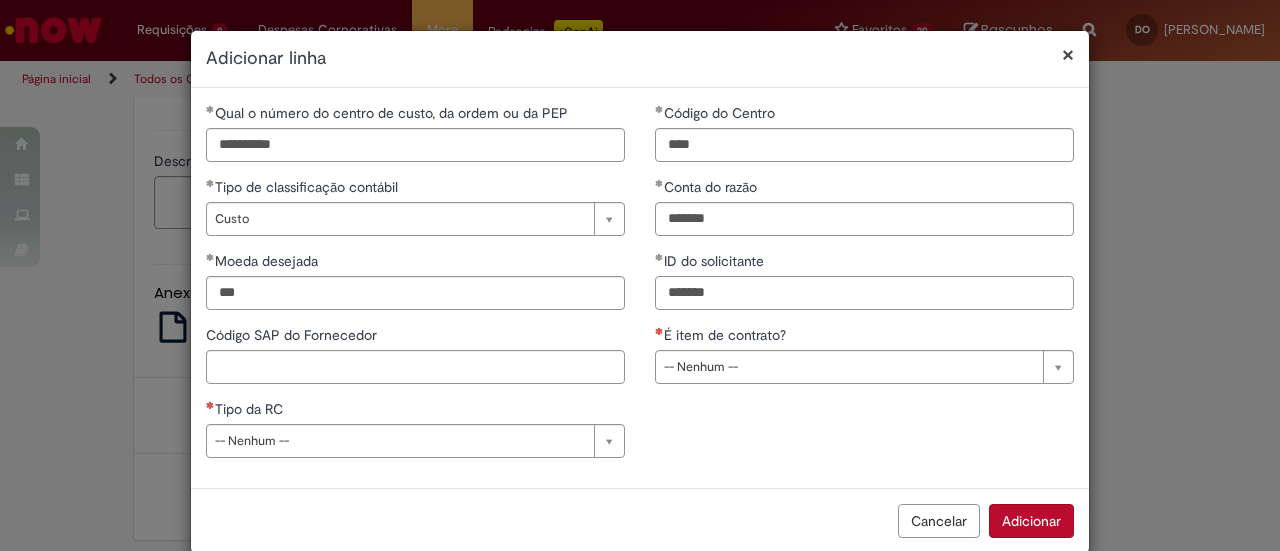type on "*******" 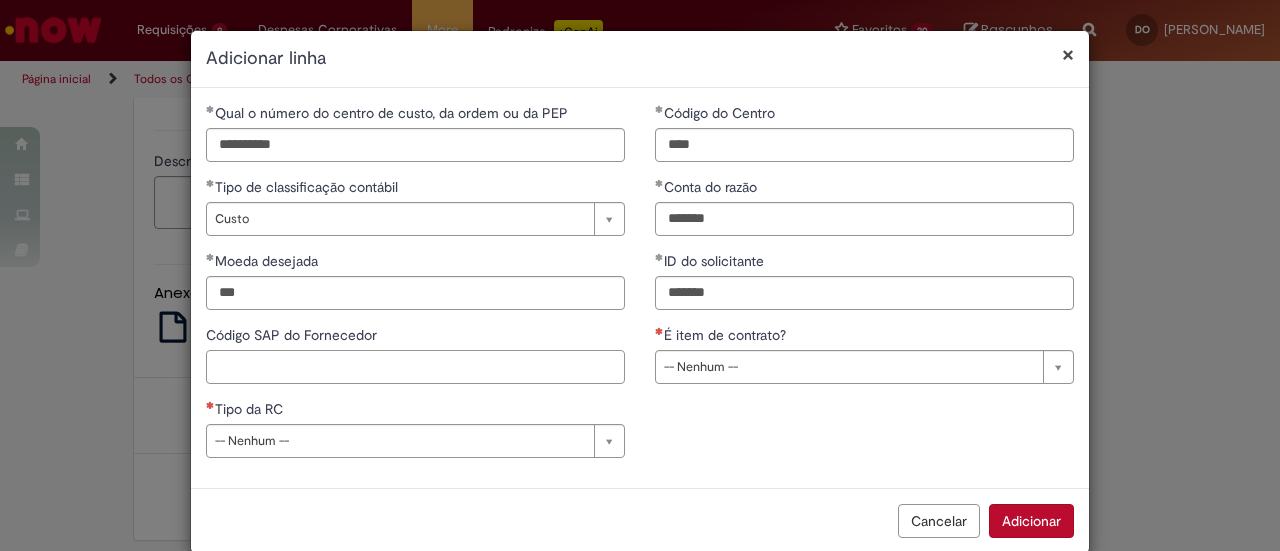 click on "Código SAP do Fornecedor" at bounding box center [415, 367] 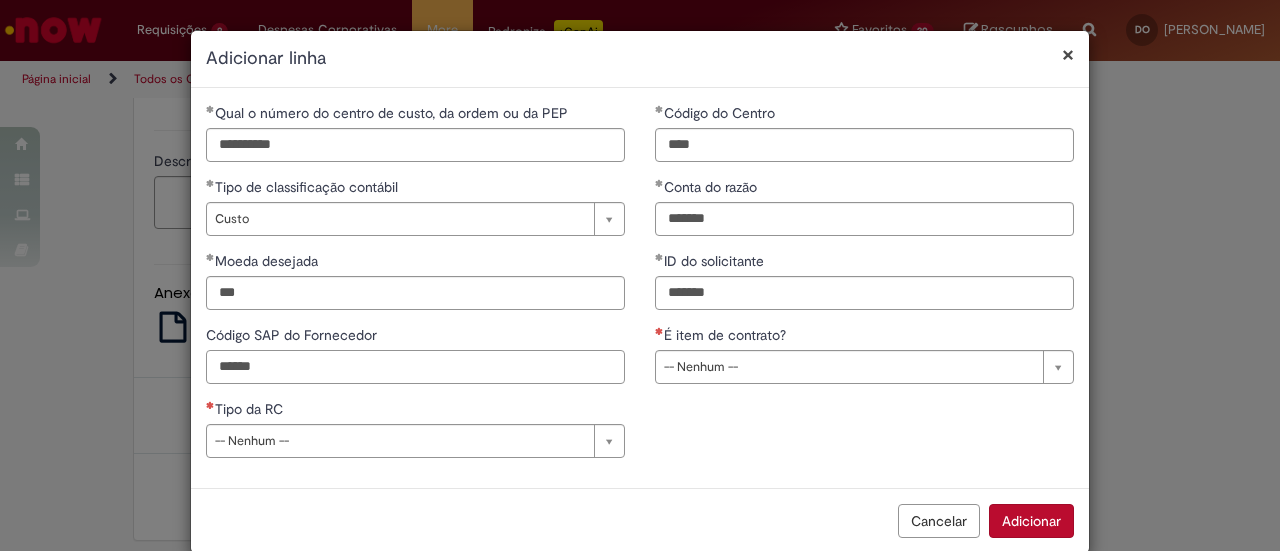 type on "******" 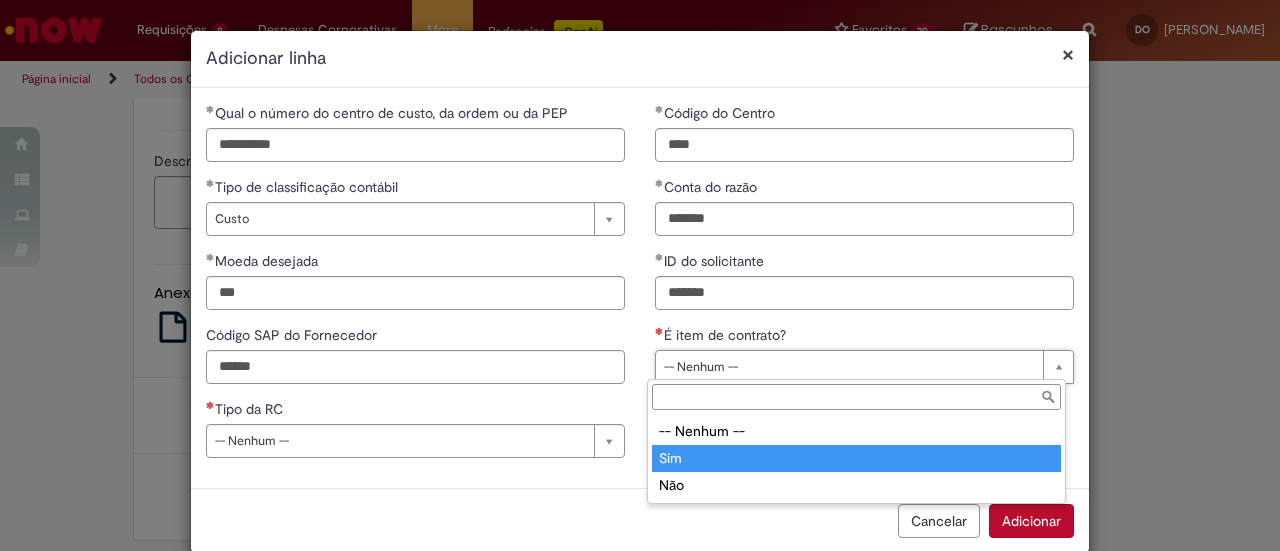 type on "***" 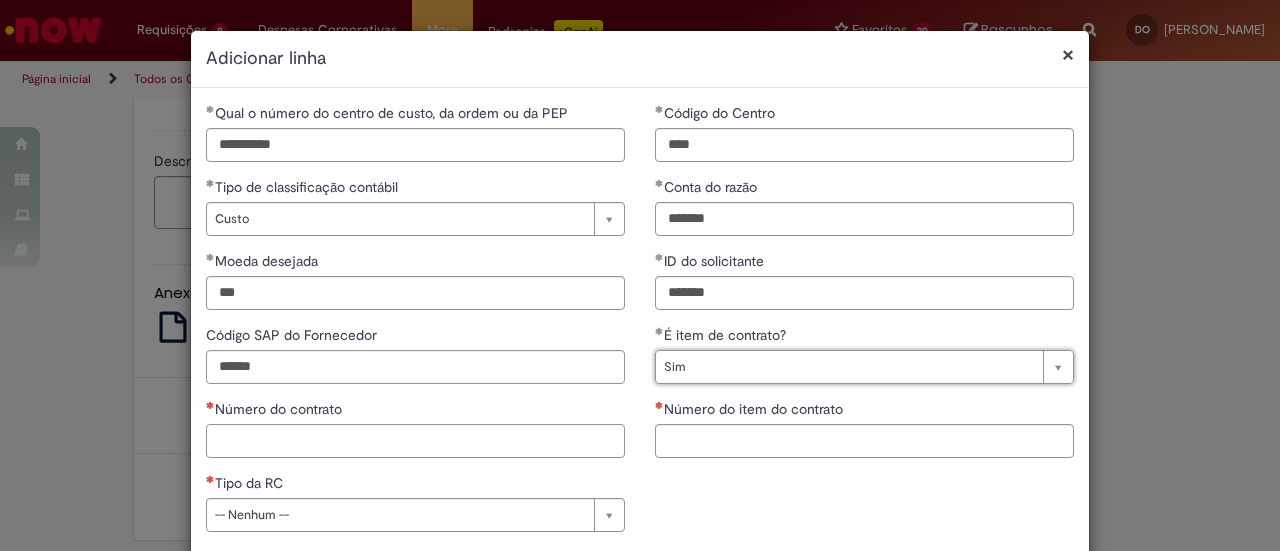 click on "Número do contrato" at bounding box center [415, 441] 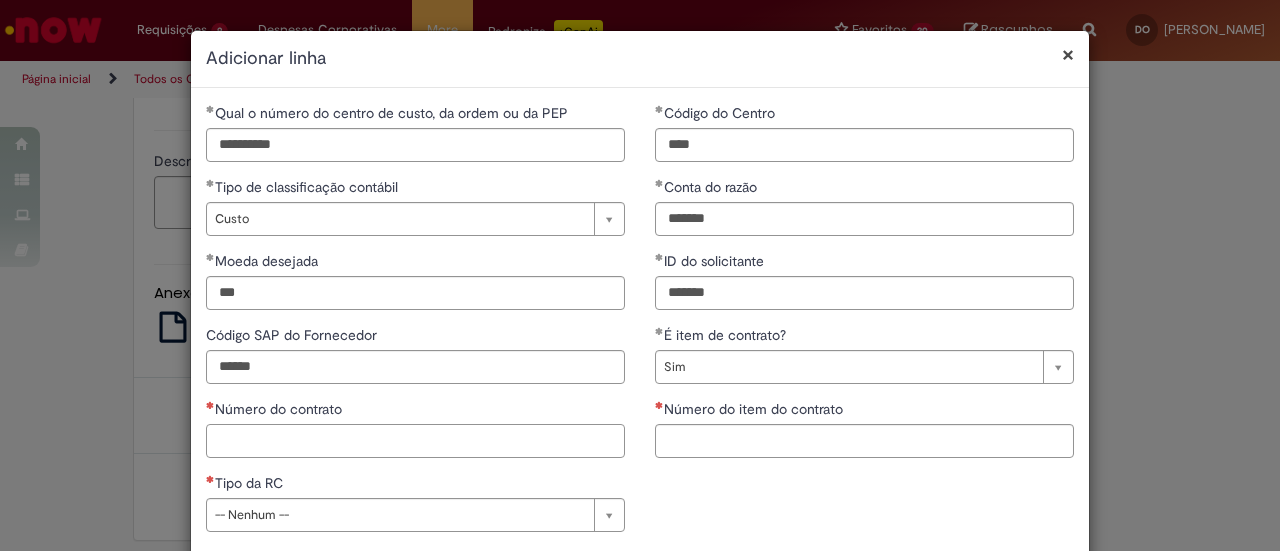 paste on "*****" 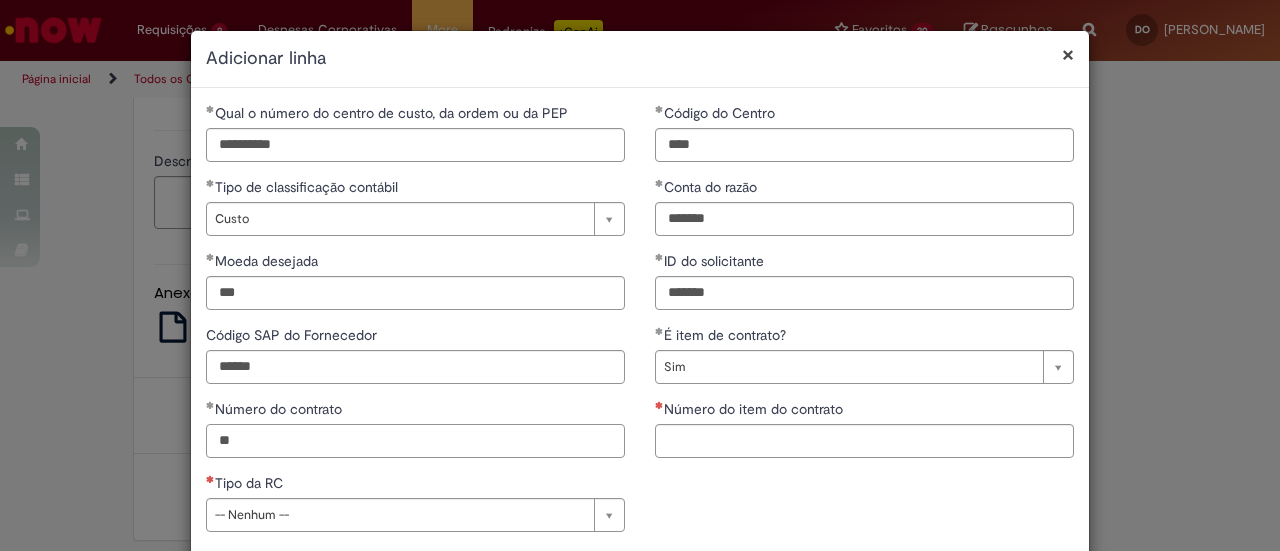 type on "*" 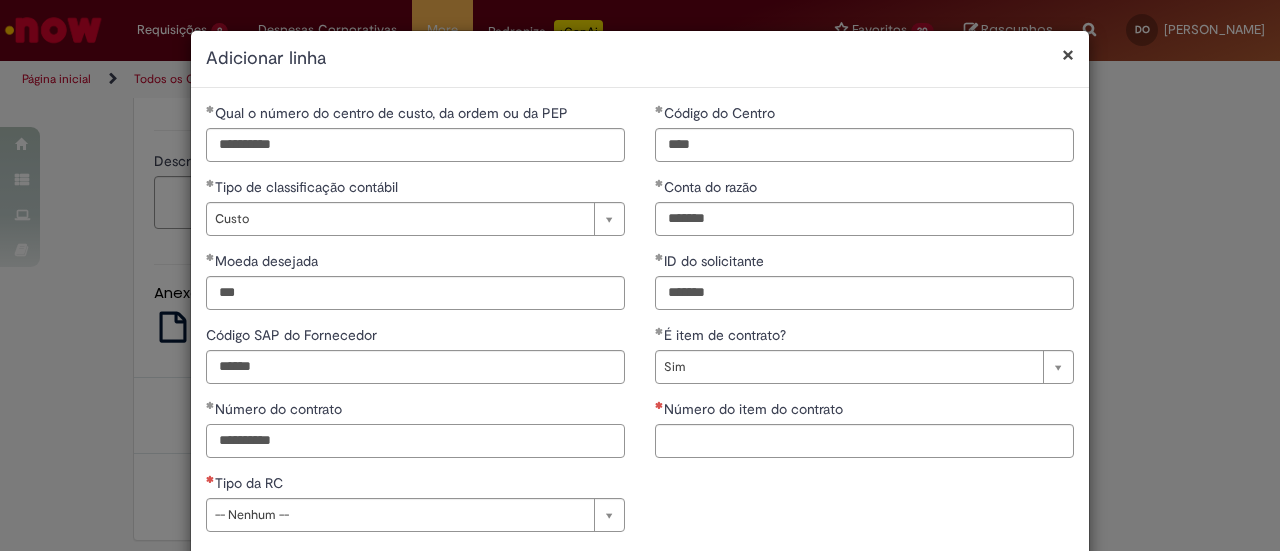 type on "**********" 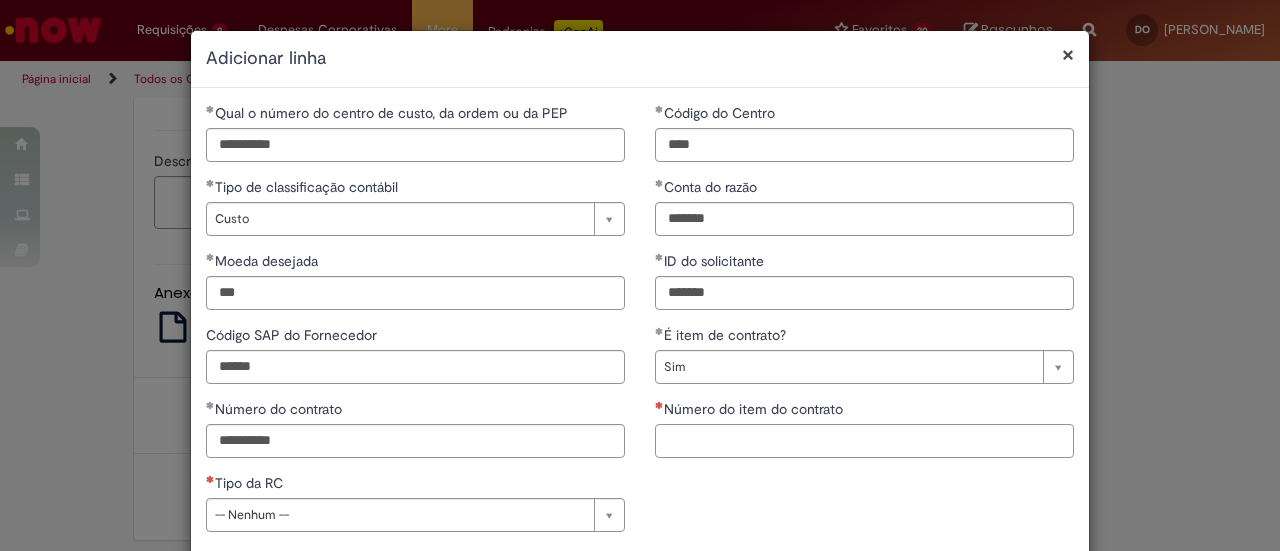 click on "Número do item do contrato" at bounding box center (864, 441) 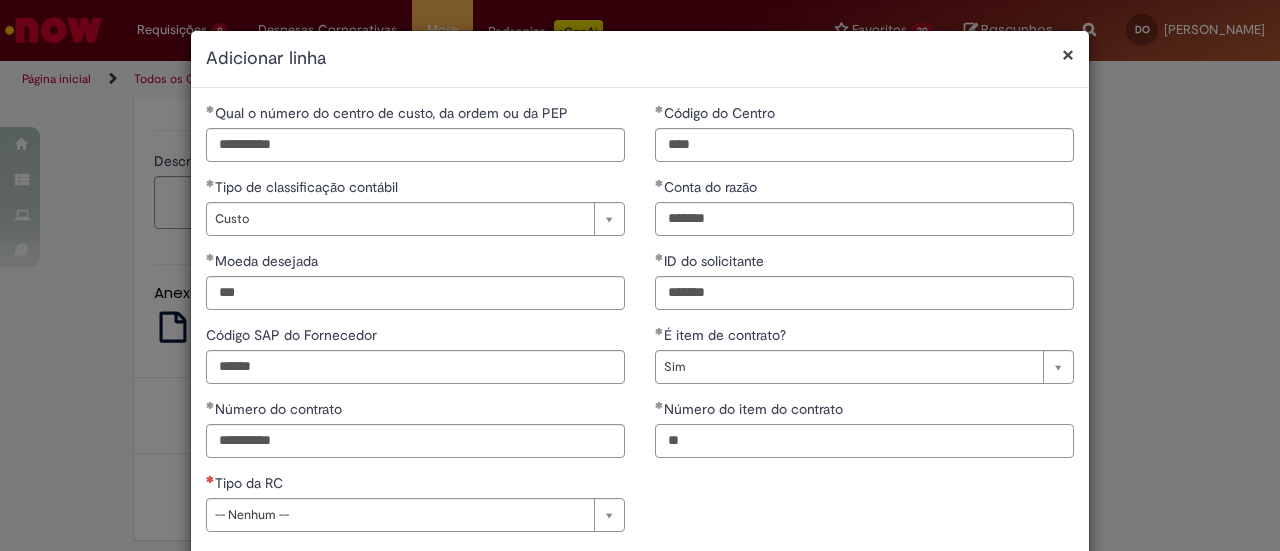 scroll, scrollTop: 100, scrollLeft: 0, axis: vertical 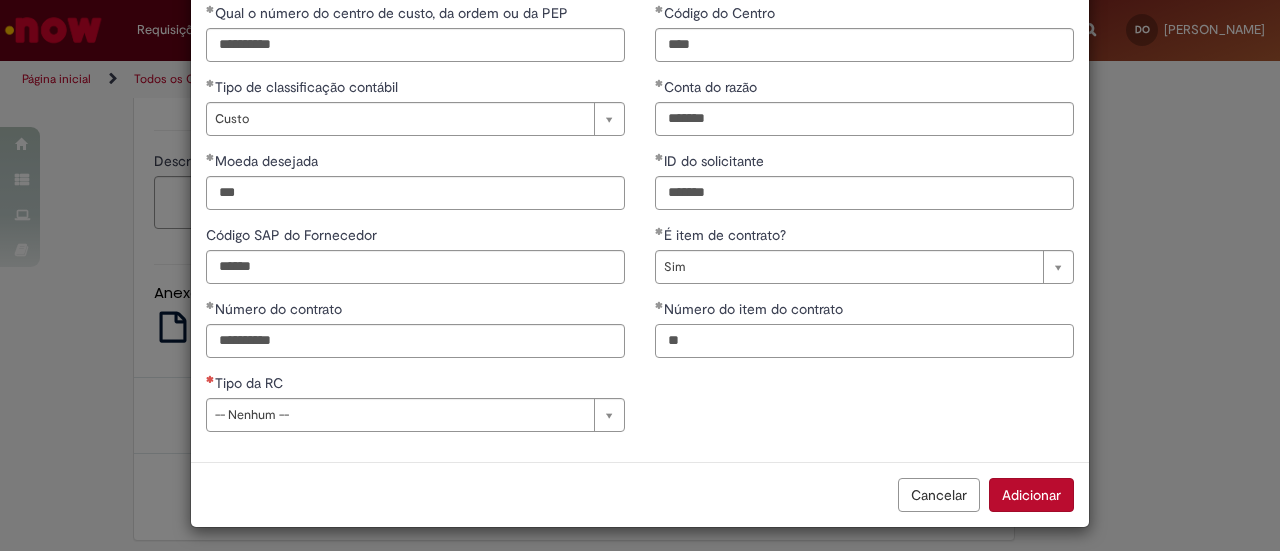 type on "**" 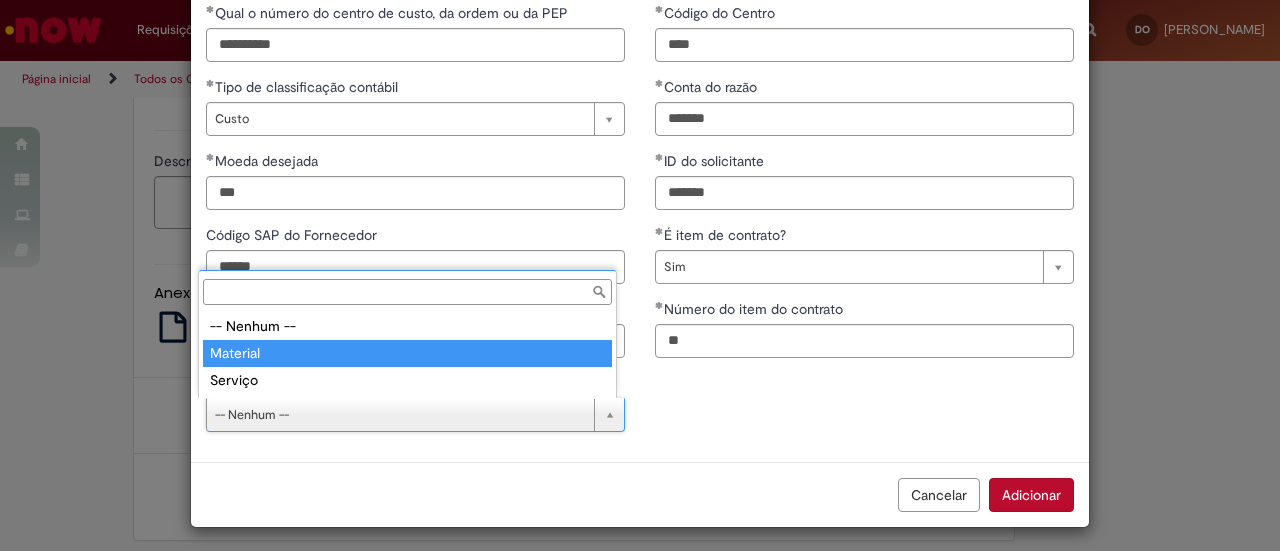 type on "********" 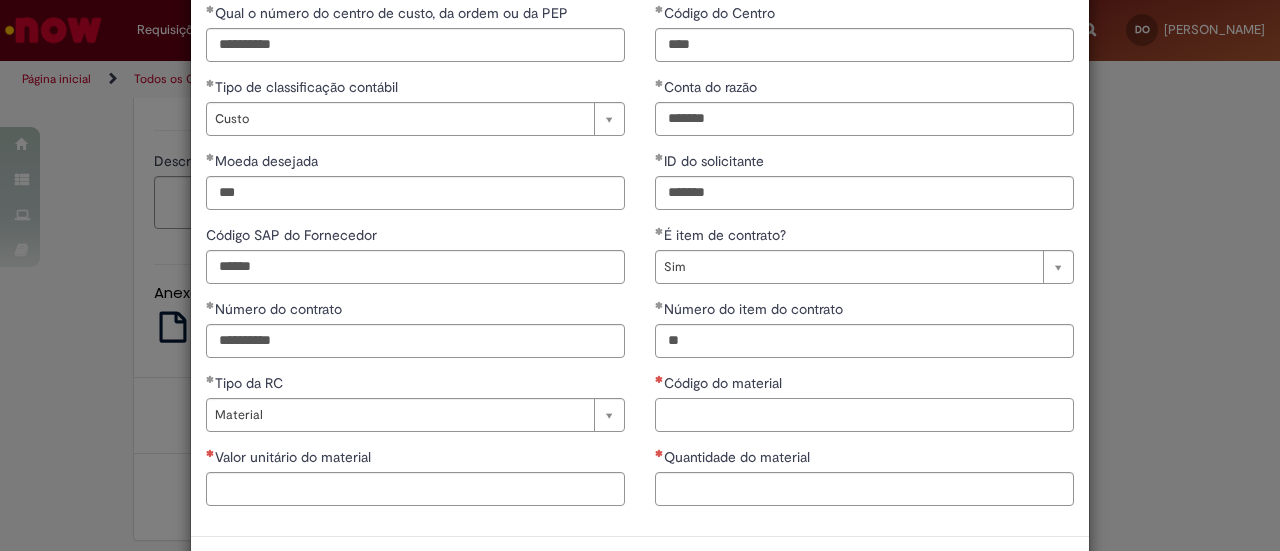 click on "Código do material" at bounding box center [864, 415] 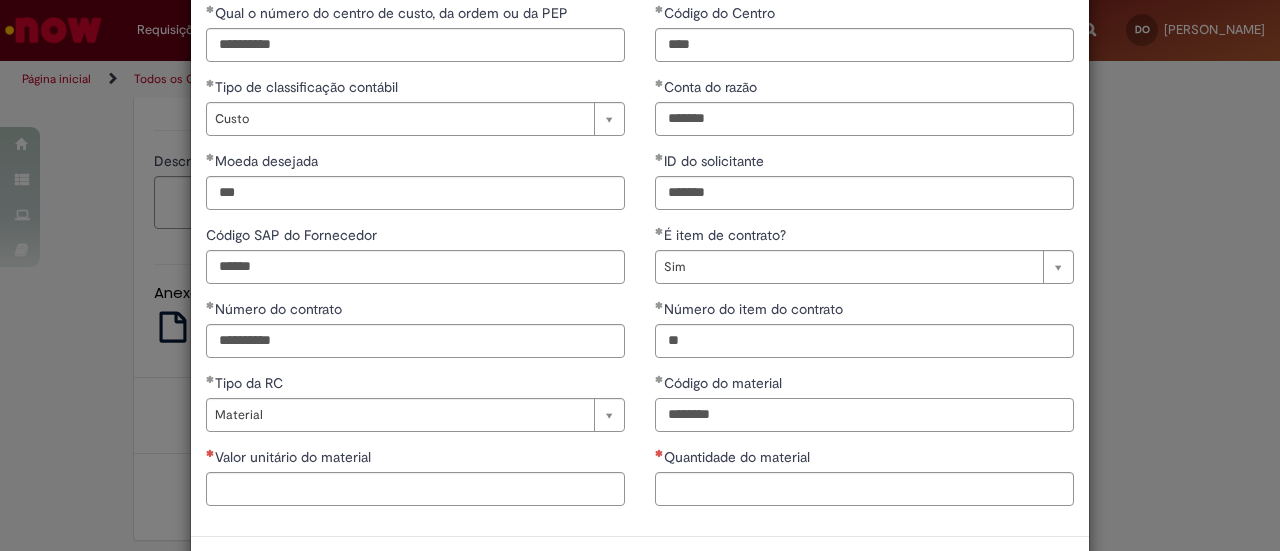 type on "********" 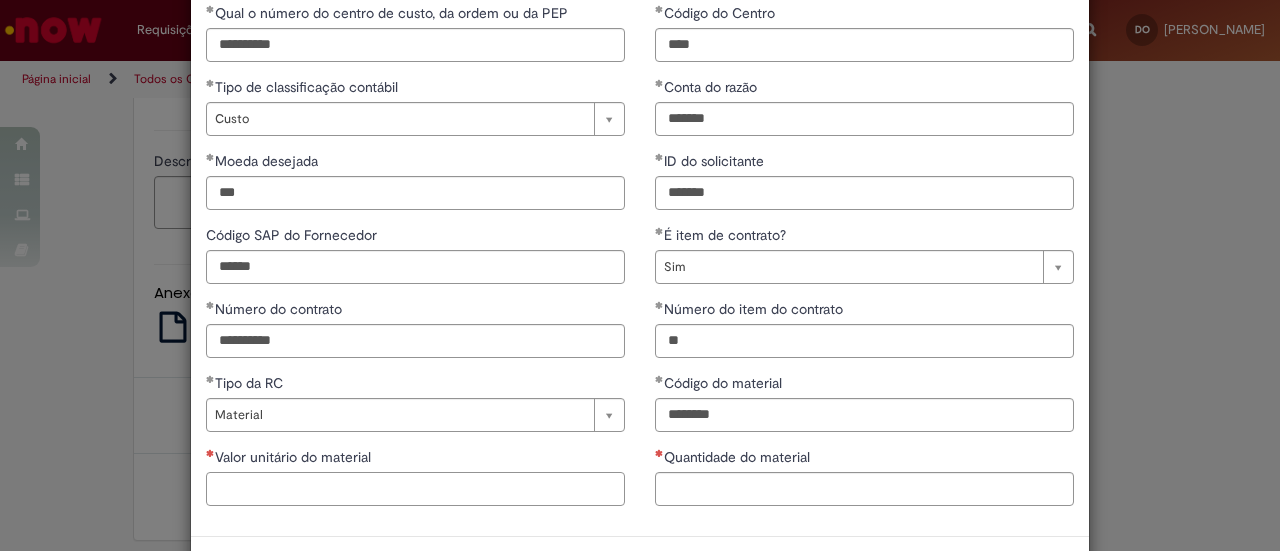 click on "Valor unitário do material" at bounding box center (415, 489) 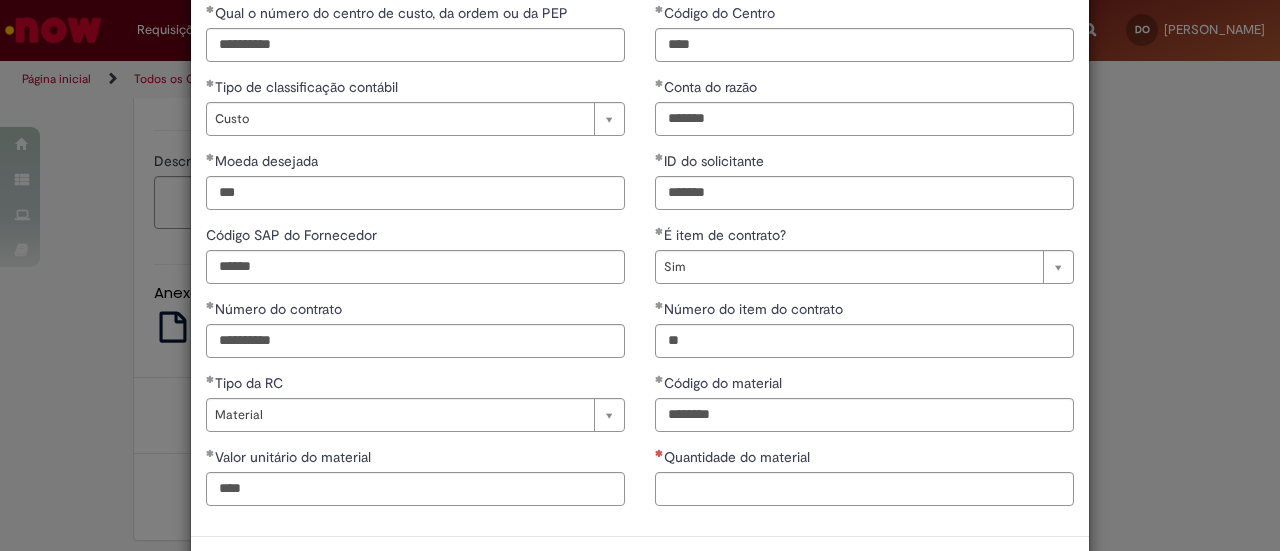 type on "*******" 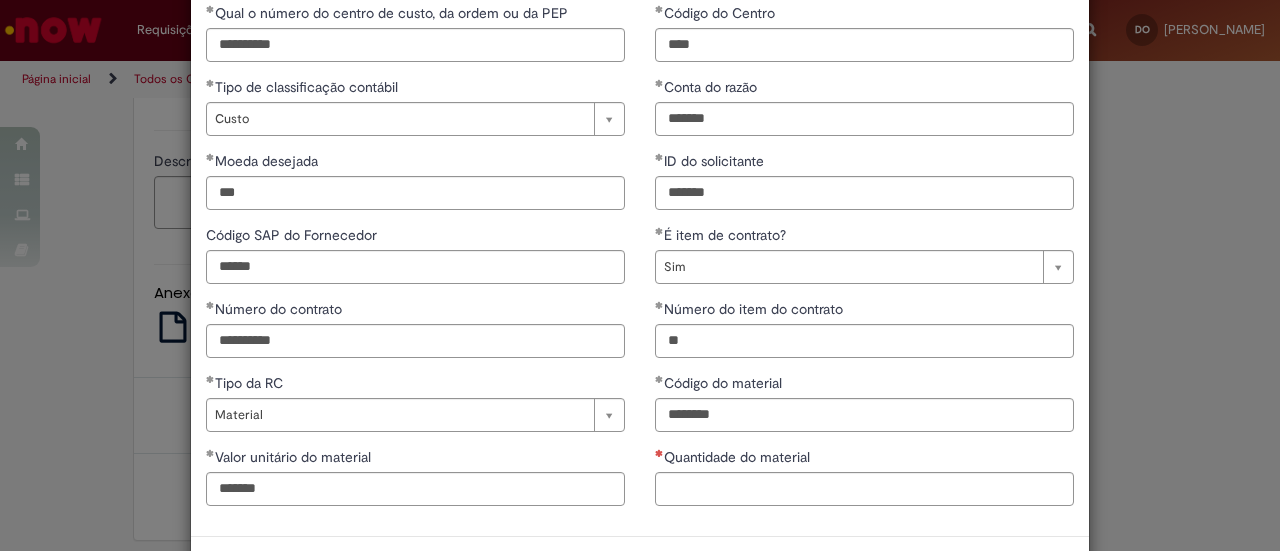scroll, scrollTop: 100, scrollLeft: 0, axis: vertical 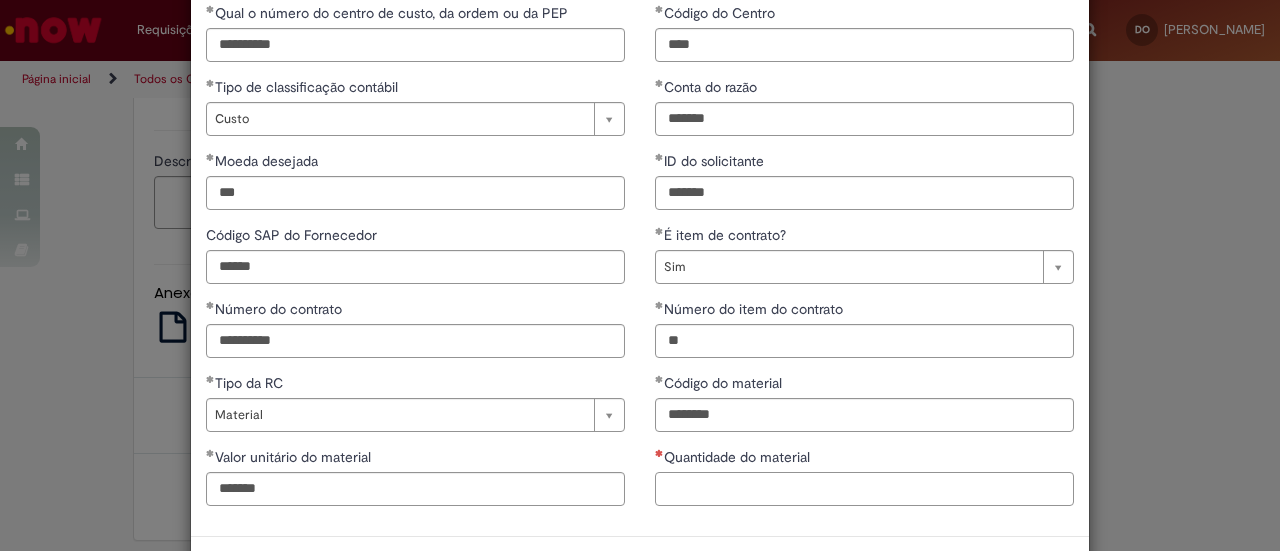 click on "Quantidade do material" at bounding box center [864, 489] 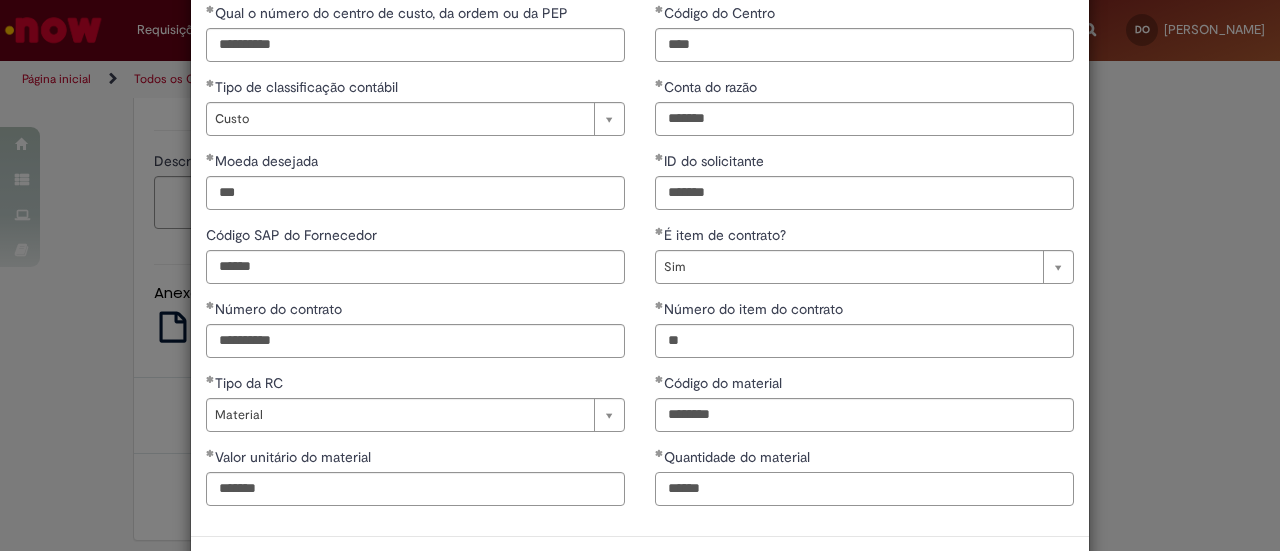 click on "*****" at bounding box center [864, 489] 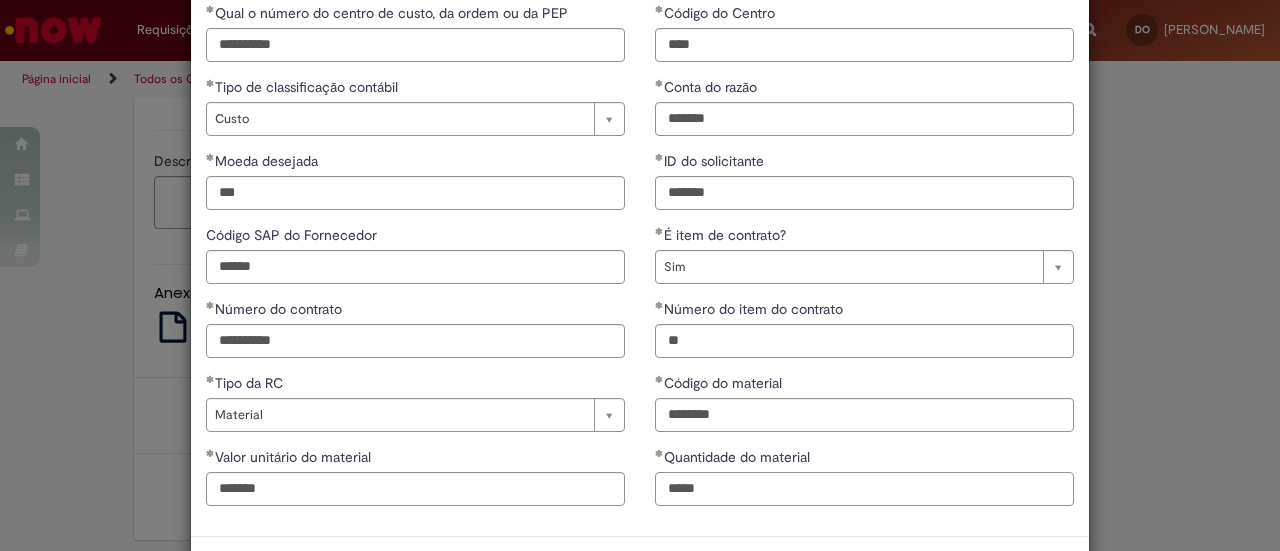 type on "****" 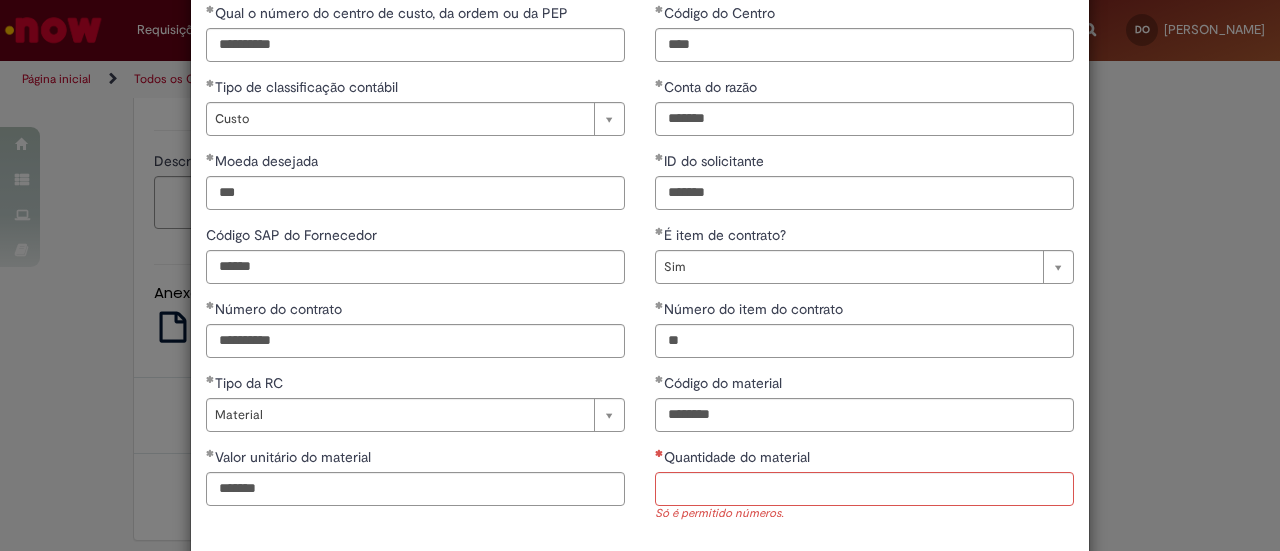 click on "**********" at bounding box center [640, 270] 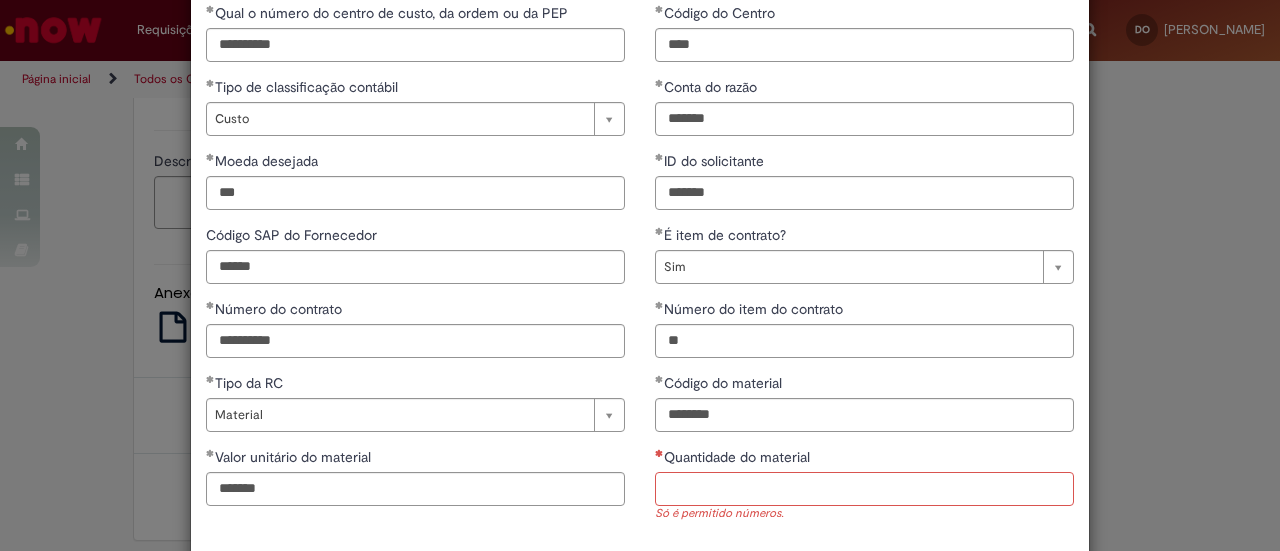 scroll, scrollTop: 100, scrollLeft: 0, axis: vertical 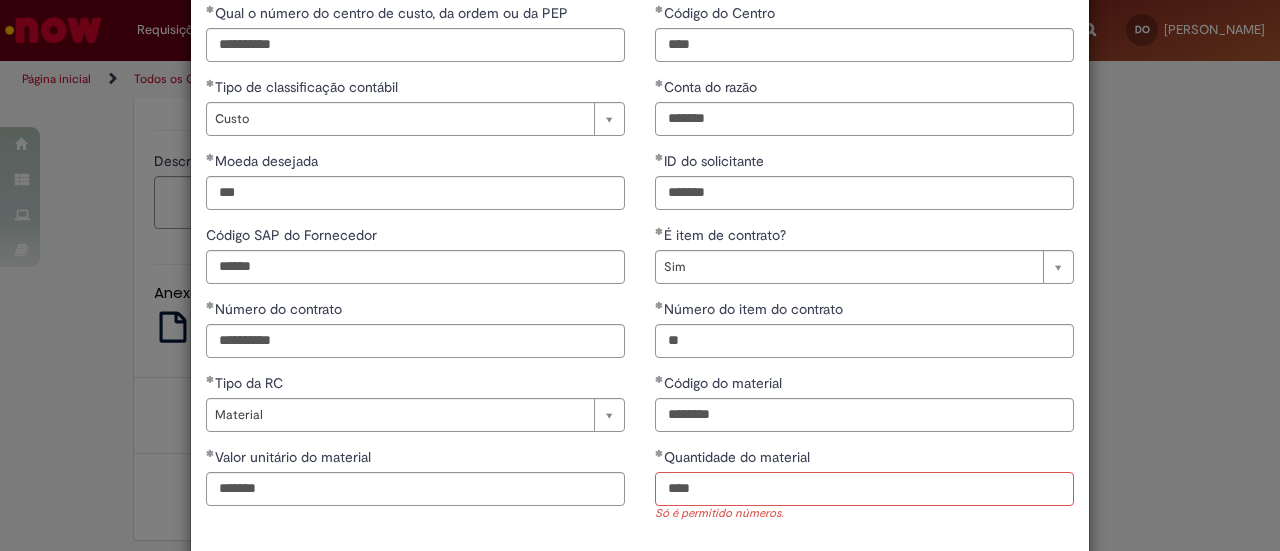 type on "****" 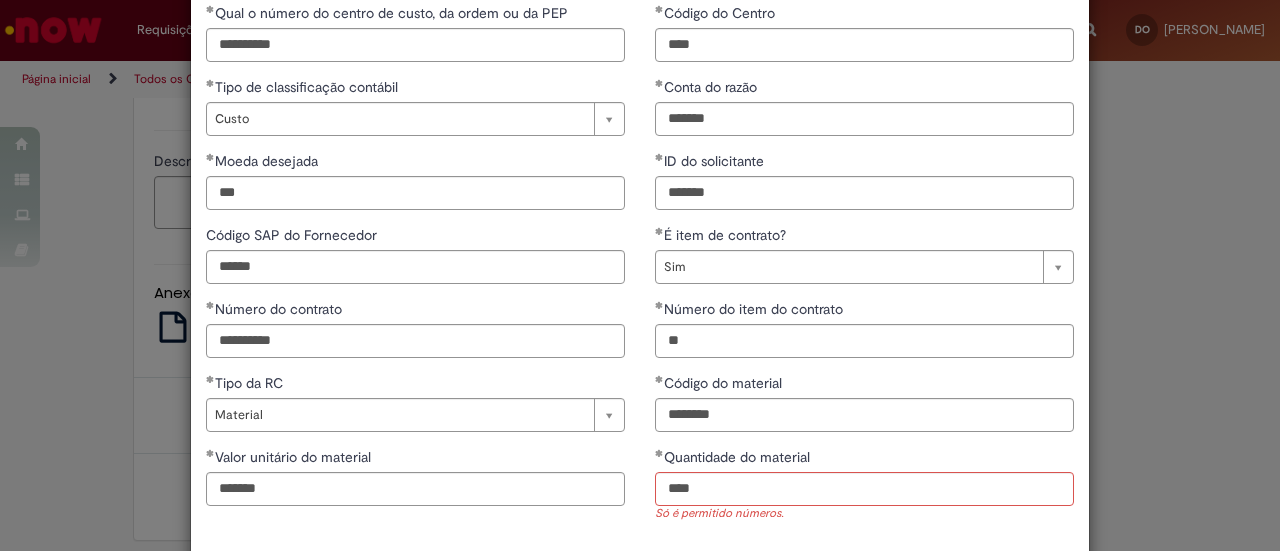 scroll, scrollTop: 100, scrollLeft: 0, axis: vertical 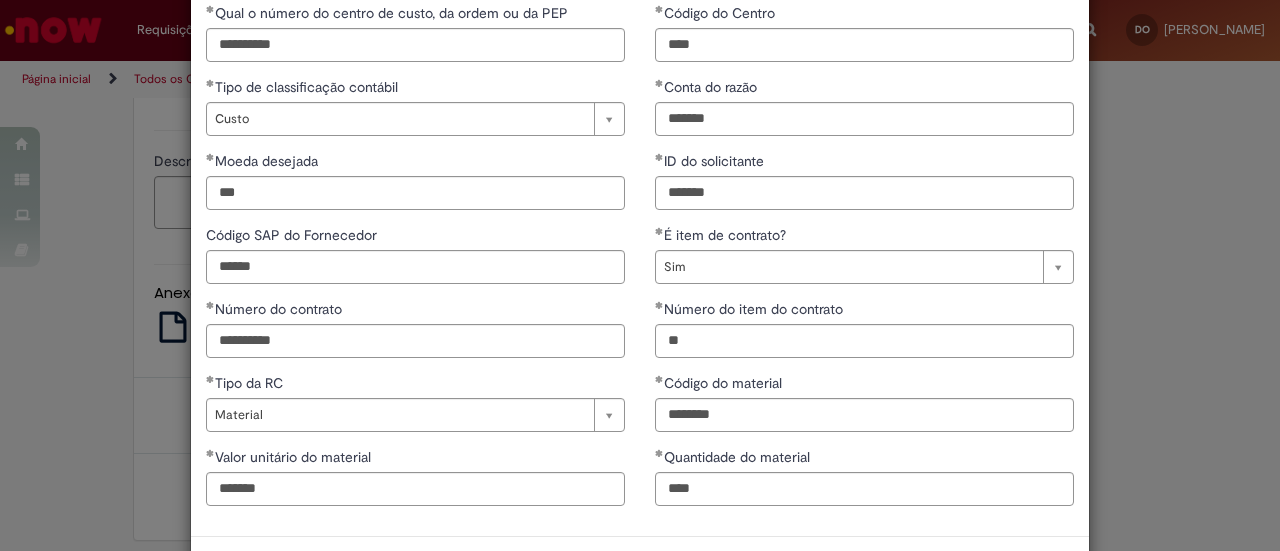 click on "**********" at bounding box center [640, 262] 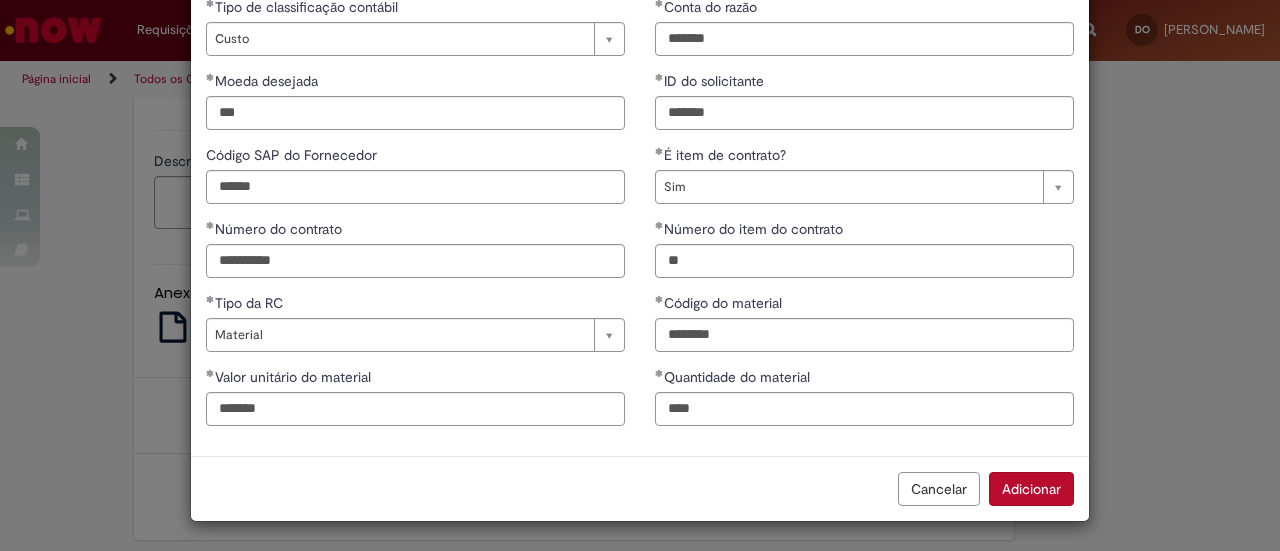 scroll, scrollTop: 178, scrollLeft: 0, axis: vertical 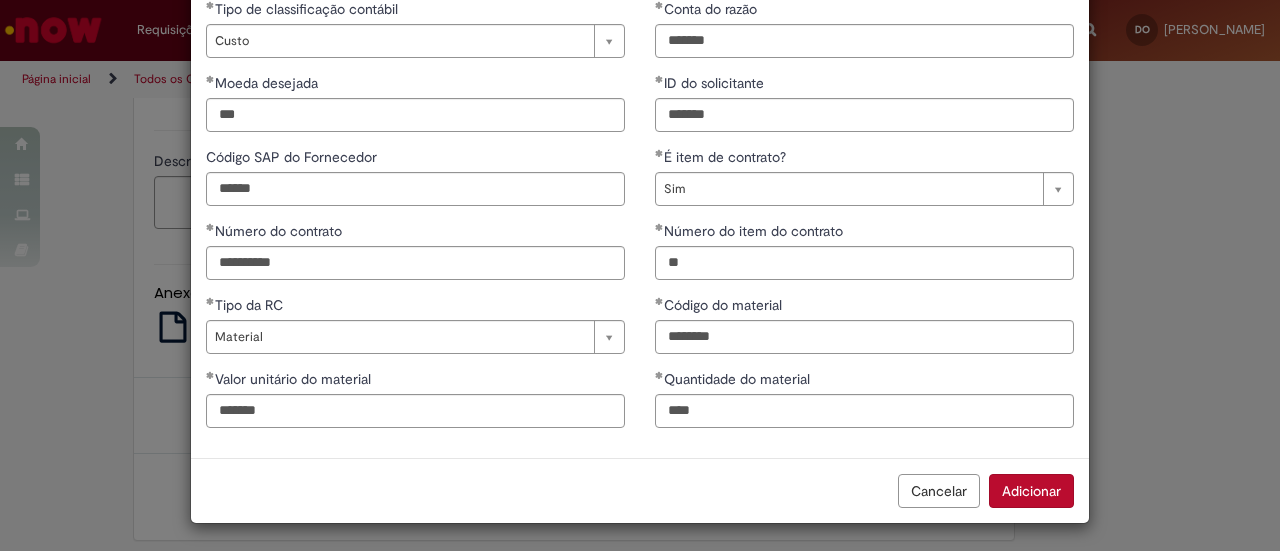 click on "Adicionar" at bounding box center [1031, 491] 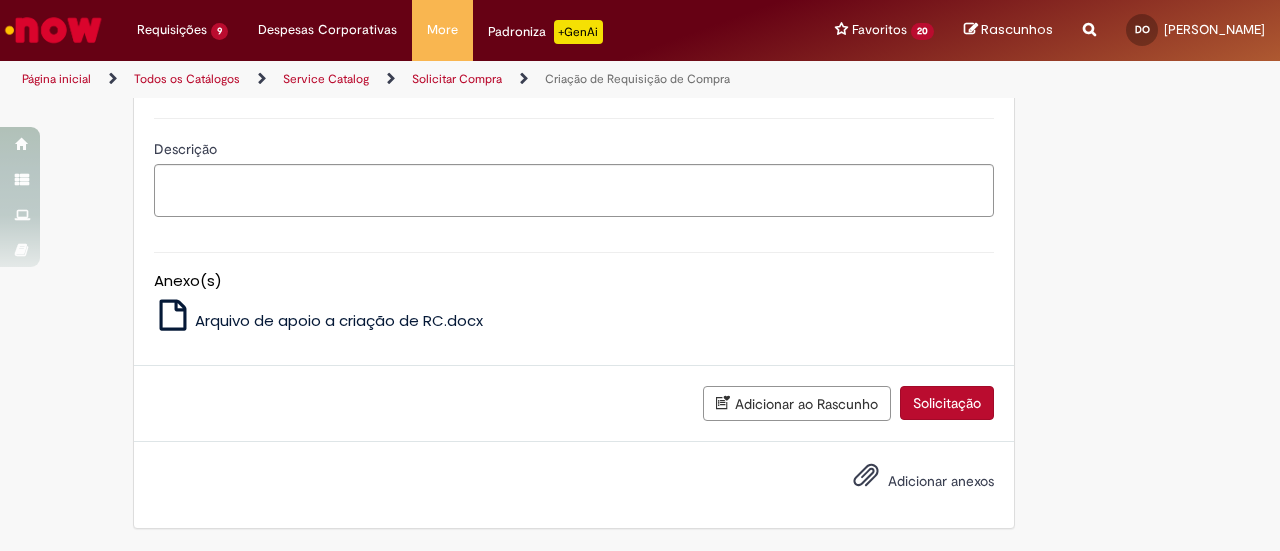 scroll, scrollTop: 2260, scrollLeft: 0, axis: vertical 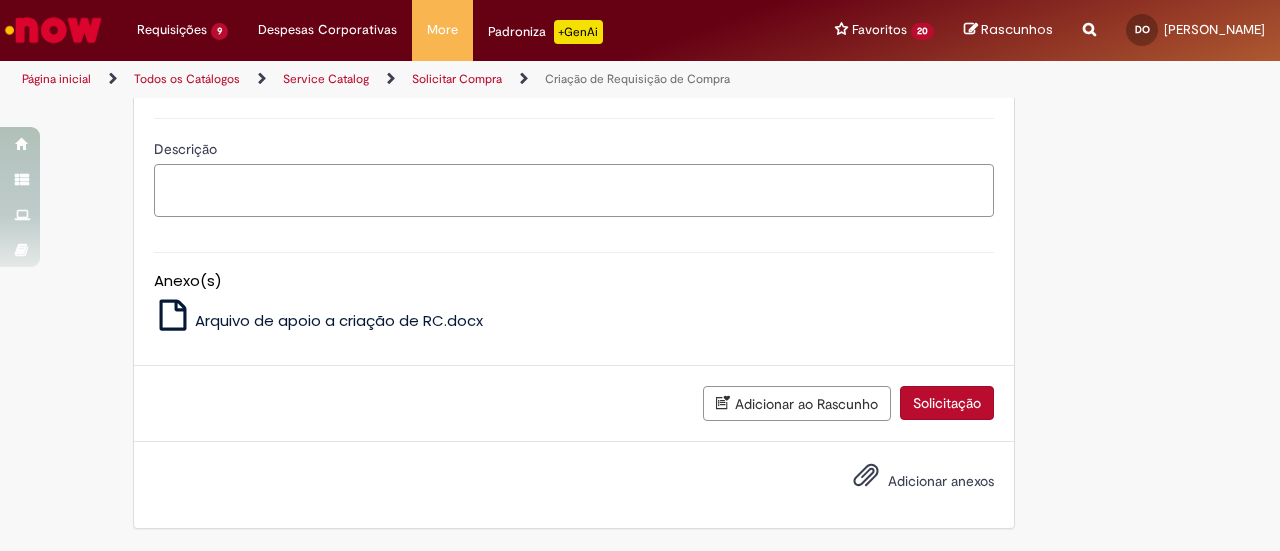 click on "Descrição" at bounding box center [574, 190] 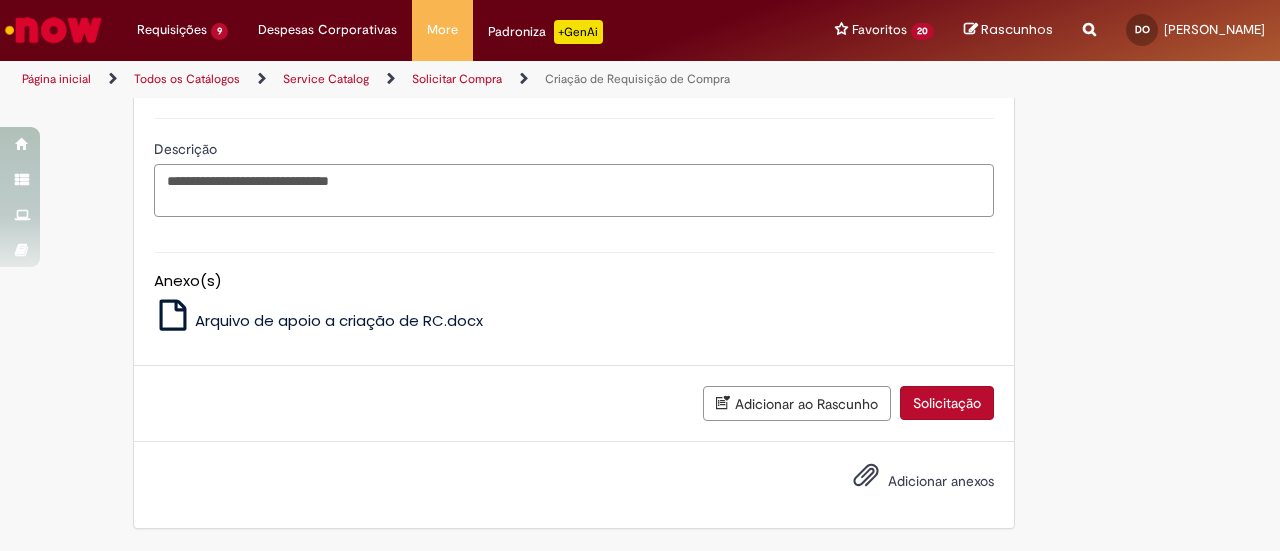 scroll, scrollTop: 2260, scrollLeft: 0, axis: vertical 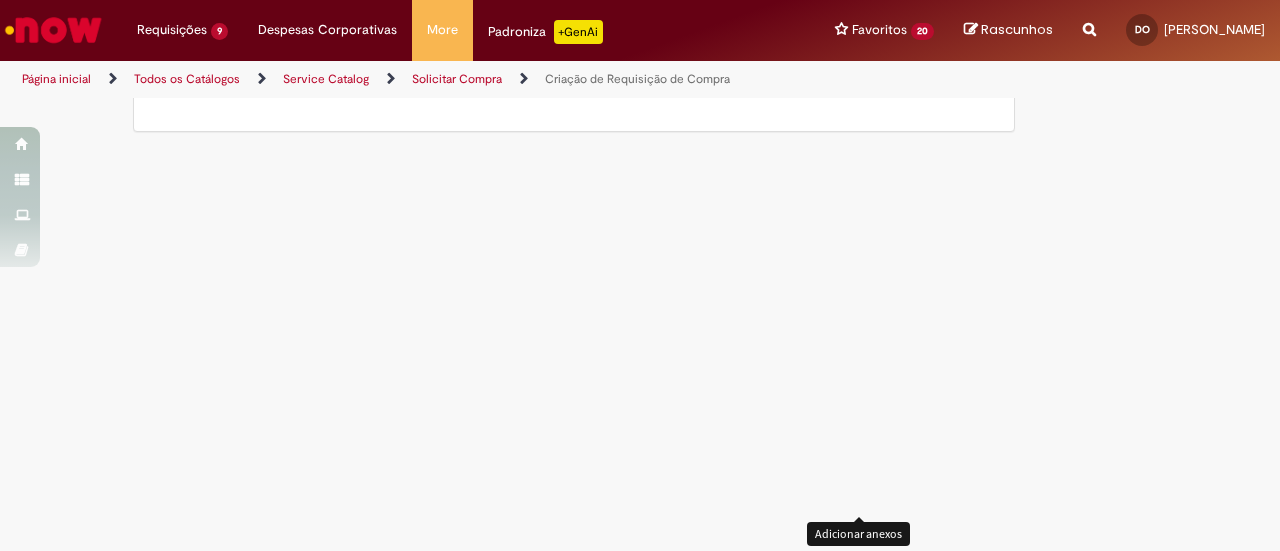 click at bounding box center (866, 79) 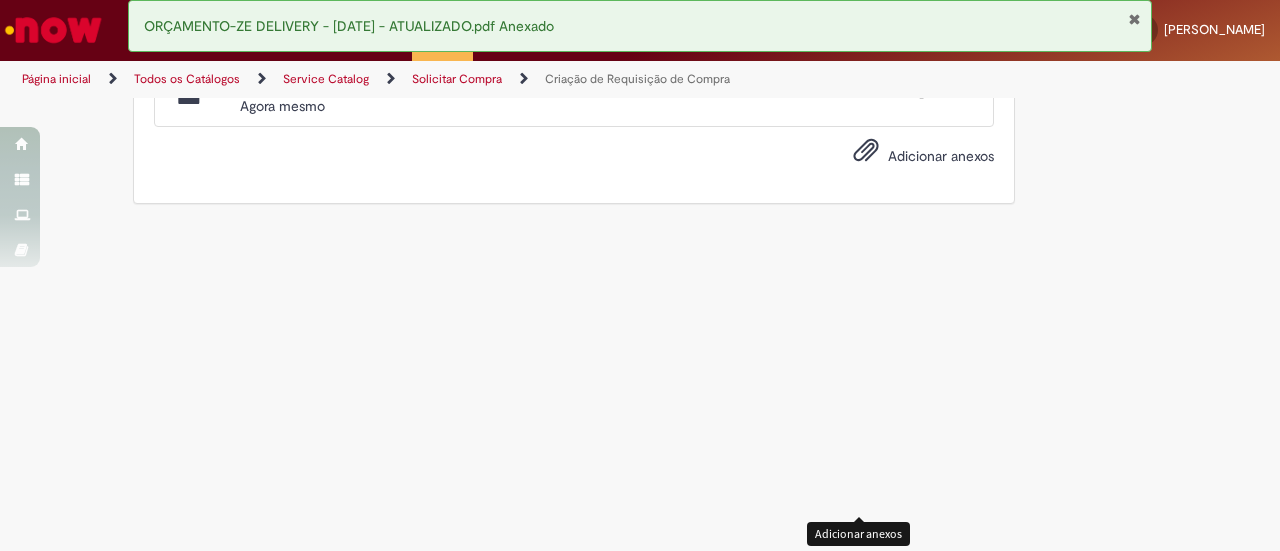 scroll, scrollTop: 2332, scrollLeft: 0, axis: vertical 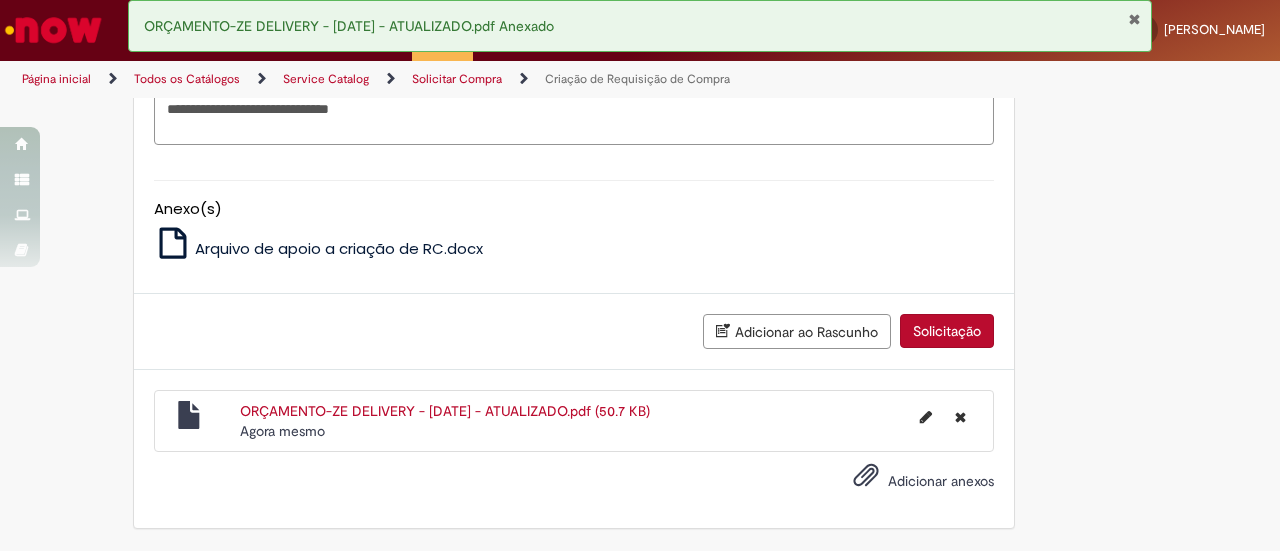 click on "Solicitação" at bounding box center (947, 331) 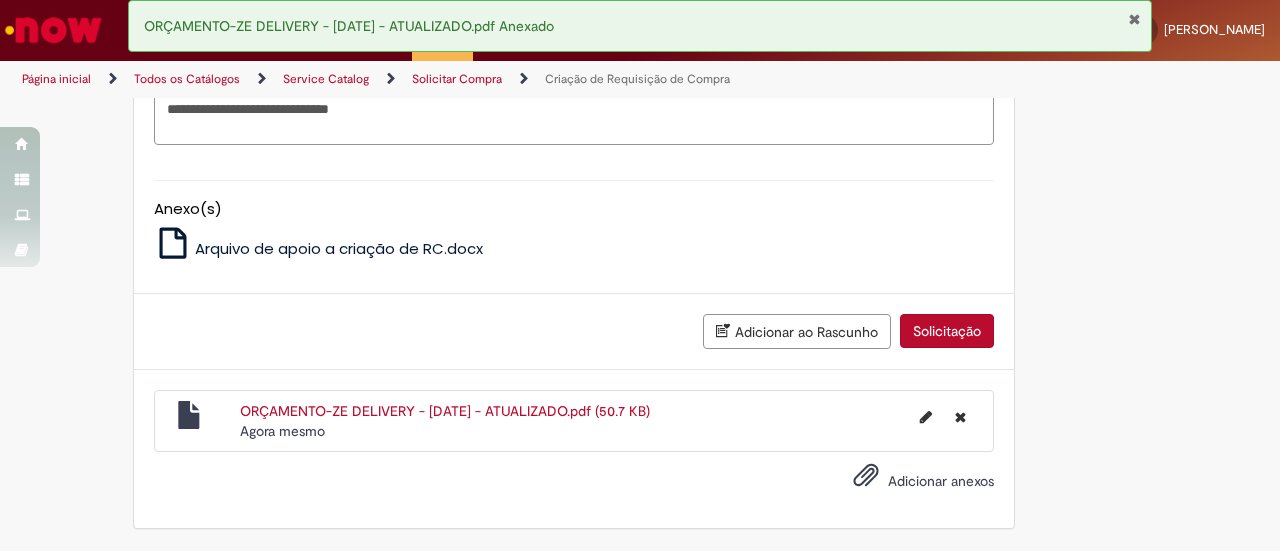 scroll, scrollTop: 2286, scrollLeft: 0, axis: vertical 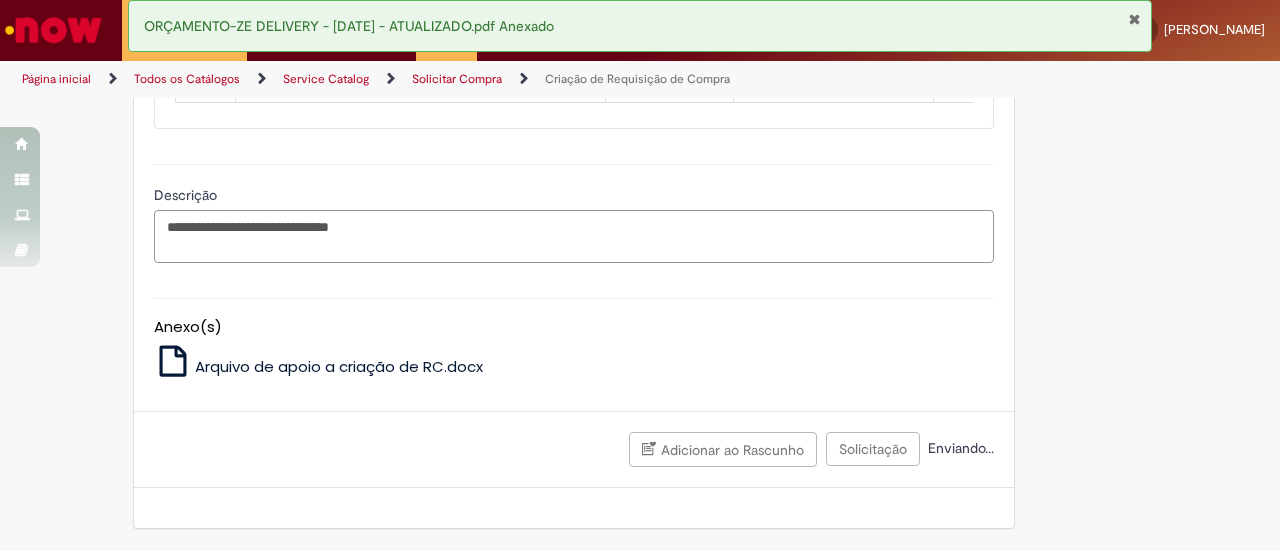 click on "**********" at bounding box center [574, 236] 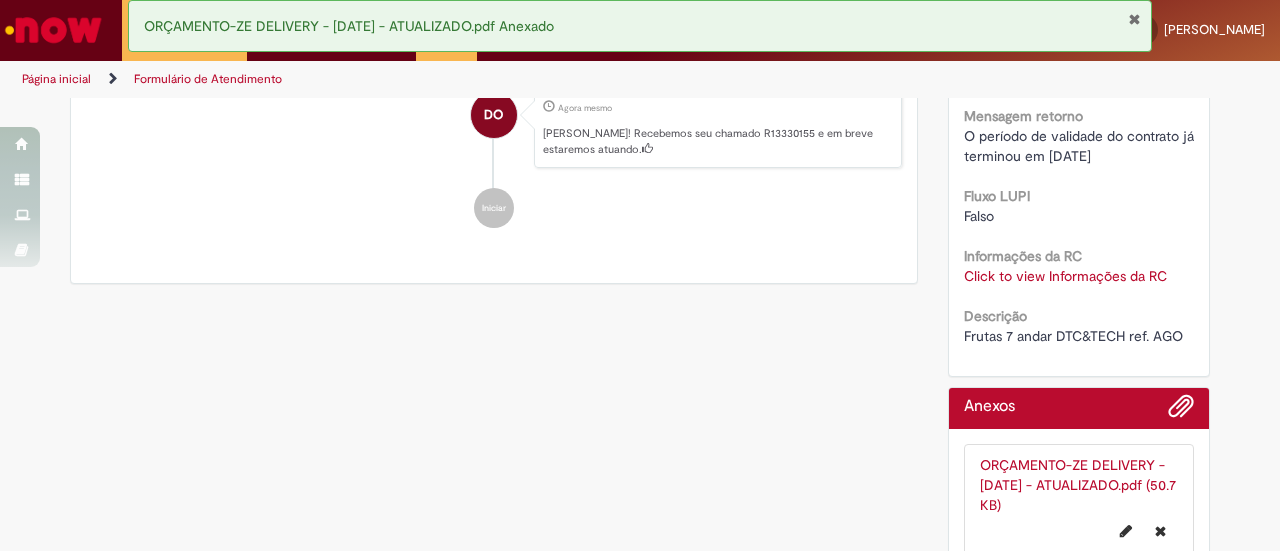 scroll, scrollTop: 745, scrollLeft: 0, axis: vertical 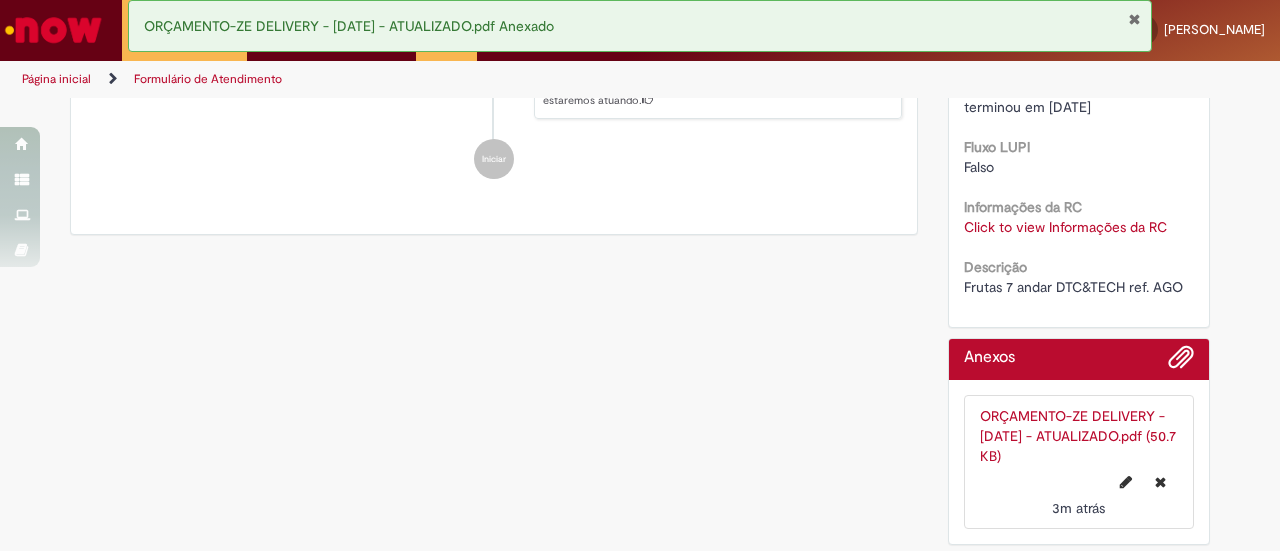 click on "Verificar Código de Barras
Aguardando Aprovação
Aguardando atendimento
Em andamento
Validação
Concluído
Criação de Requisição de Compra
Enviar
AR
Ambev RPA
2m atrás 2 minutos atrás     Comentários adicionais
DO" at bounding box center (640, -45) 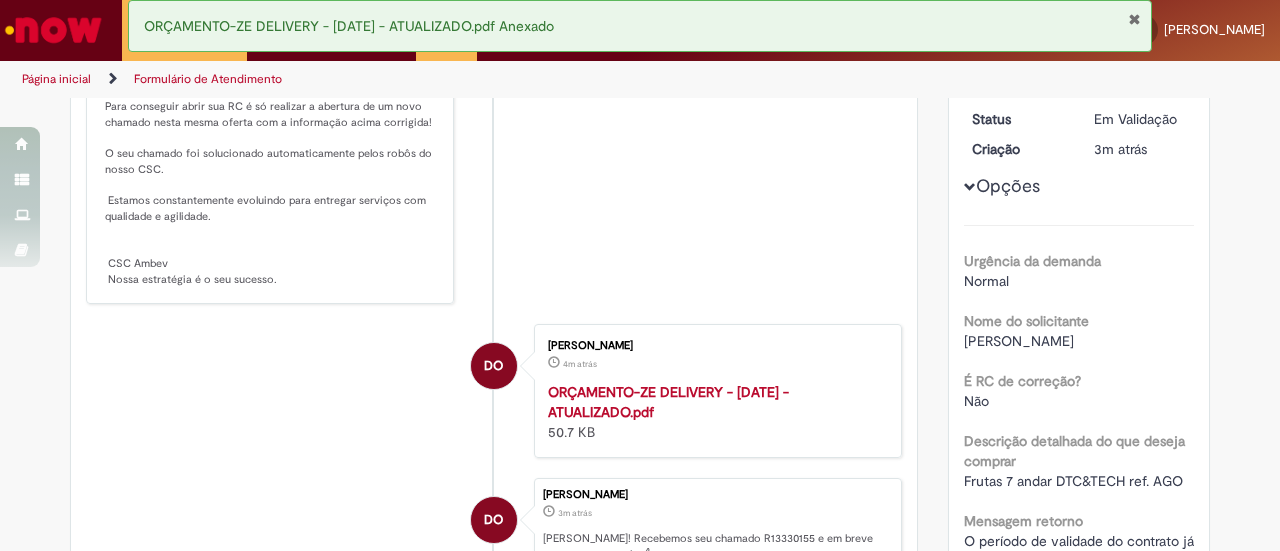 scroll, scrollTop: 0, scrollLeft: 0, axis: both 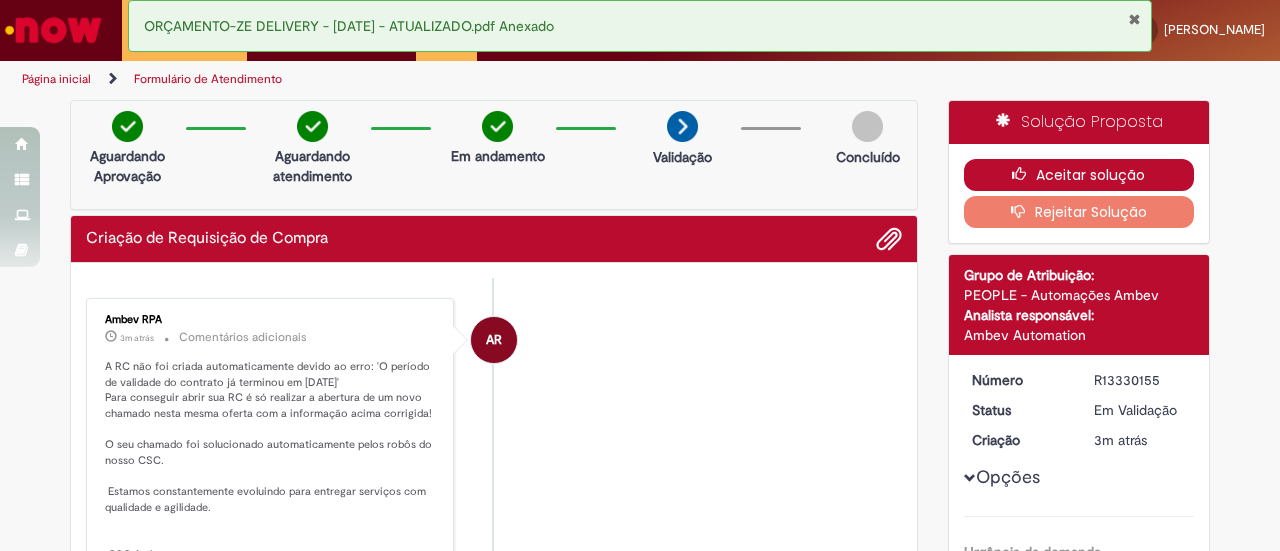 click on "Aceitar solução" at bounding box center (1079, 175) 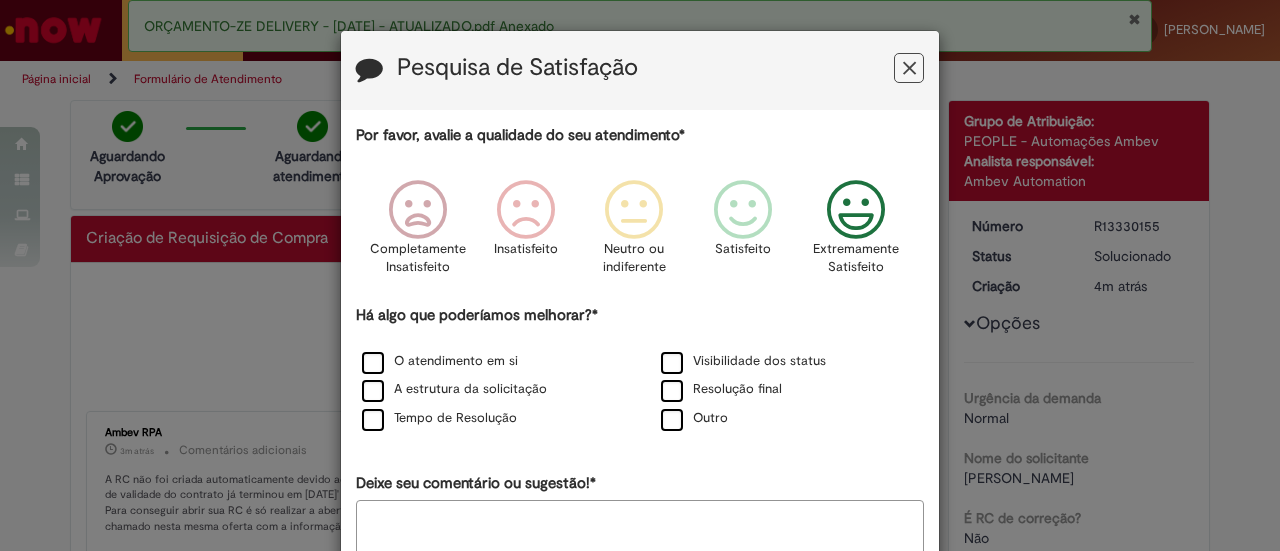 click at bounding box center (856, 210) 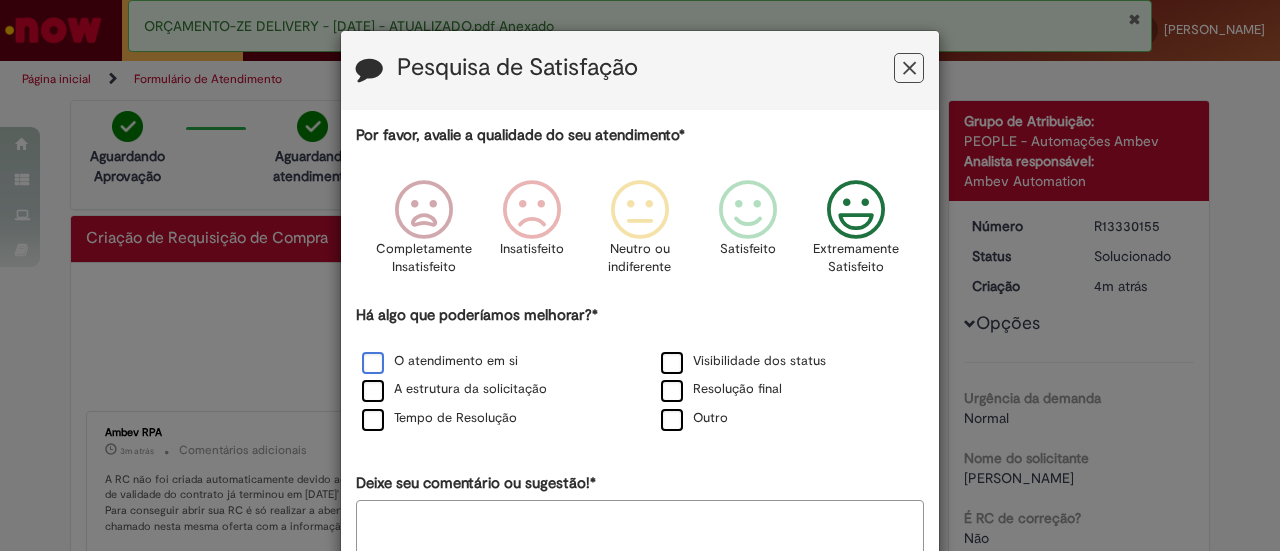 click on "O atendimento em si" at bounding box center (440, 361) 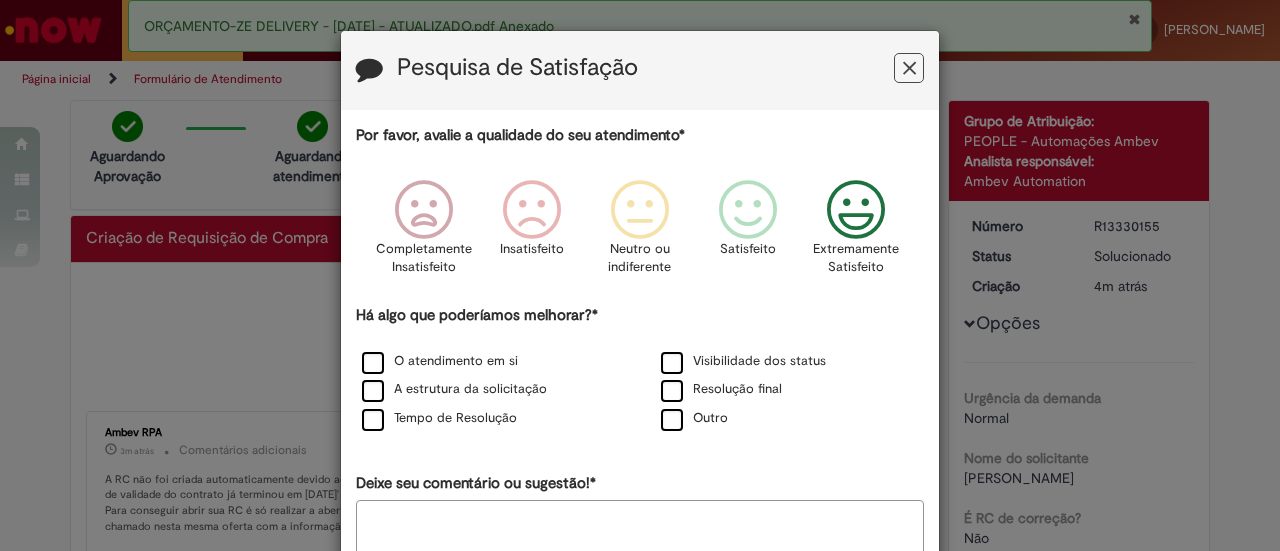click on "A estrutura da solicitação" at bounding box center [490, 390] 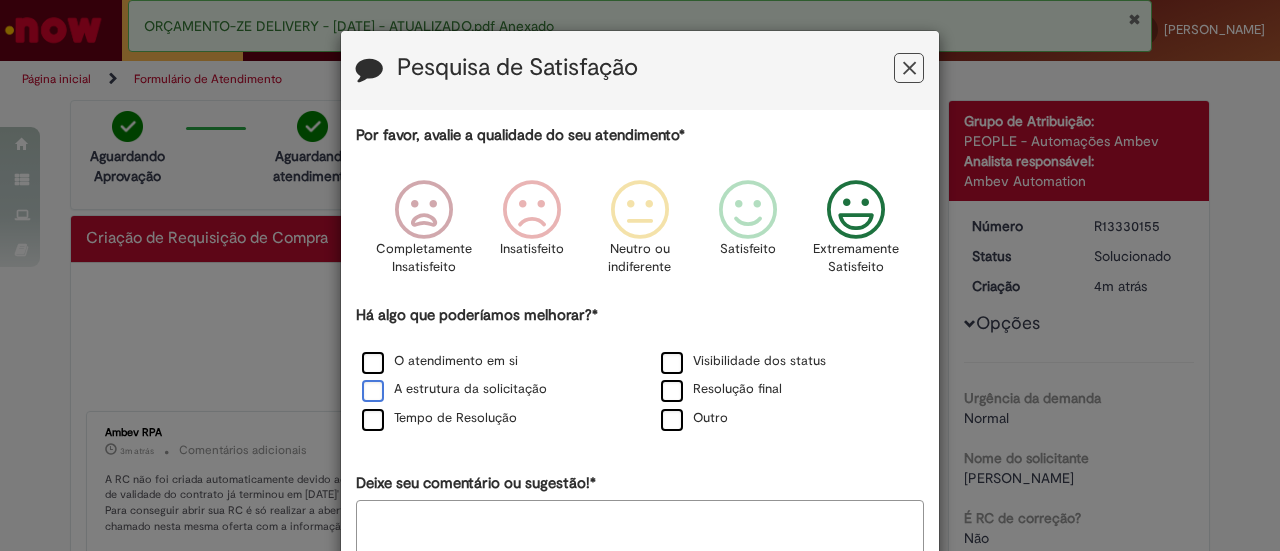 click on "A estrutura da solicitação" at bounding box center (454, 389) 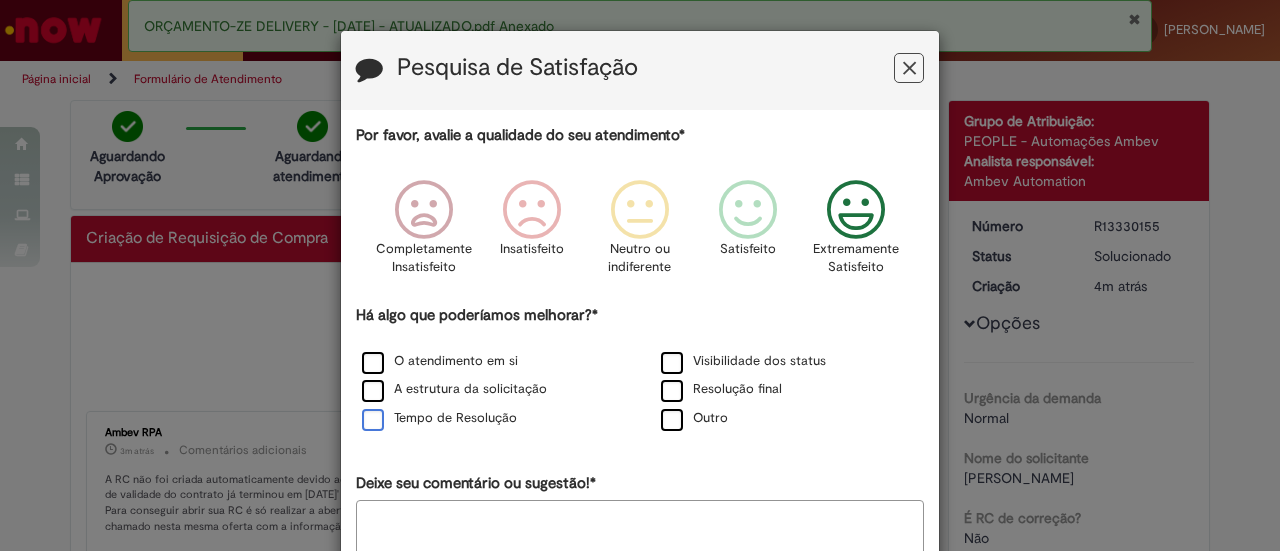 click on "Tempo de Resolução" at bounding box center (439, 418) 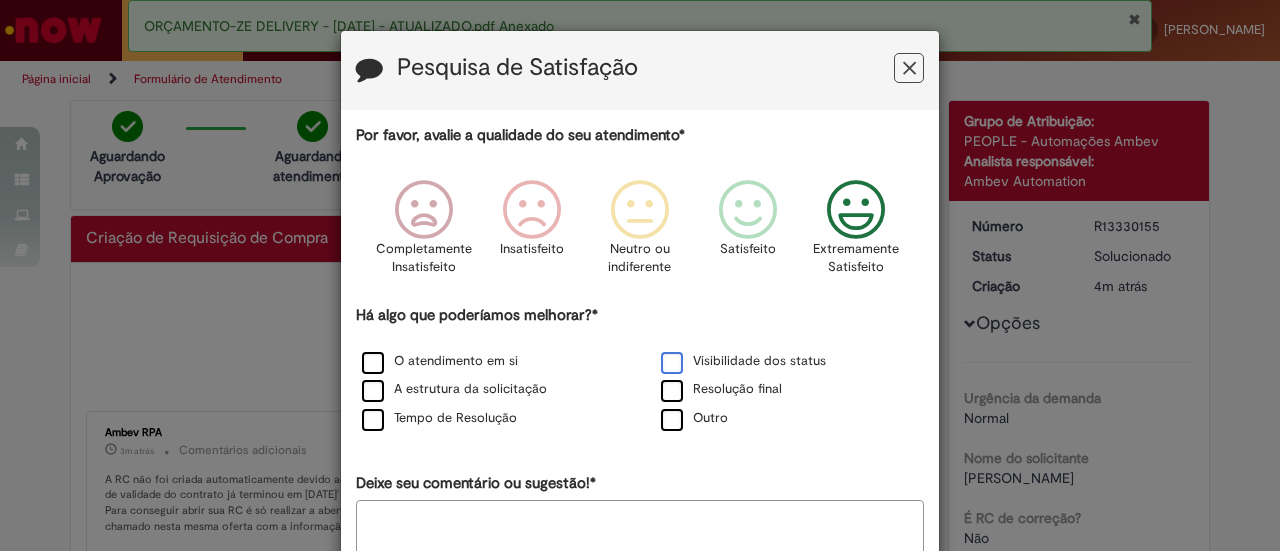drag, startPoint x: 680, startPoint y: 355, endPoint x: 666, endPoint y: 359, distance: 14.56022 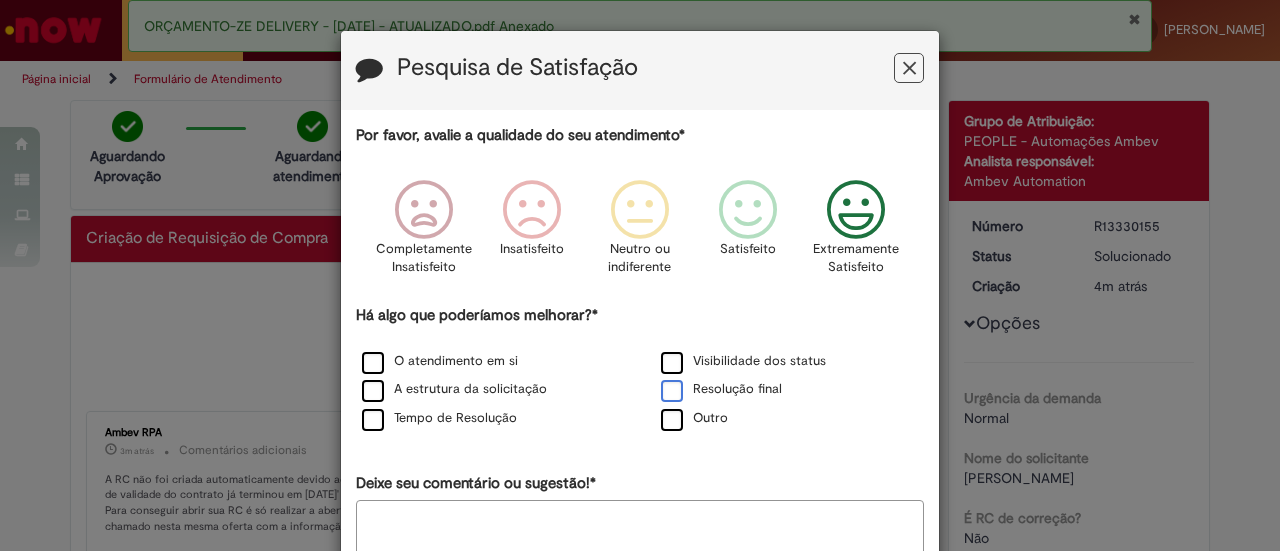 click on "Resolução final" at bounding box center (721, 389) 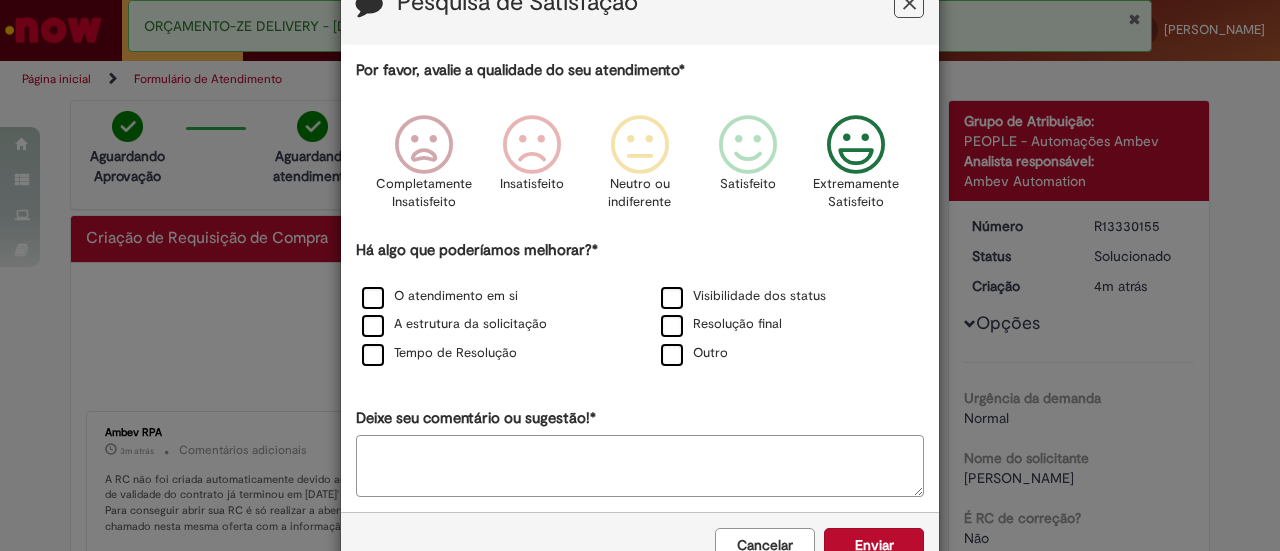 scroll, scrollTop: 119, scrollLeft: 0, axis: vertical 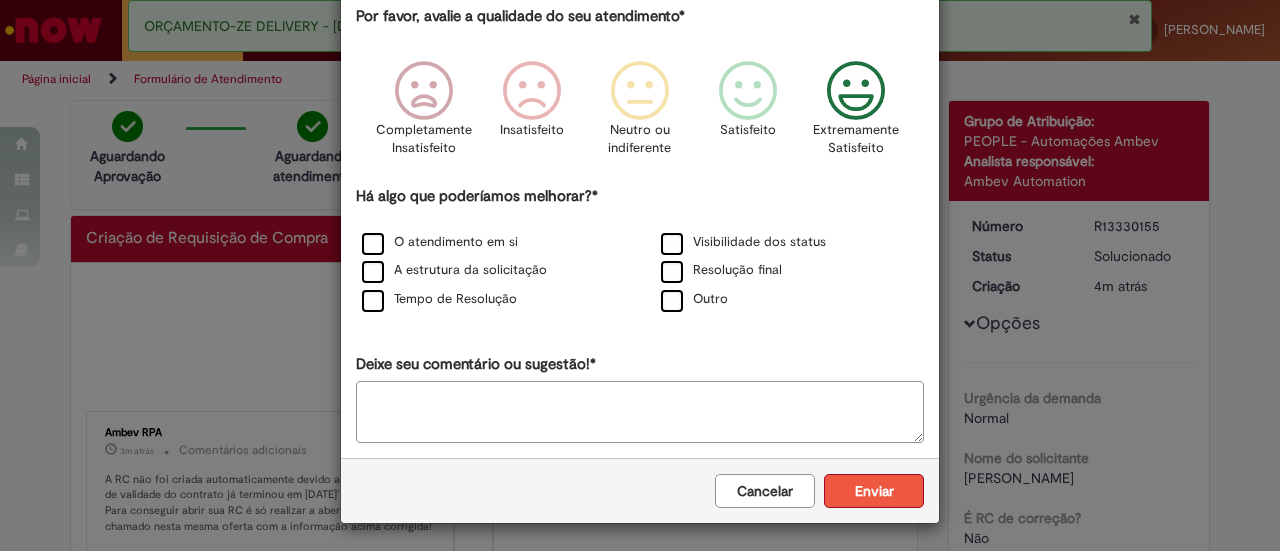 click on "Enviar" at bounding box center [874, 491] 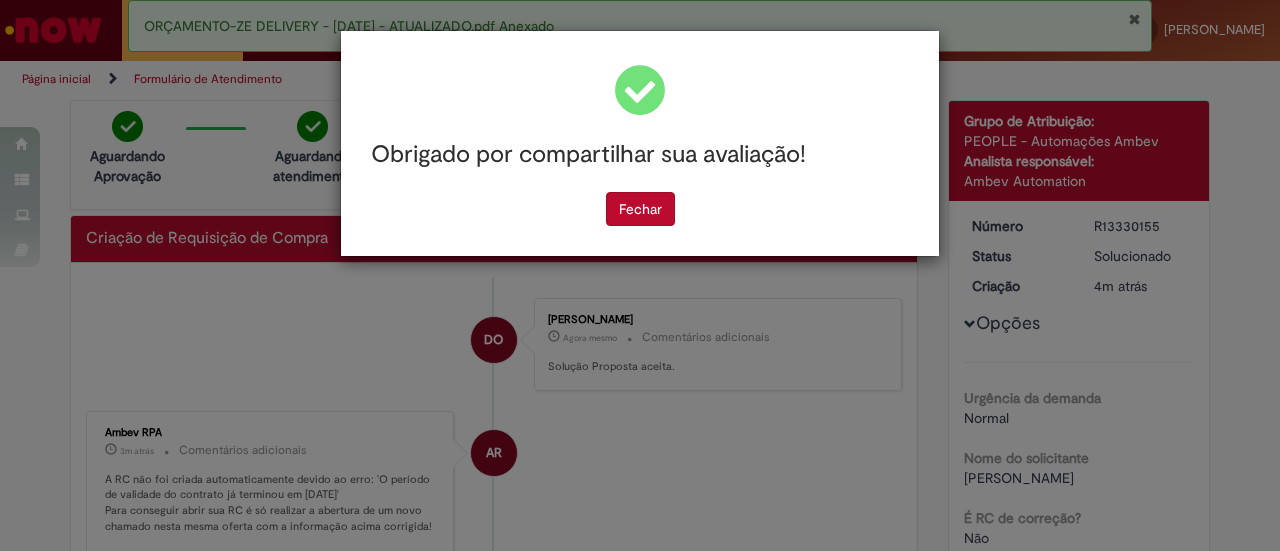 scroll, scrollTop: 0, scrollLeft: 0, axis: both 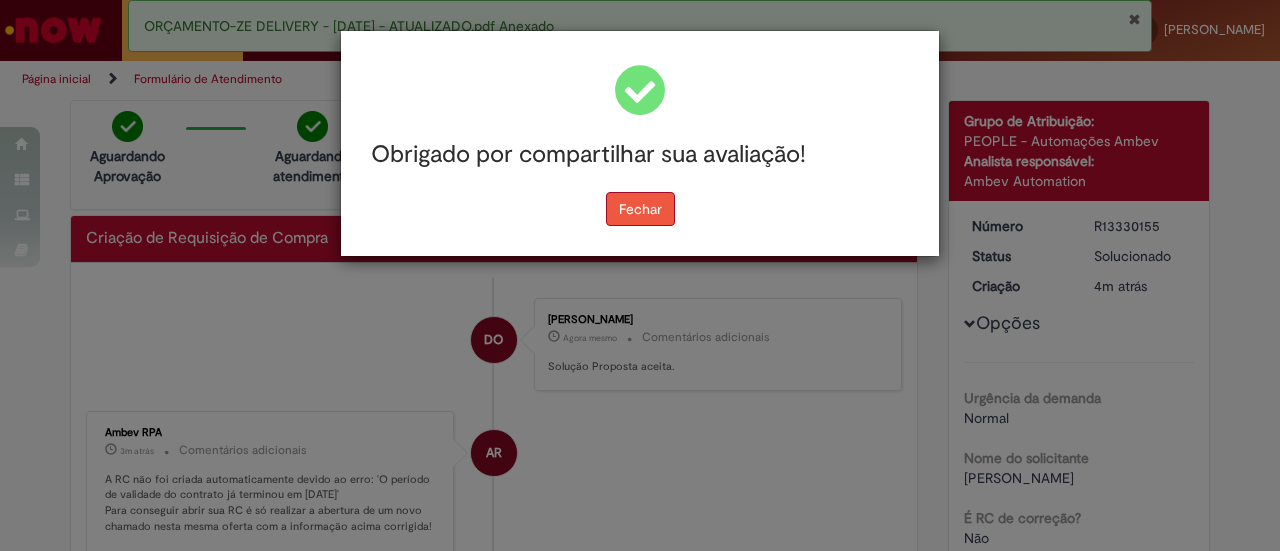 click on "Fechar" at bounding box center (640, 209) 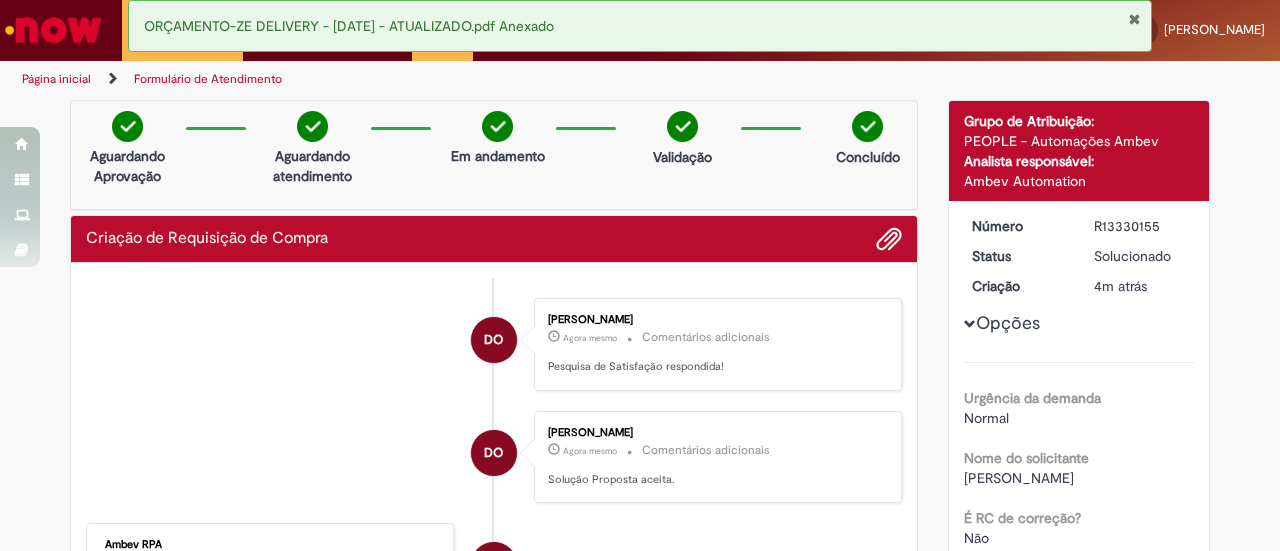 click on "ORÇAMENTO-ZE DELIVERY - [DATE] - ATUALIZADO.pdf Anexado" at bounding box center [640, 26] 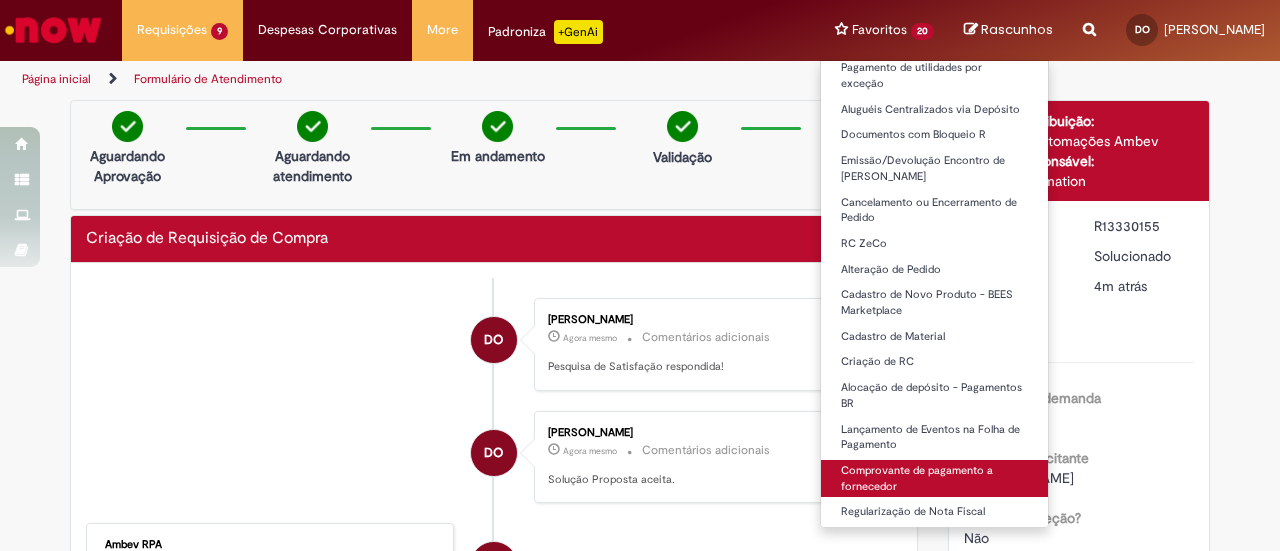 scroll, scrollTop: 255, scrollLeft: 0, axis: vertical 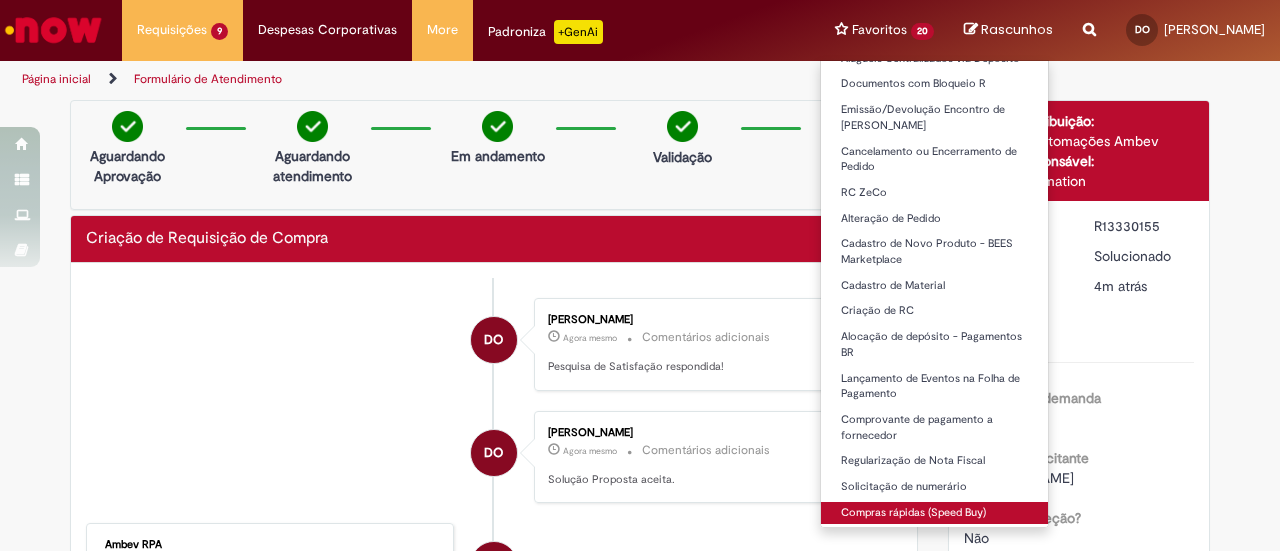 click on "Compras rápidas (Speed Buy)" at bounding box center (934, 513) 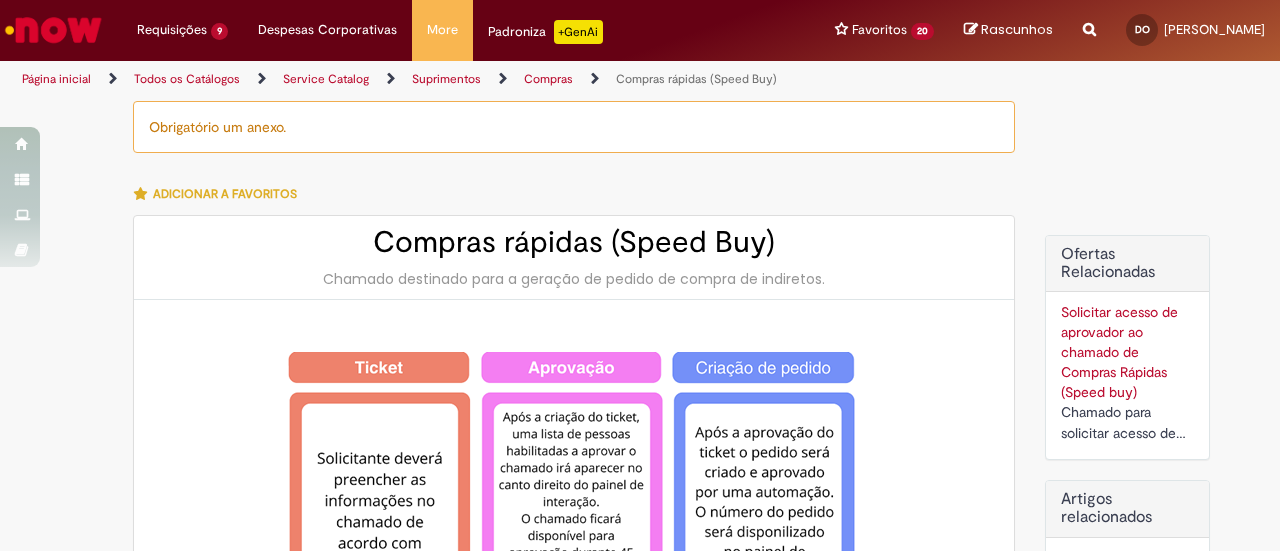type on "*******" 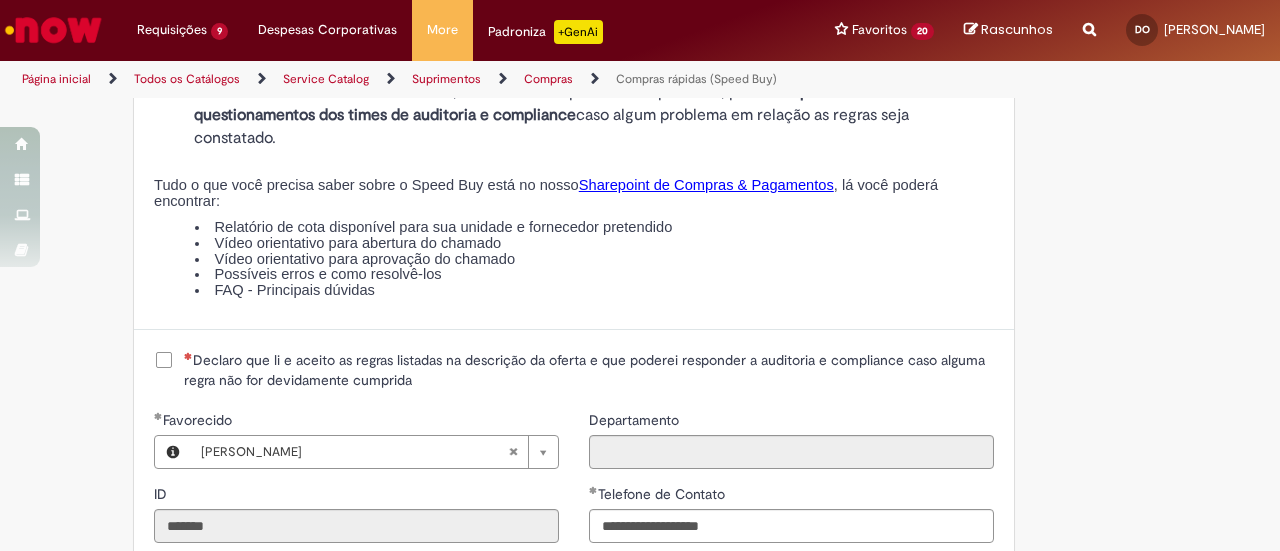 scroll, scrollTop: 2300, scrollLeft: 0, axis: vertical 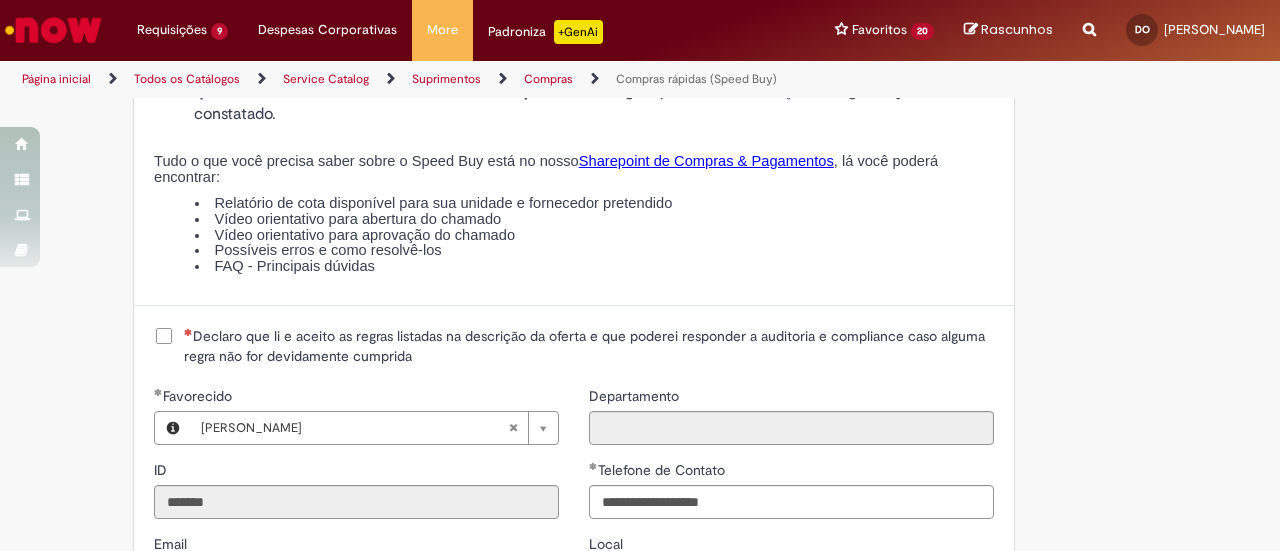 click on "Declaro que li e aceito as regras listadas na descrição da oferta e que poderei responder a auditoria e compliance caso alguma regra não for devidamente cumprida" at bounding box center [589, 346] 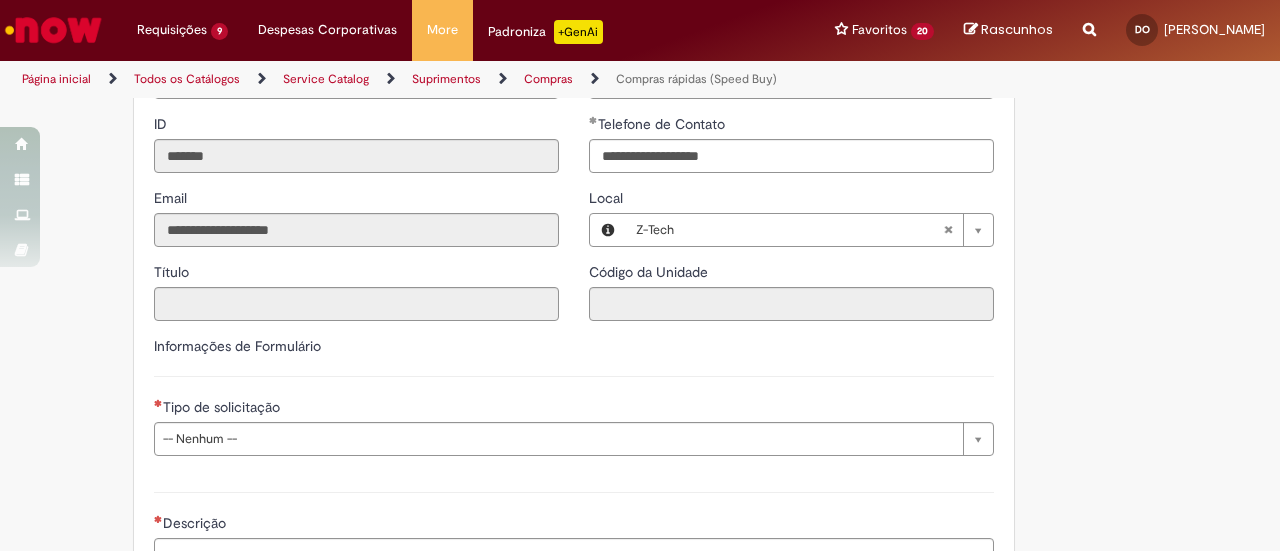 scroll, scrollTop: 2800, scrollLeft: 0, axis: vertical 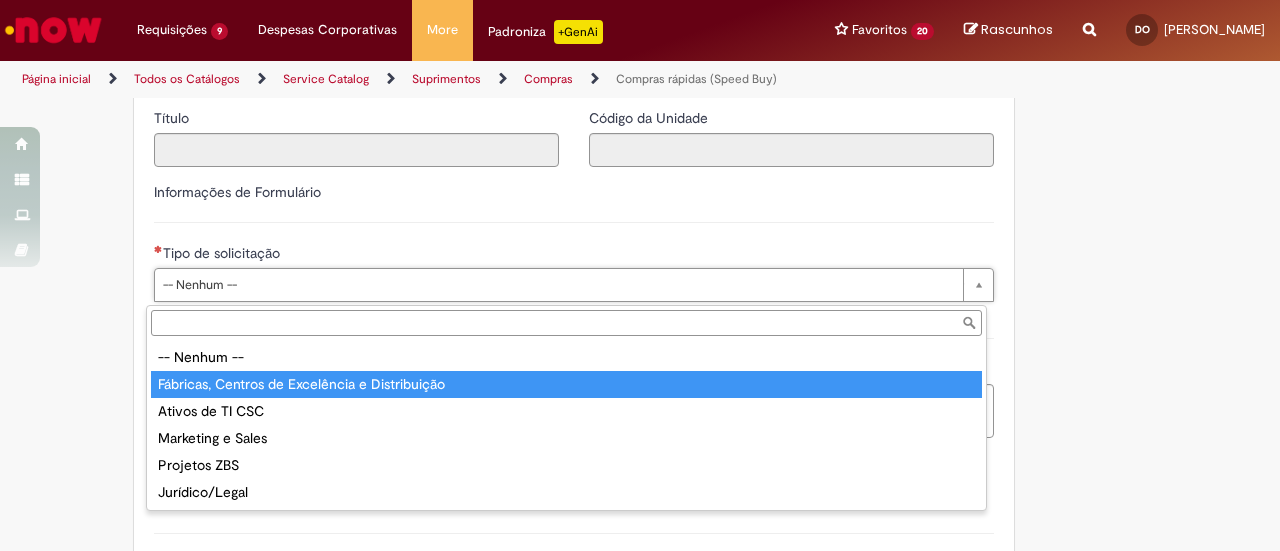 type on "**********" 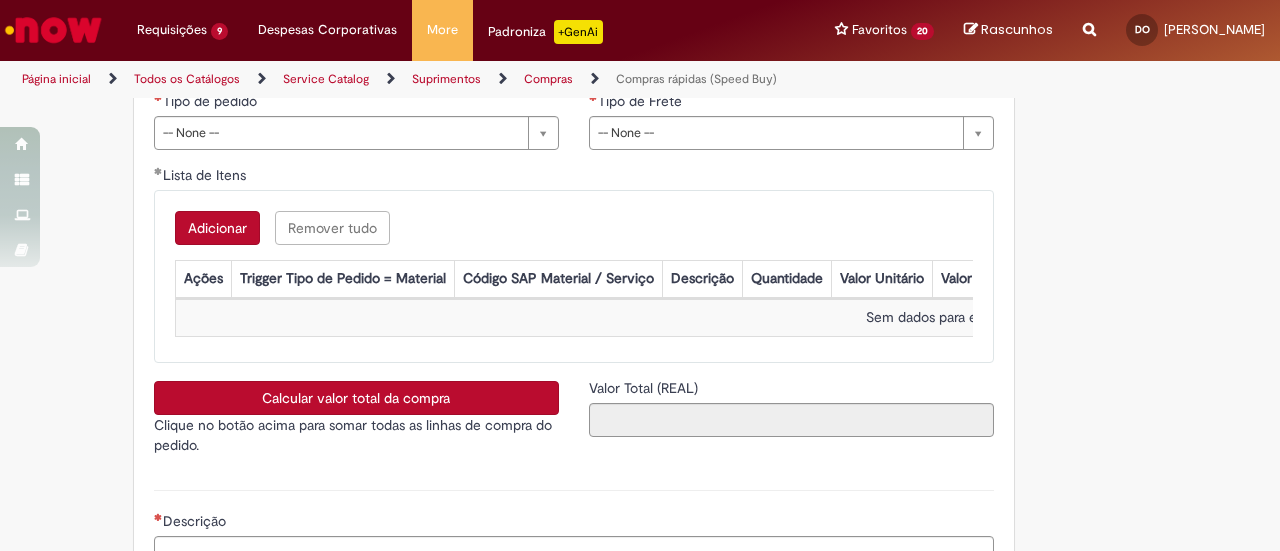 scroll, scrollTop: 3000, scrollLeft: 0, axis: vertical 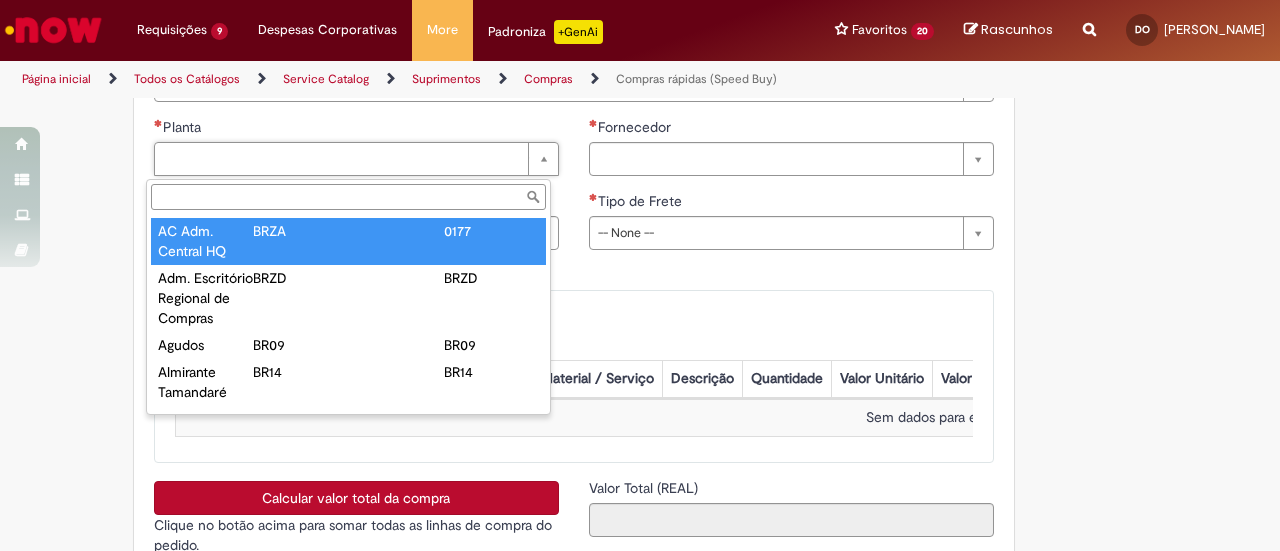 type on "**********" 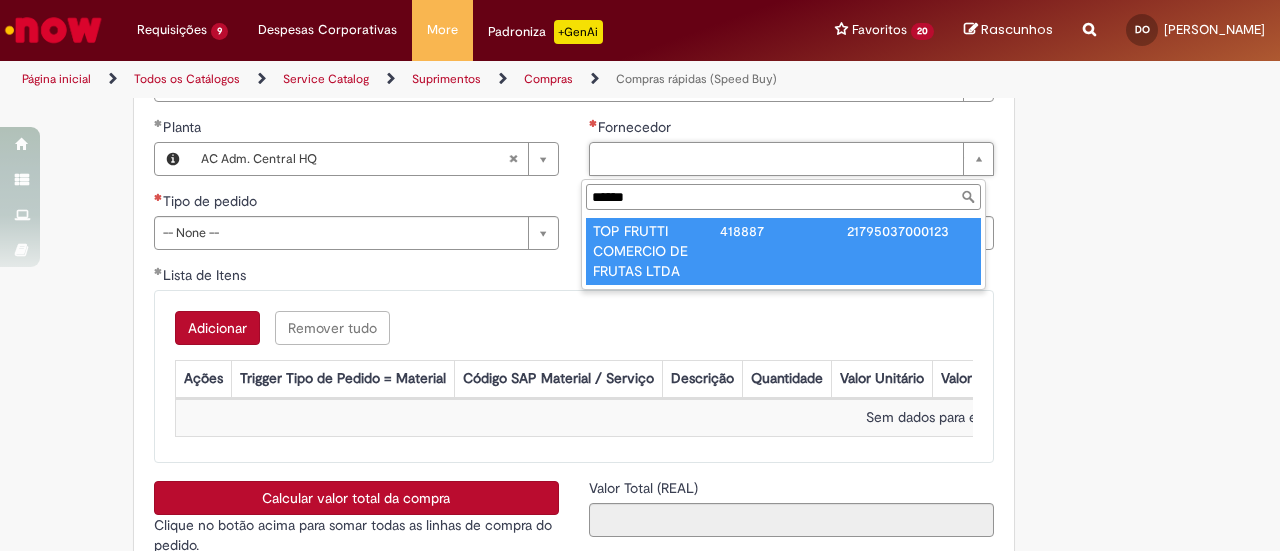 type on "******" 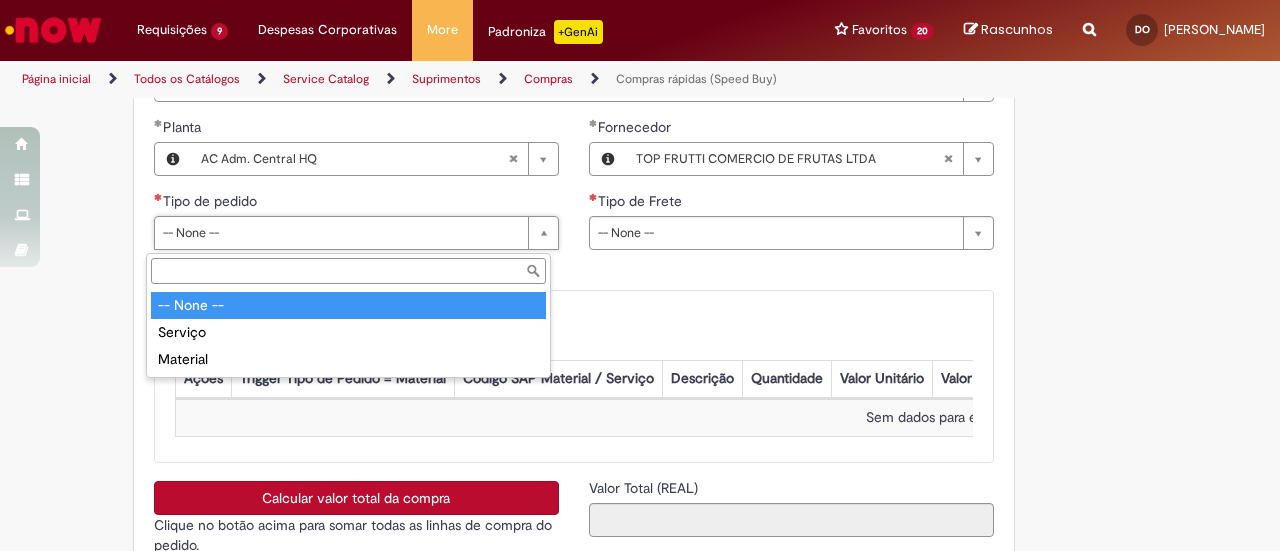 drag, startPoint x: 542, startPoint y: 233, endPoint x: 474, endPoint y: 261, distance: 73.53911 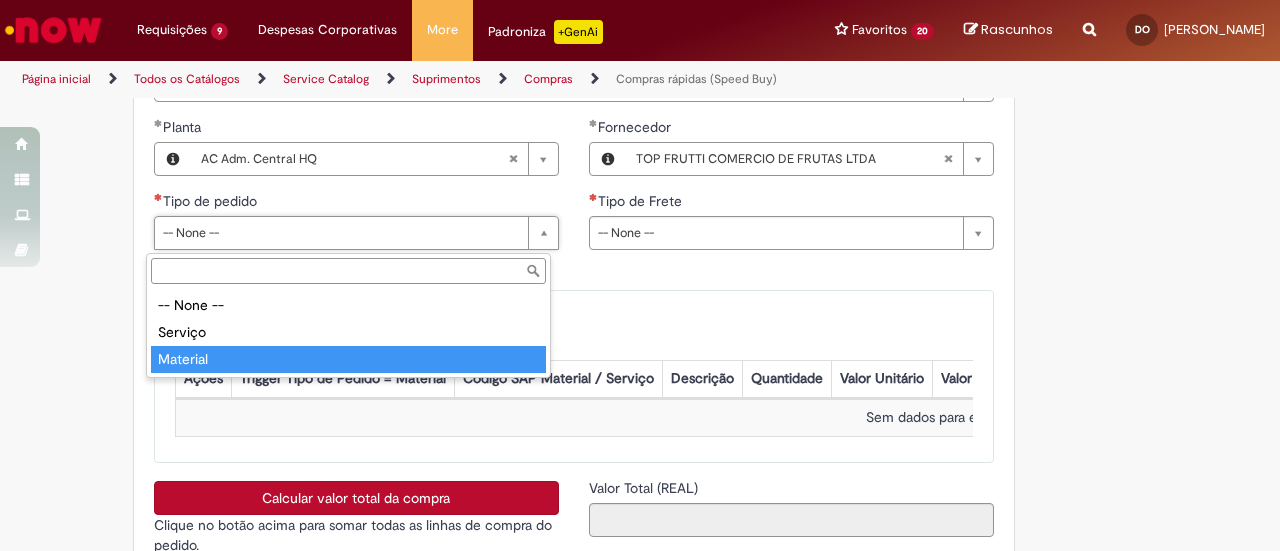 type on "********" 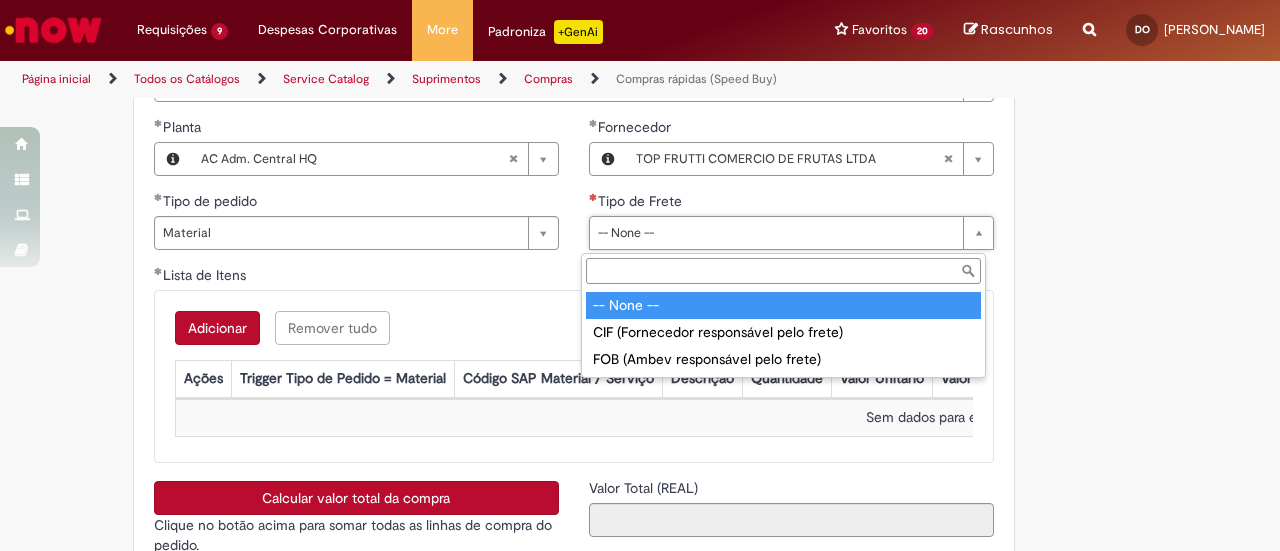 drag, startPoint x: 976, startPoint y: 243, endPoint x: 926, endPoint y: 265, distance: 54.626 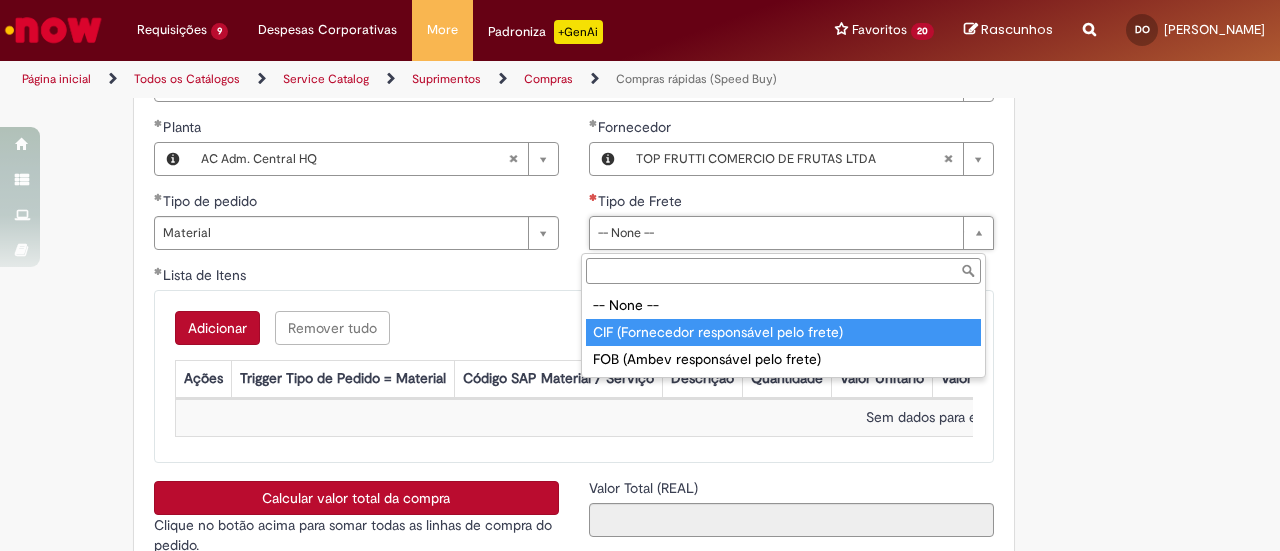 type on "**********" 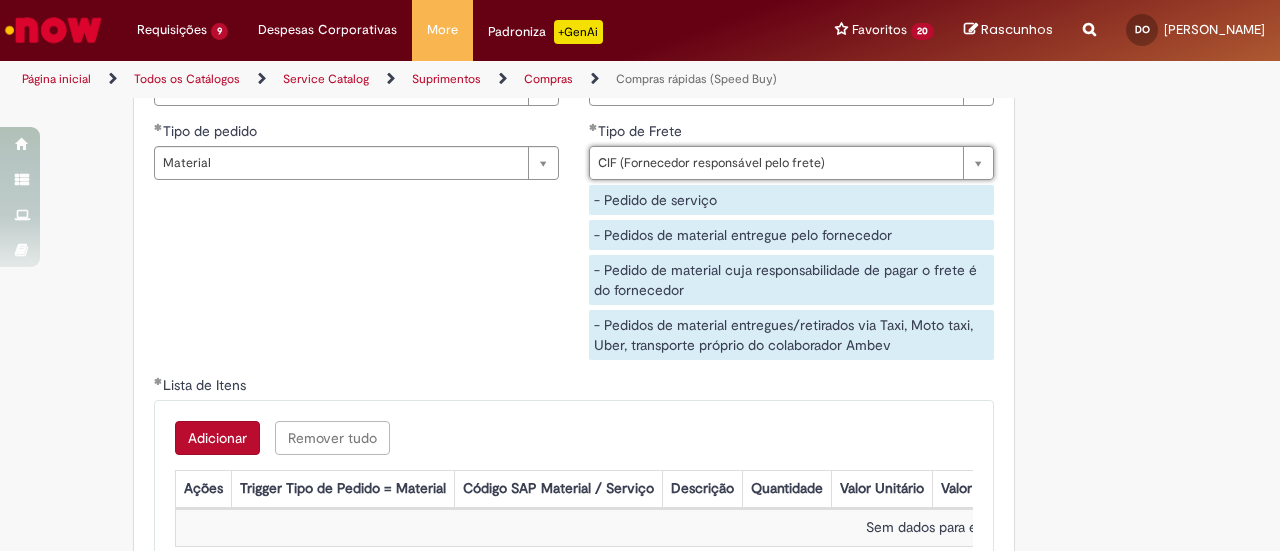 scroll, scrollTop: 3100, scrollLeft: 0, axis: vertical 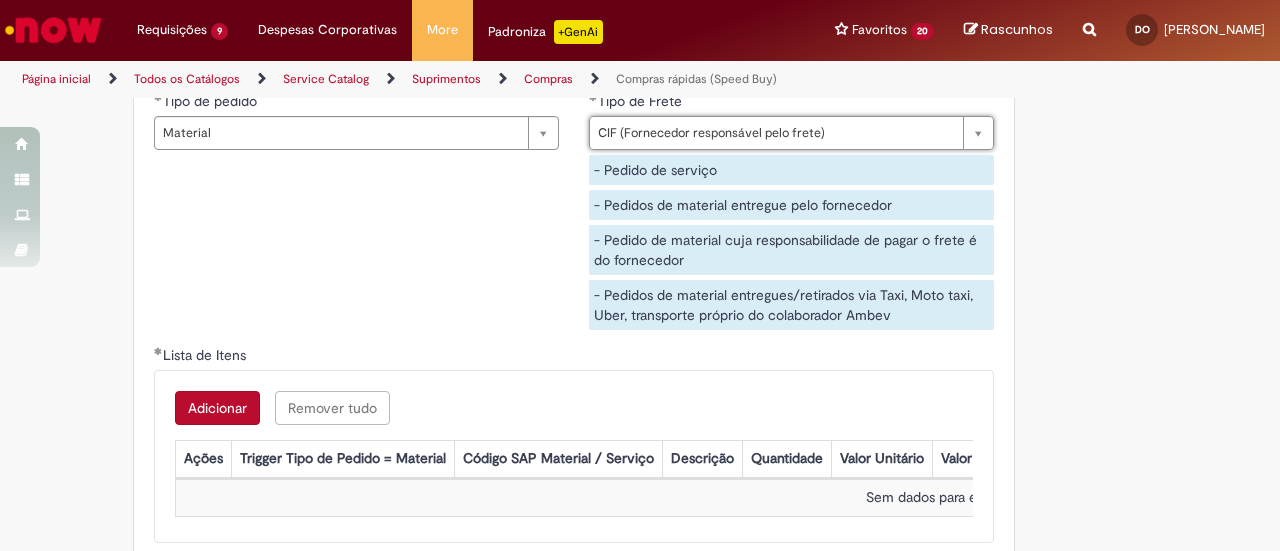 click on "Adicionar" at bounding box center [217, 408] 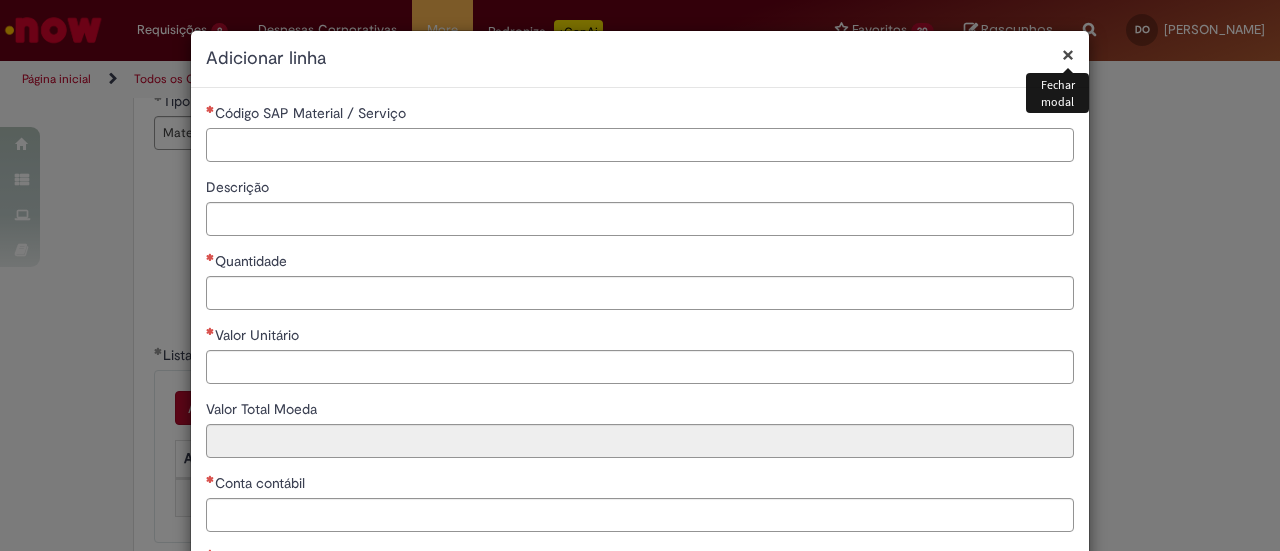 click on "Código SAP Material / Serviço" at bounding box center [640, 145] 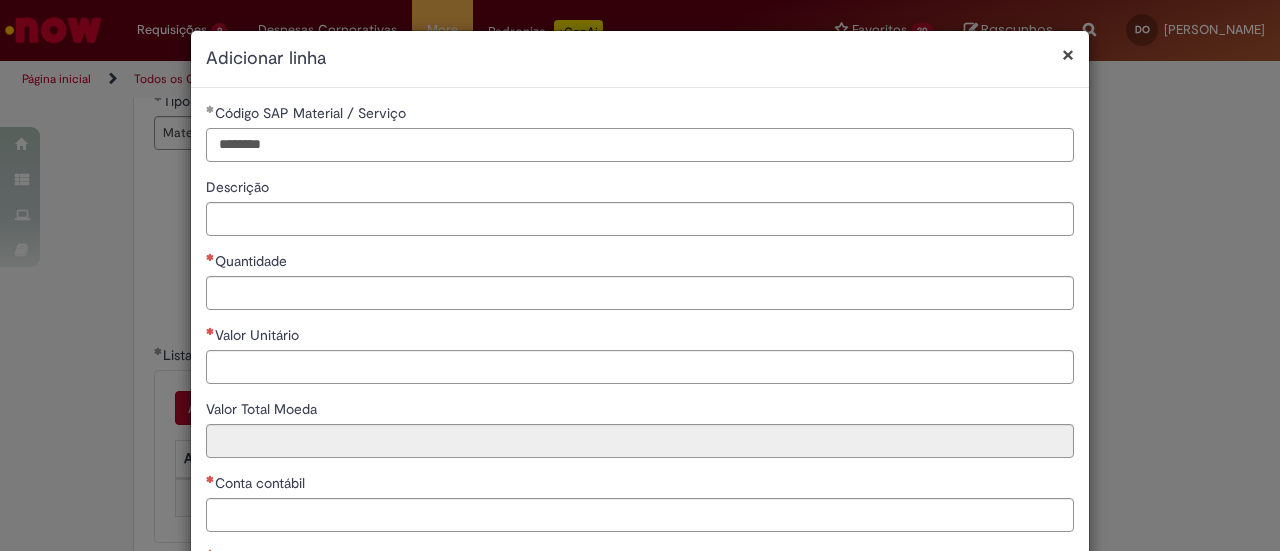 type on "********" 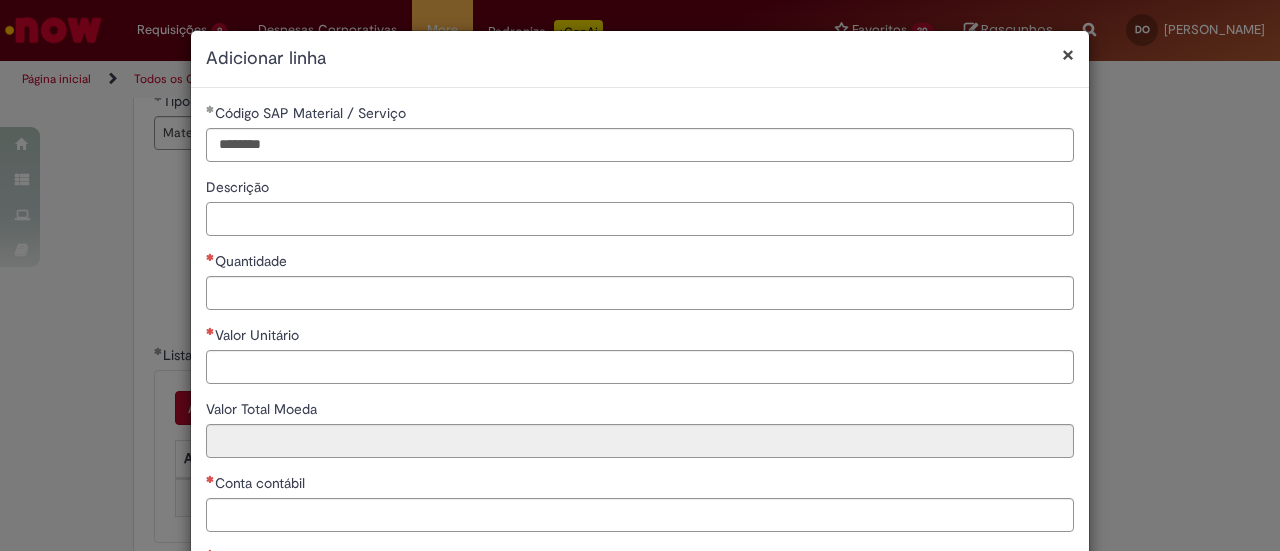 click on "Descrição" at bounding box center [640, 219] 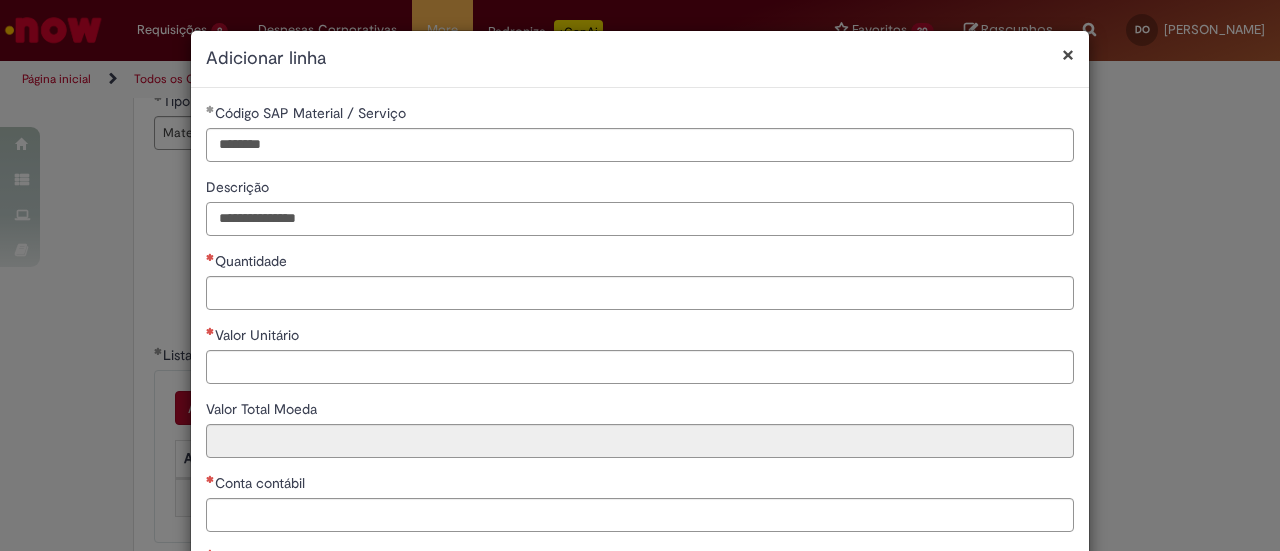 drag, startPoint x: 345, startPoint y: 221, endPoint x: 174, endPoint y: 187, distance: 174.34735 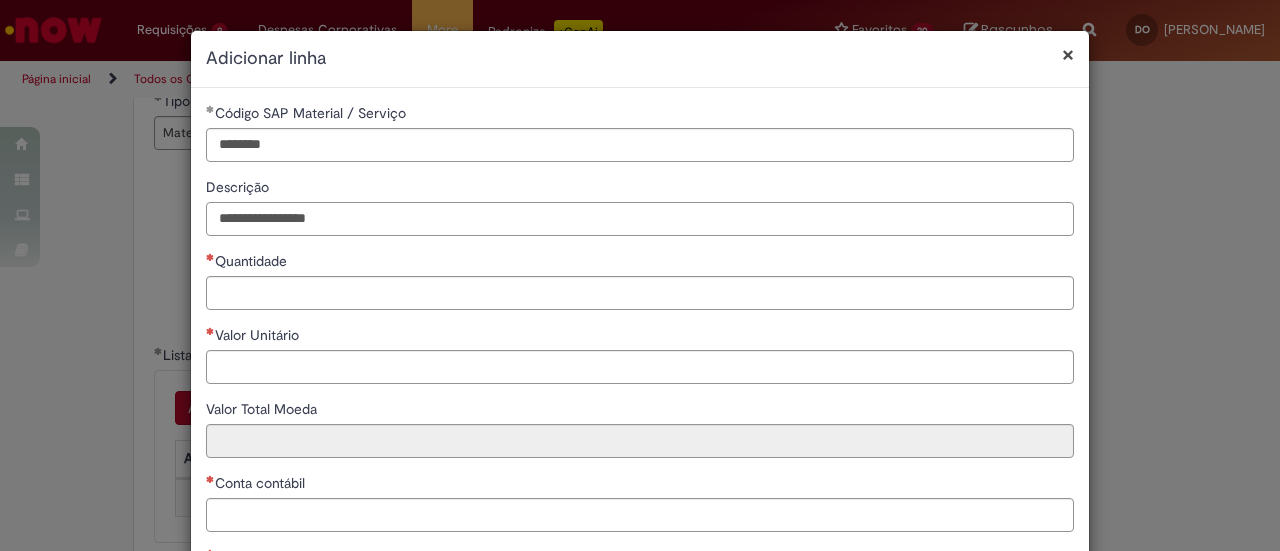 drag, startPoint x: 351, startPoint y: 219, endPoint x: 293, endPoint y: 199, distance: 61.351448 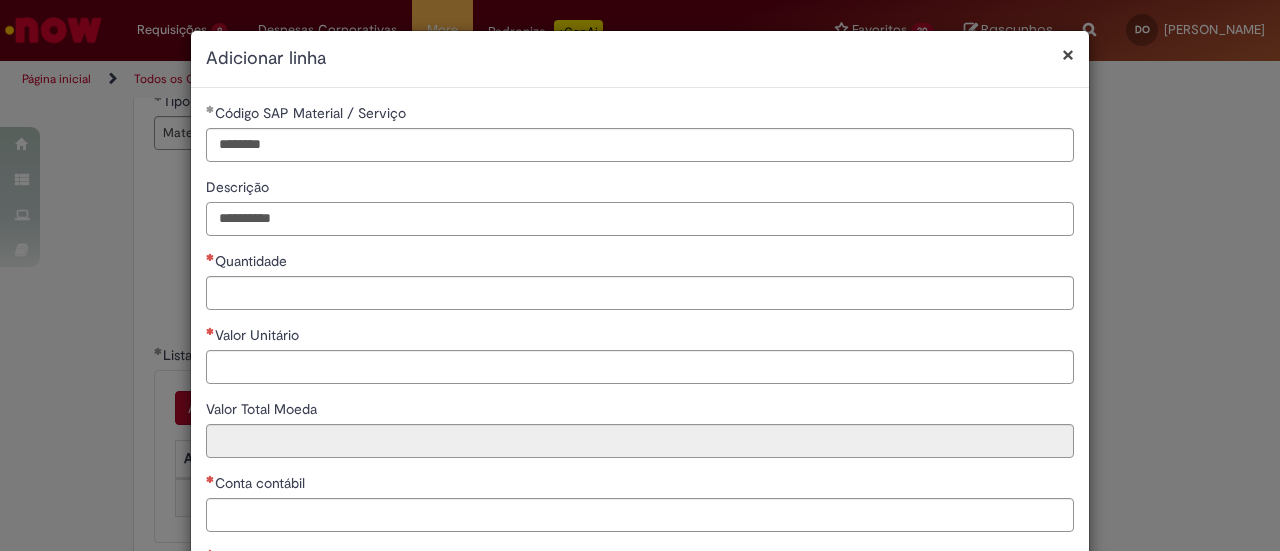 type on "*********" 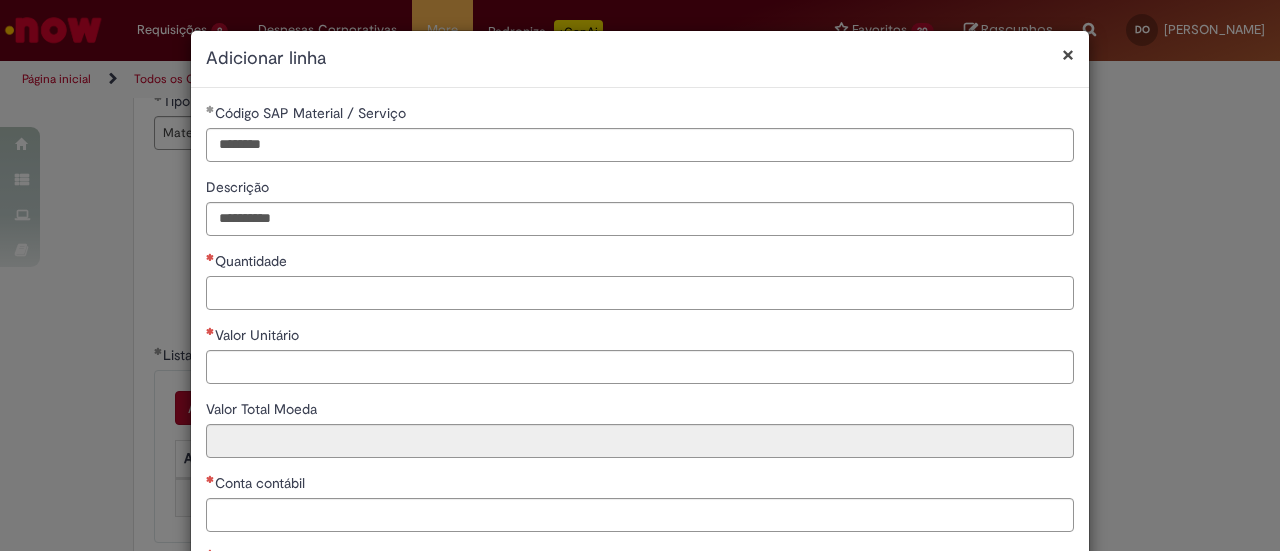 click on "Quantidade" at bounding box center (640, 293) 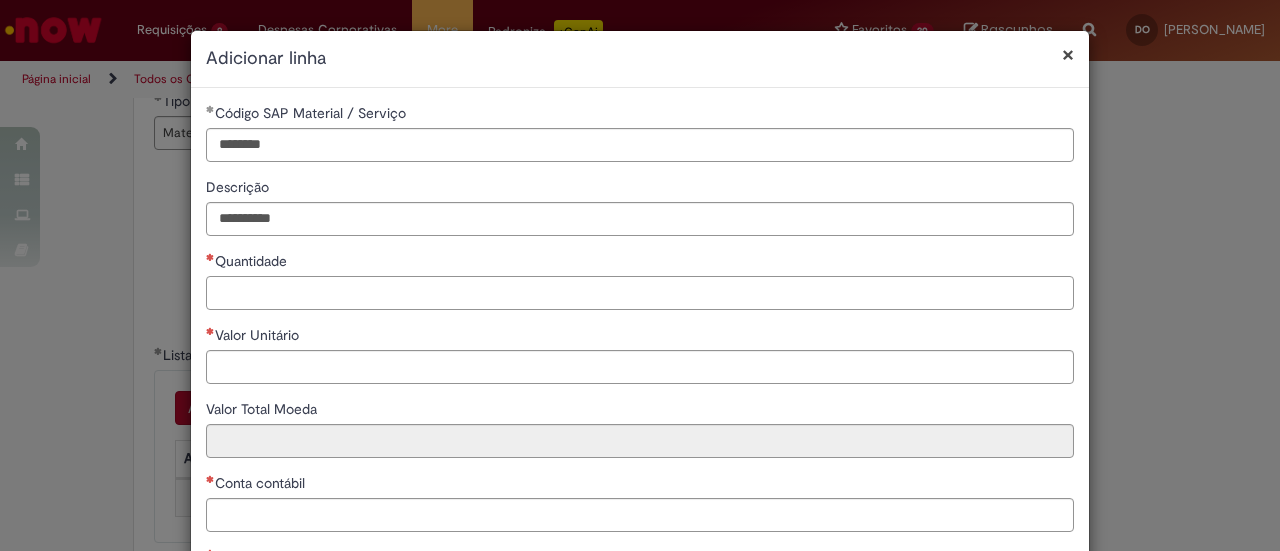 paste on "*****" 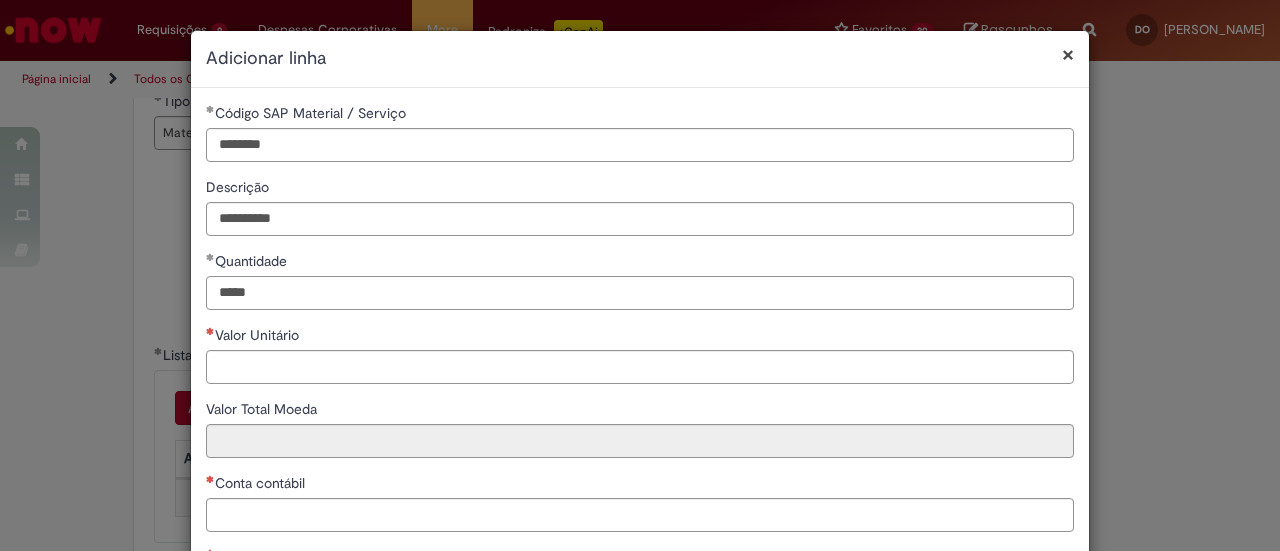 click on "*****" at bounding box center (640, 293) 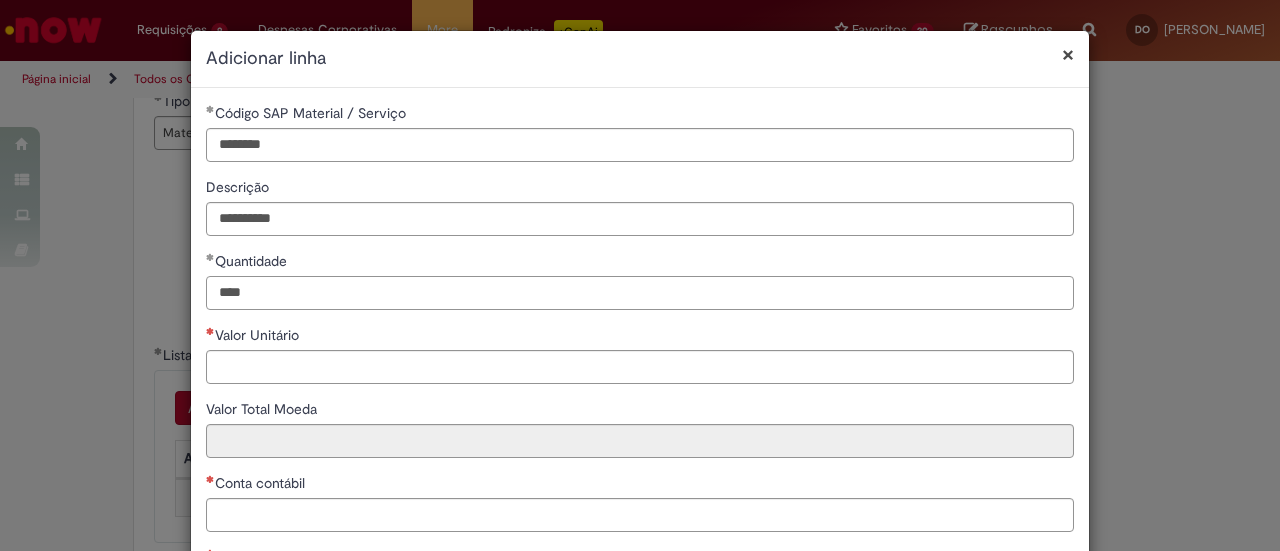 type on "****" 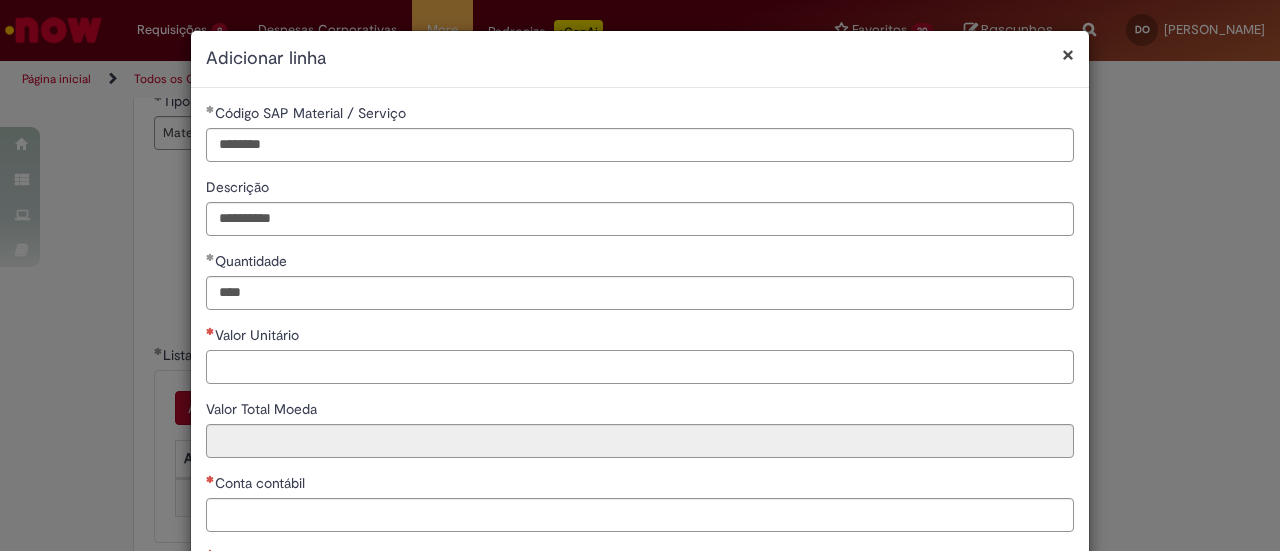 click on "Valor Unitário" at bounding box center [640, 367] 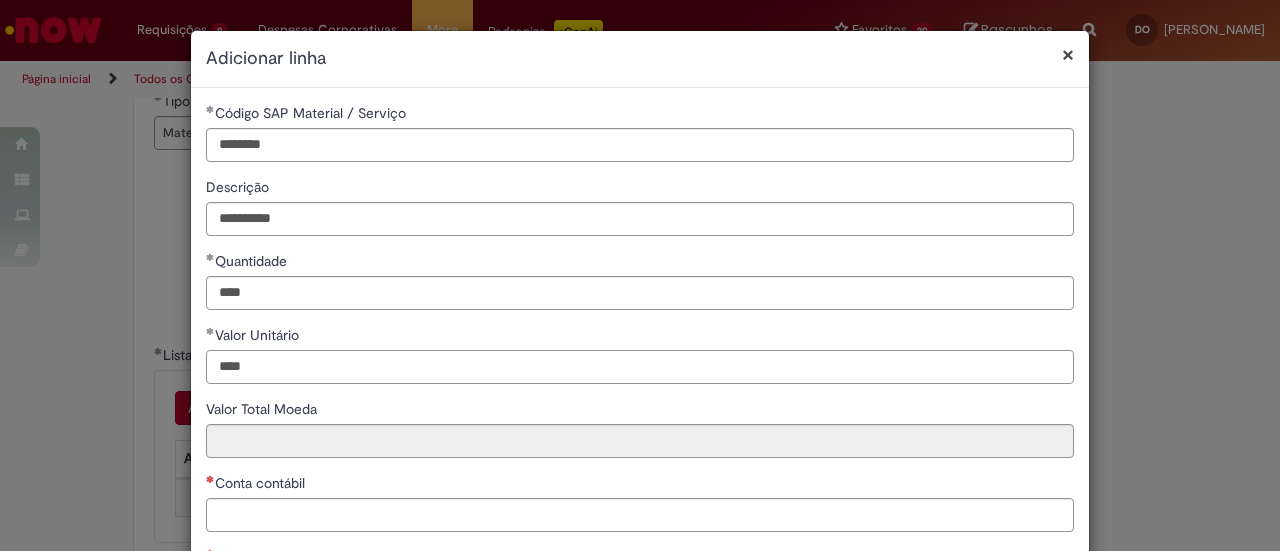 type on "****" 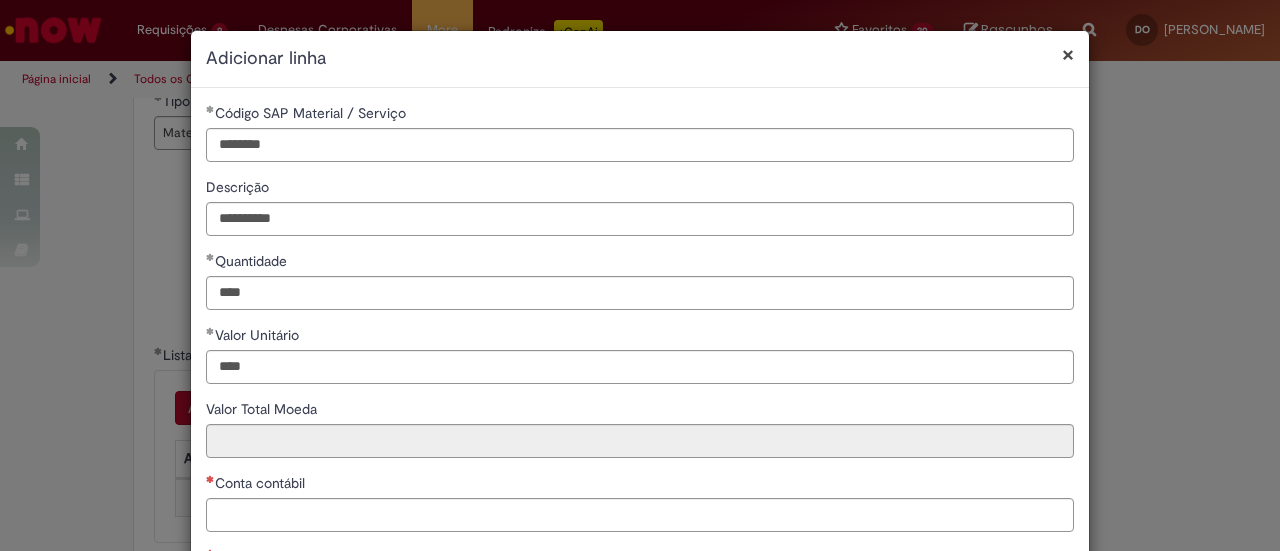 type on "********" 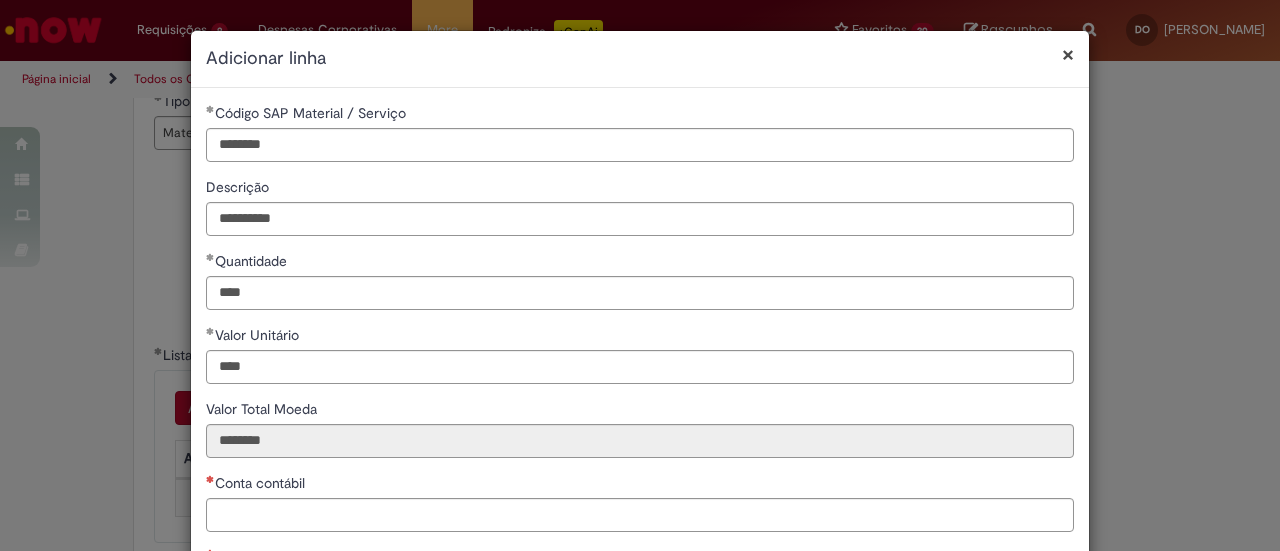 click on "**********" at bounding box center [640, 362] 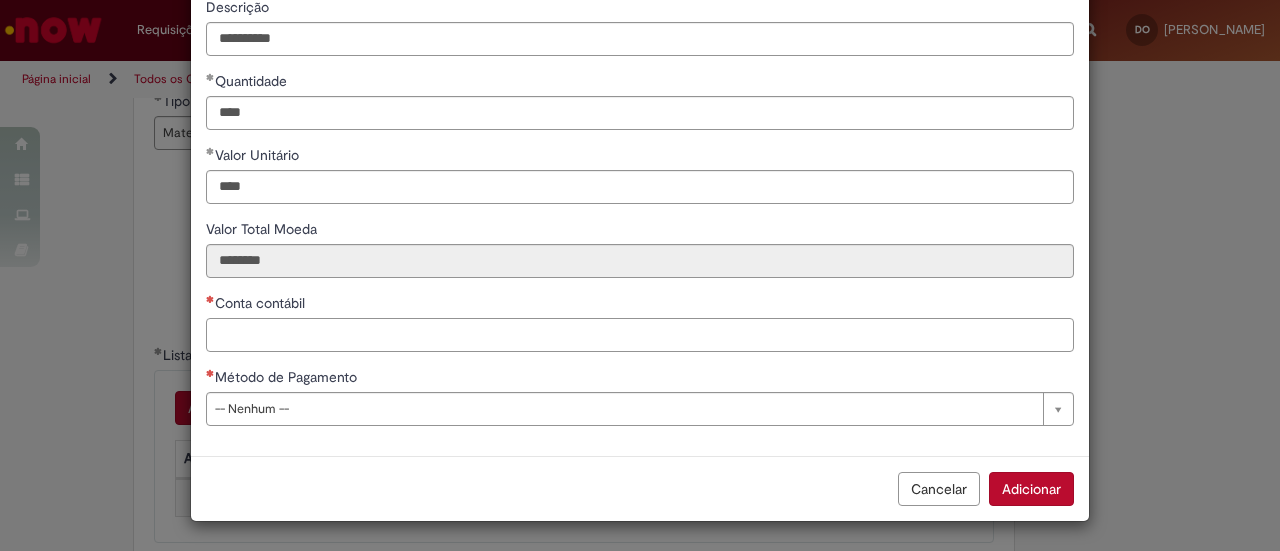 click on "Conta contábil" at bounding box center [640, 335] 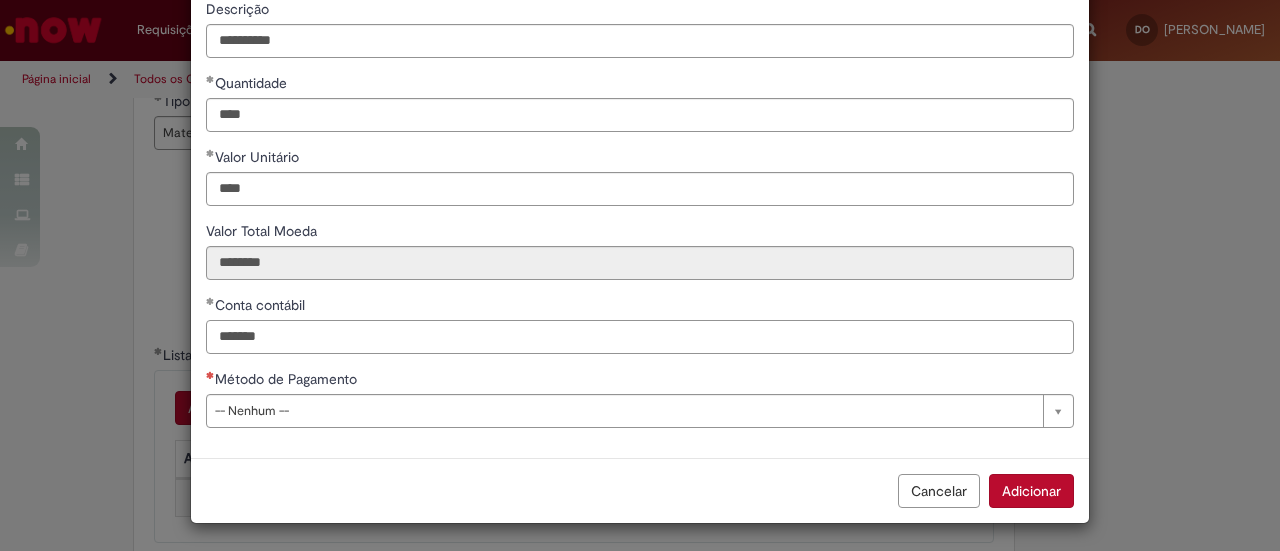 type on "*******" 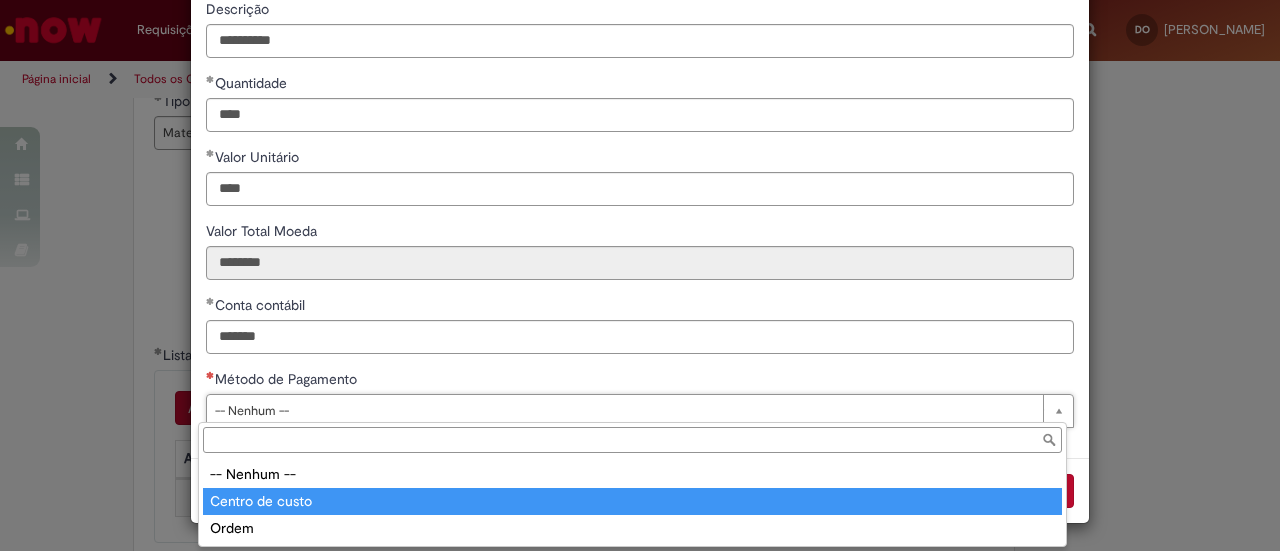 type on "**********" 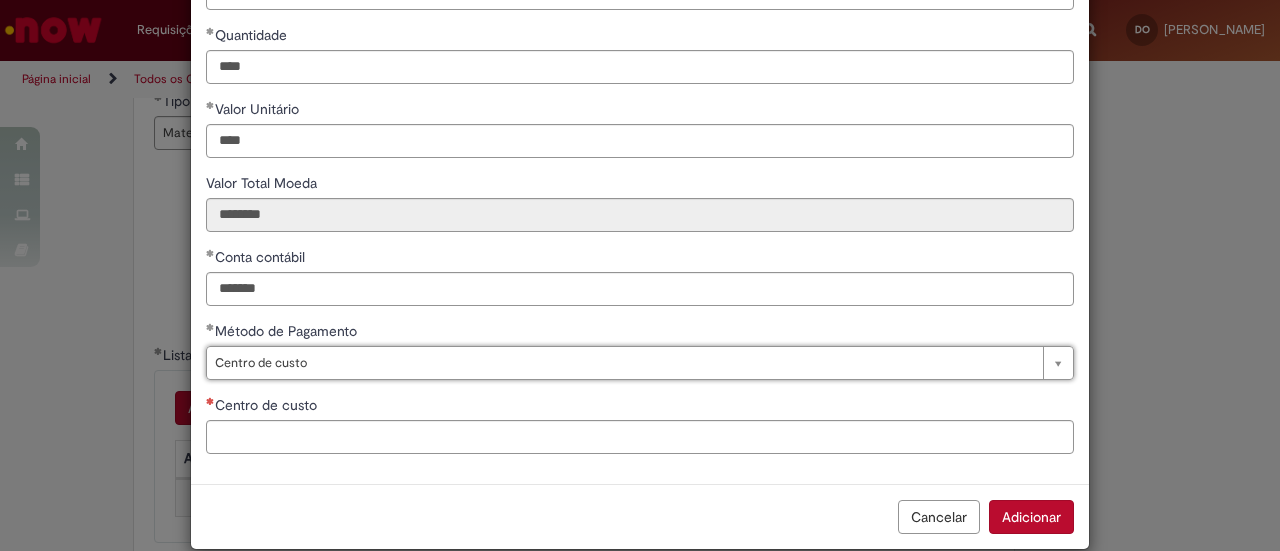 scroll, scrollTop: 252, scrollLeft: 0, axis: vertical 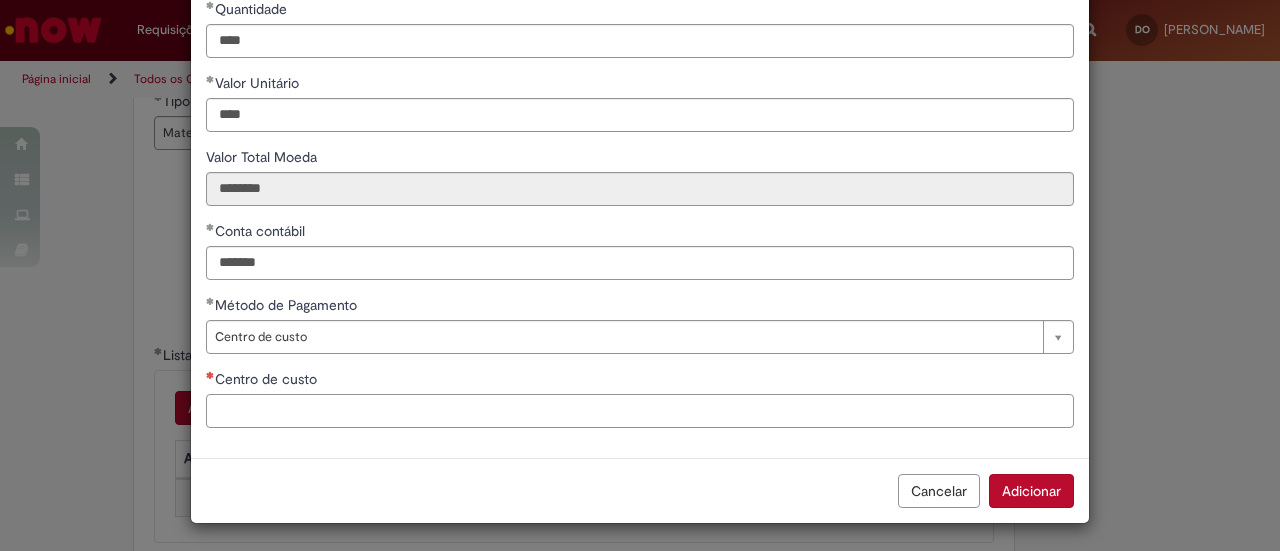 click on "Centro de custo" at bounding box center [640, 411] 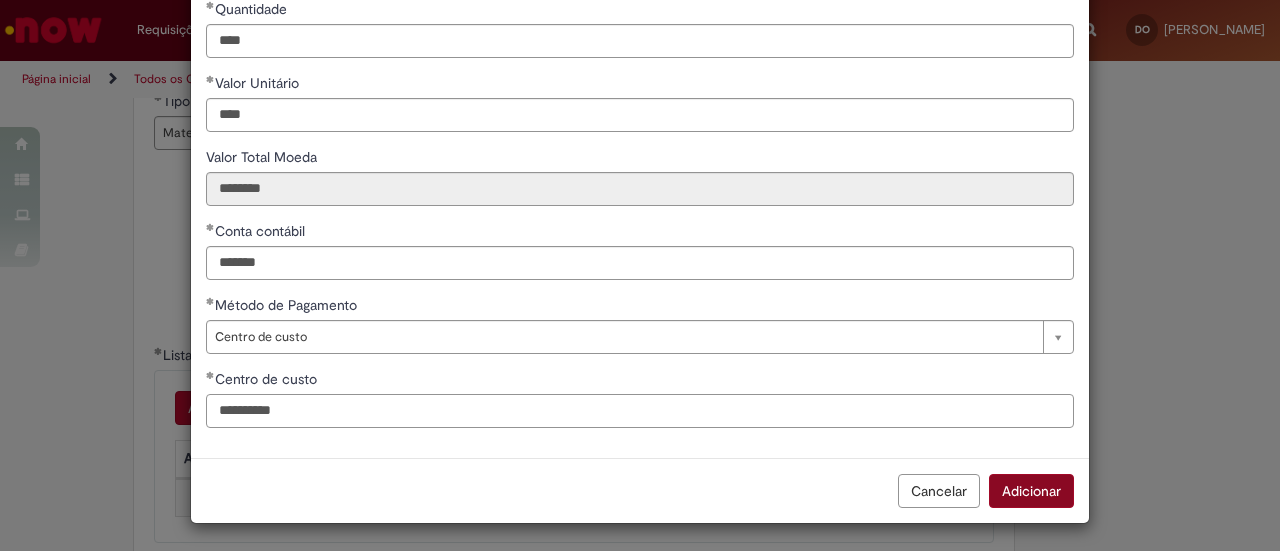 type on "**********" 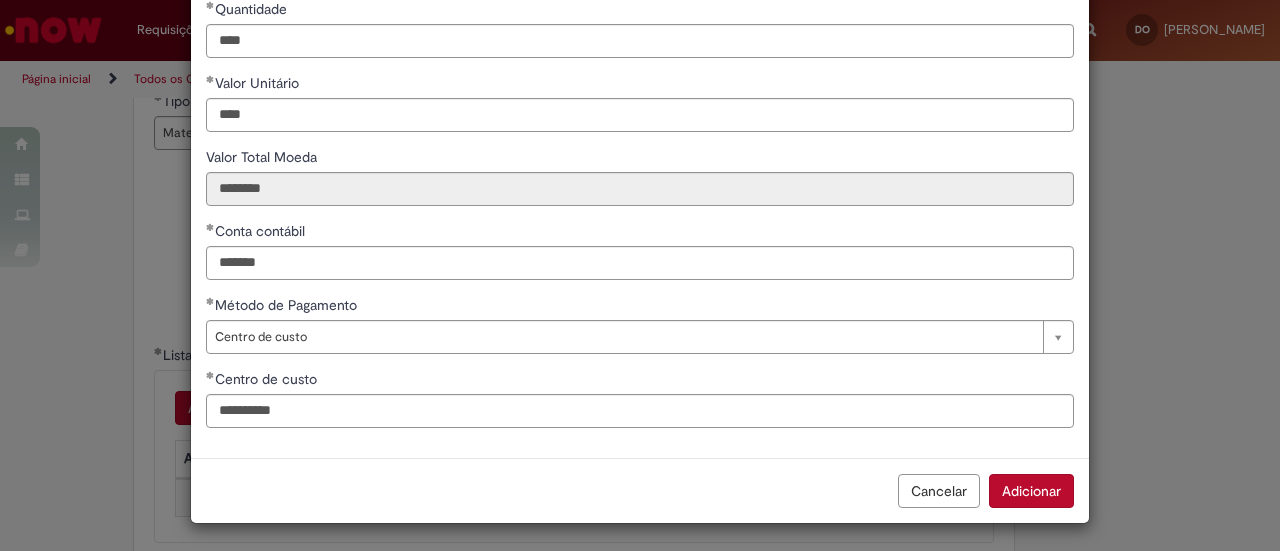 click on "Adicionar" at bounding box center (1031, 491) 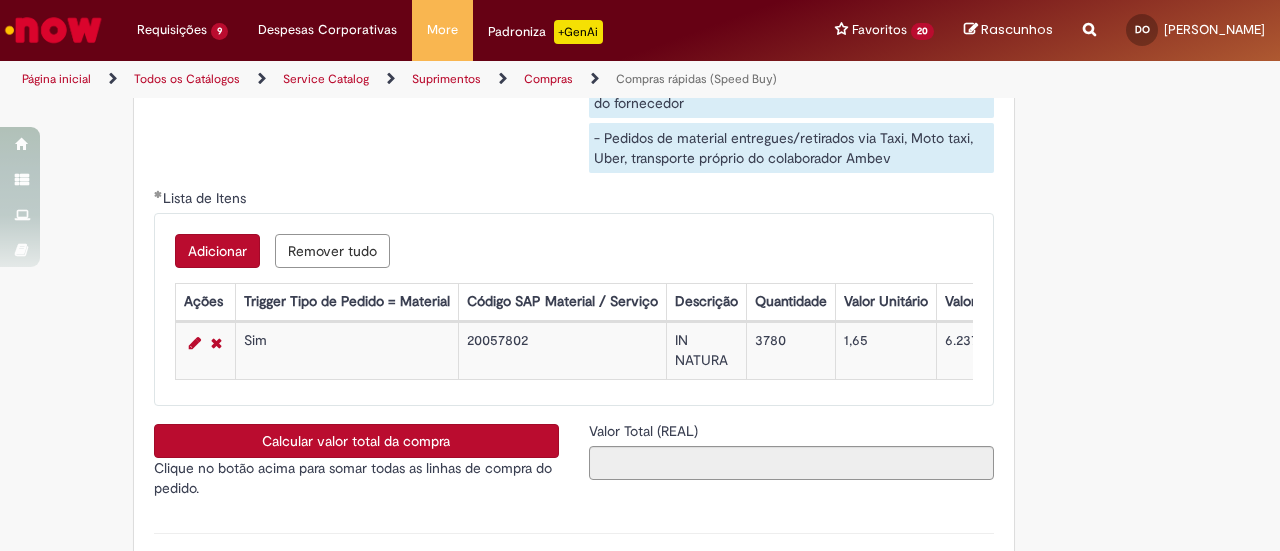 scroll, scrollTop: 3400, scrollLeft: 0, axis: vertical 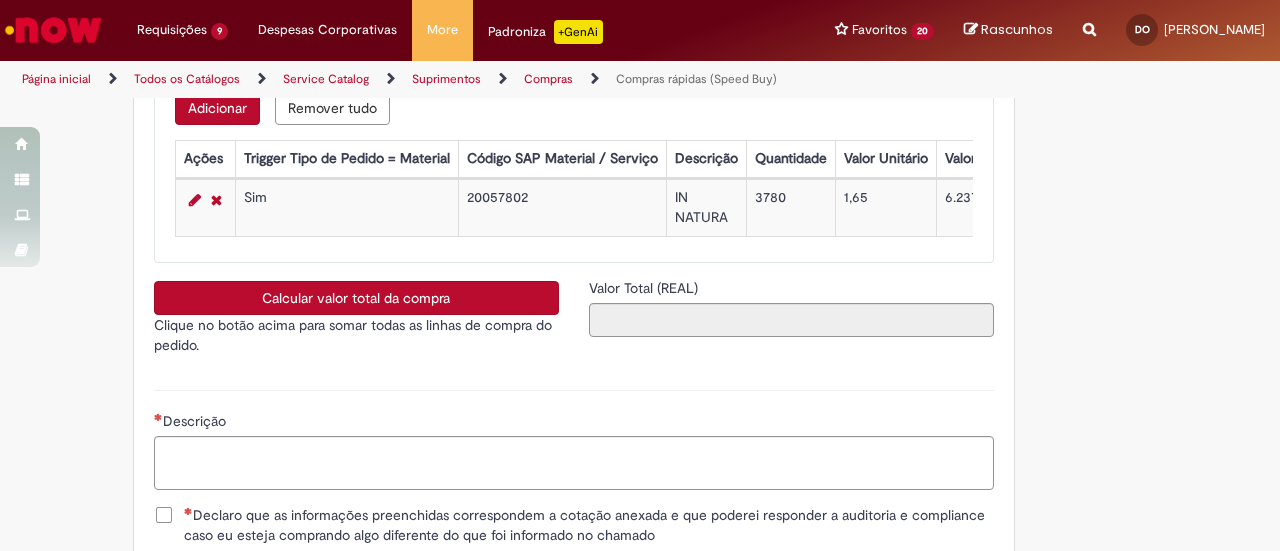click on "Adicionar" at bounding box center [217, 108] 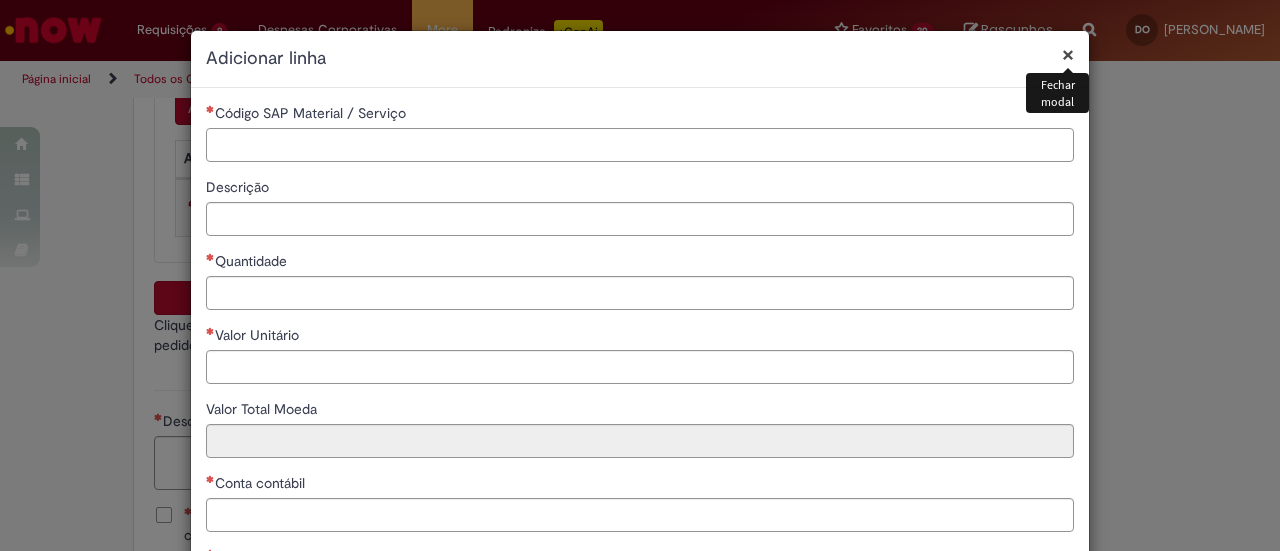 click on "Código SAP Material / Serviço" at bounding box center [640, 145] 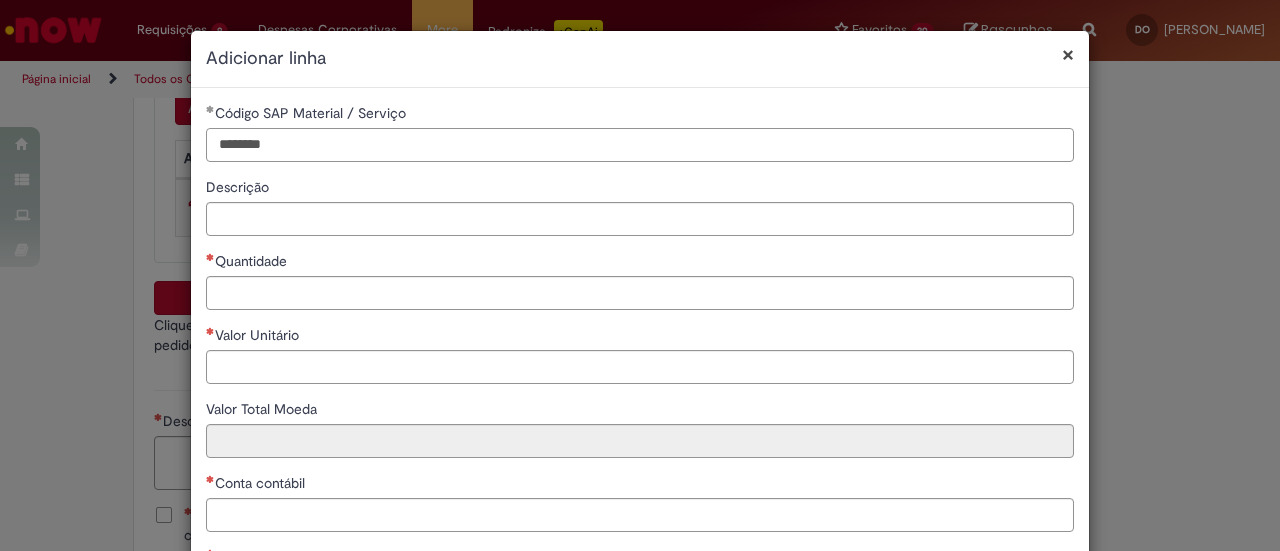 type on "********" 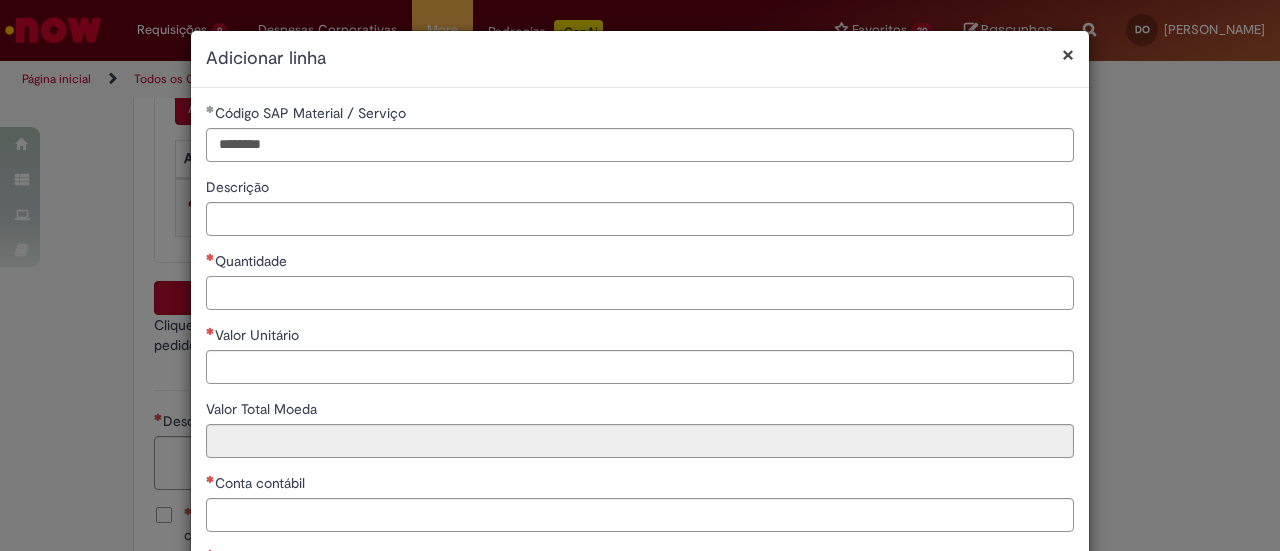 click on "Quantidade" at bounding box center [640, 293] 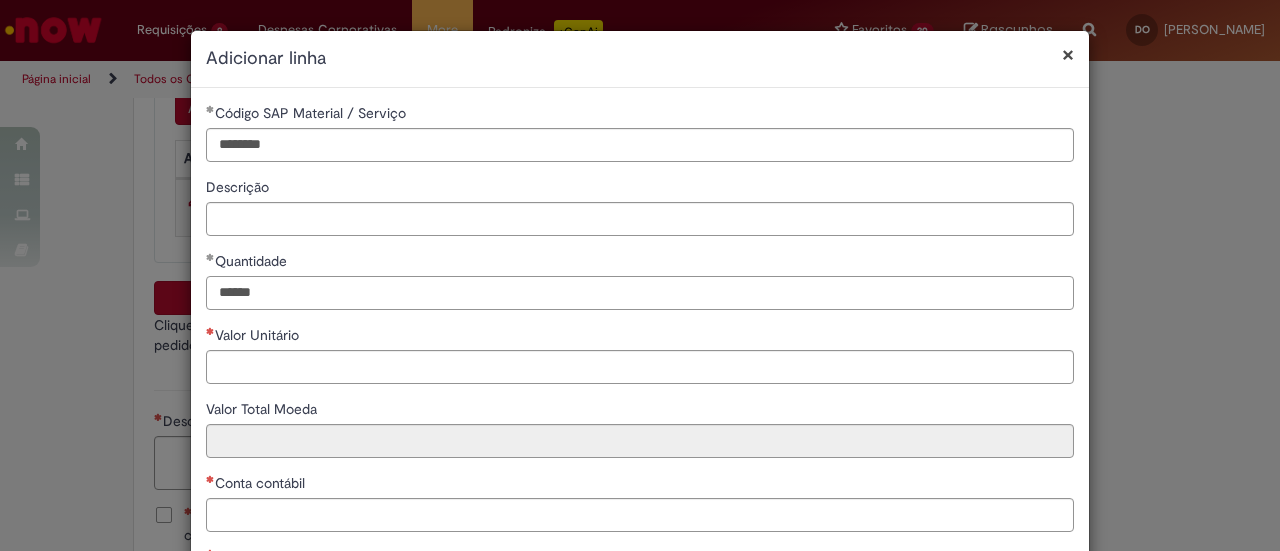 click on "*****" at bounding box center (640, 293) 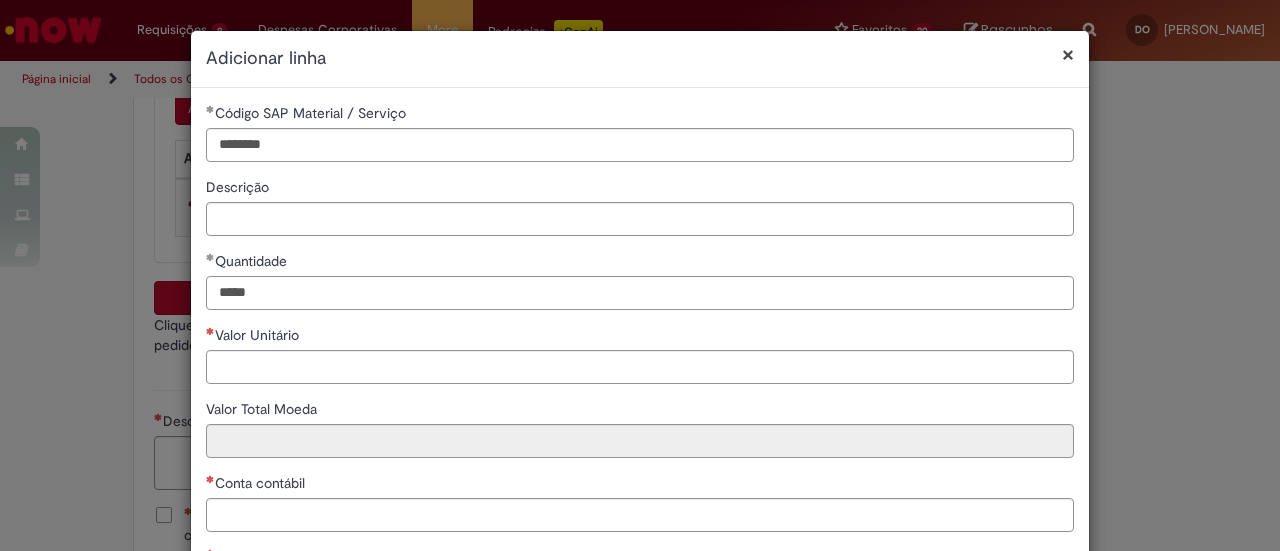 type on "****" 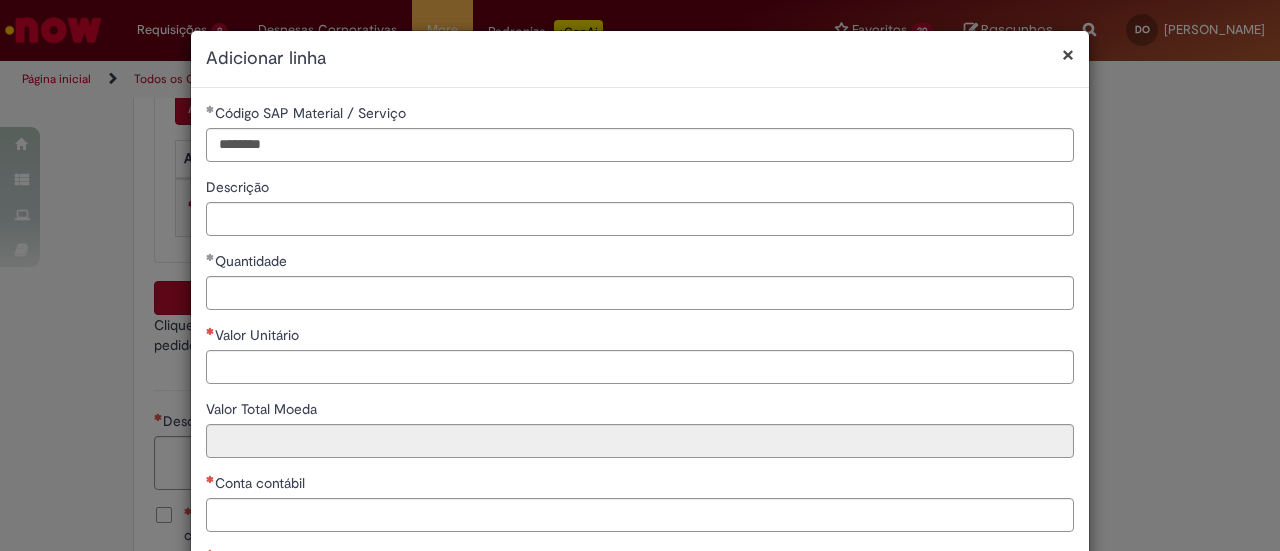 click on "**********" at bounding box center (640, 362) 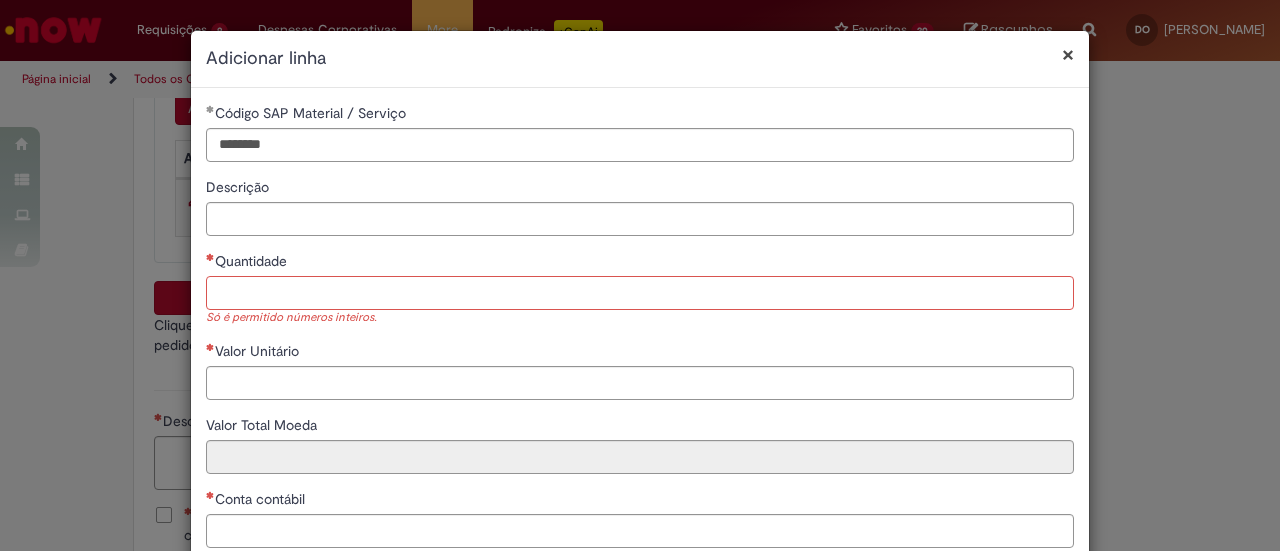 drag, startPoint x: 241, startPoint y: 276, endPoint x: 250, endPoint y: 292, distance: 18.35756 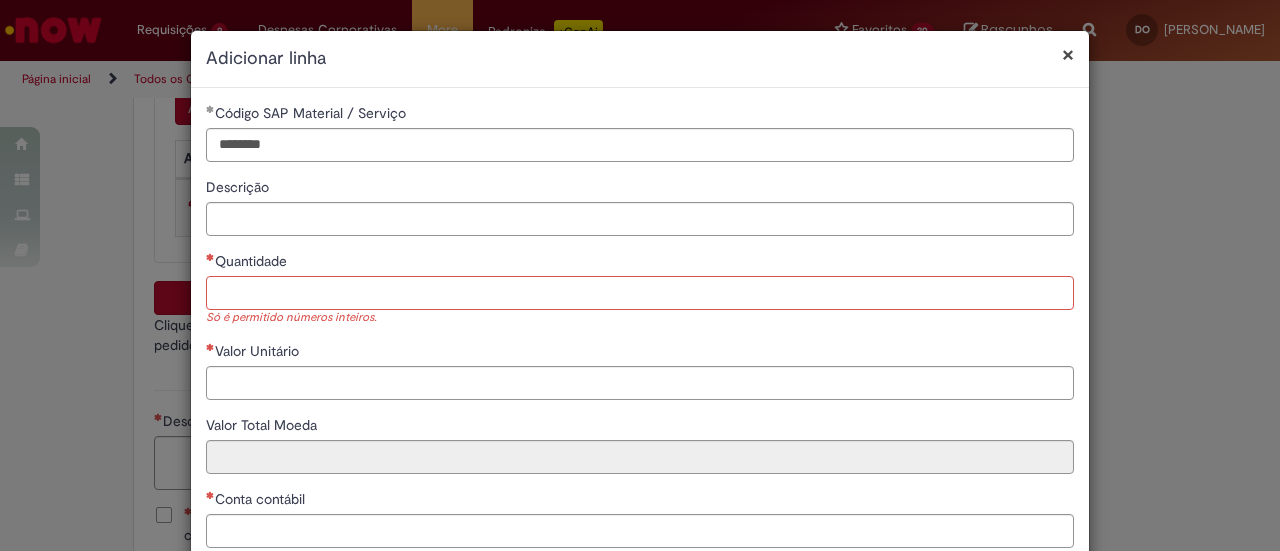 type on "*" 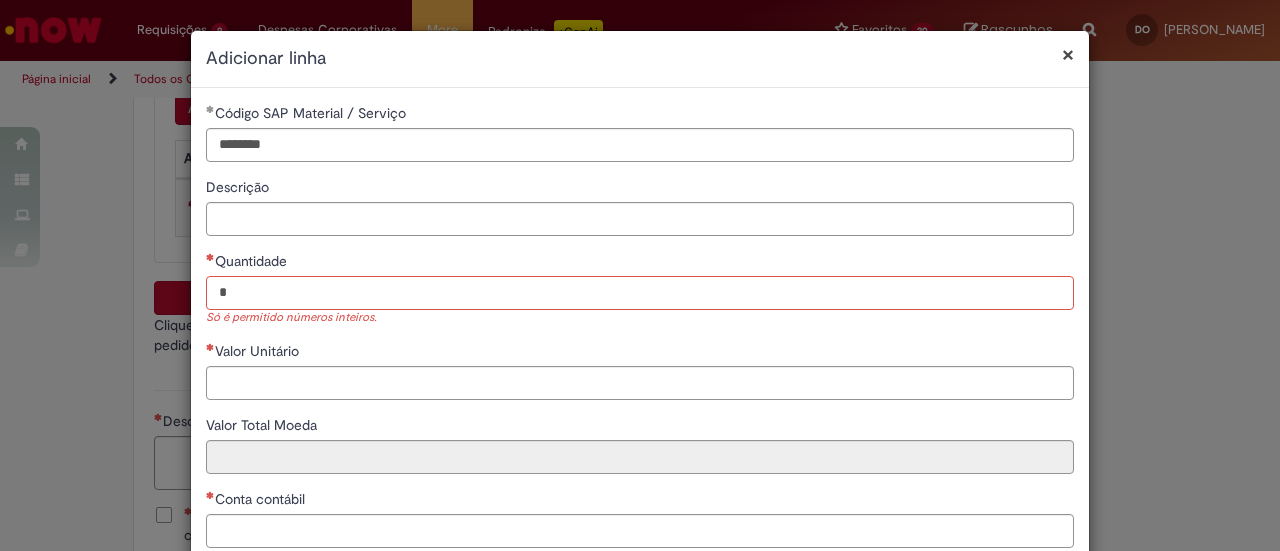 type on "**" 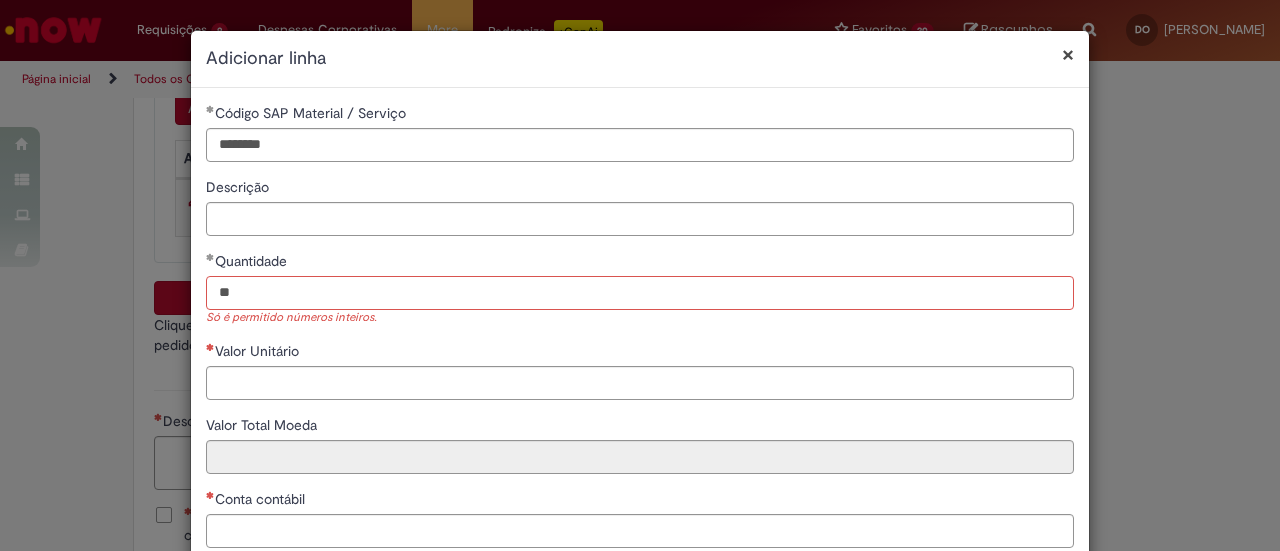 drag, startPoint x: 234, startPoint y: 304, endPoint x: 208, endPoint y: 304, distance: 26 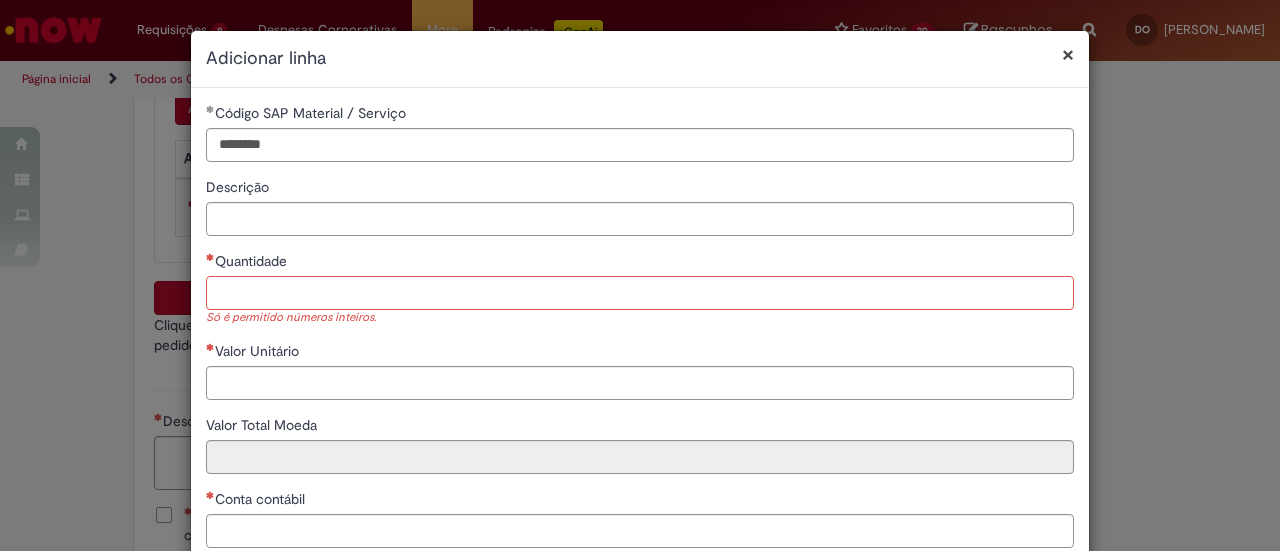 paste on "*****" 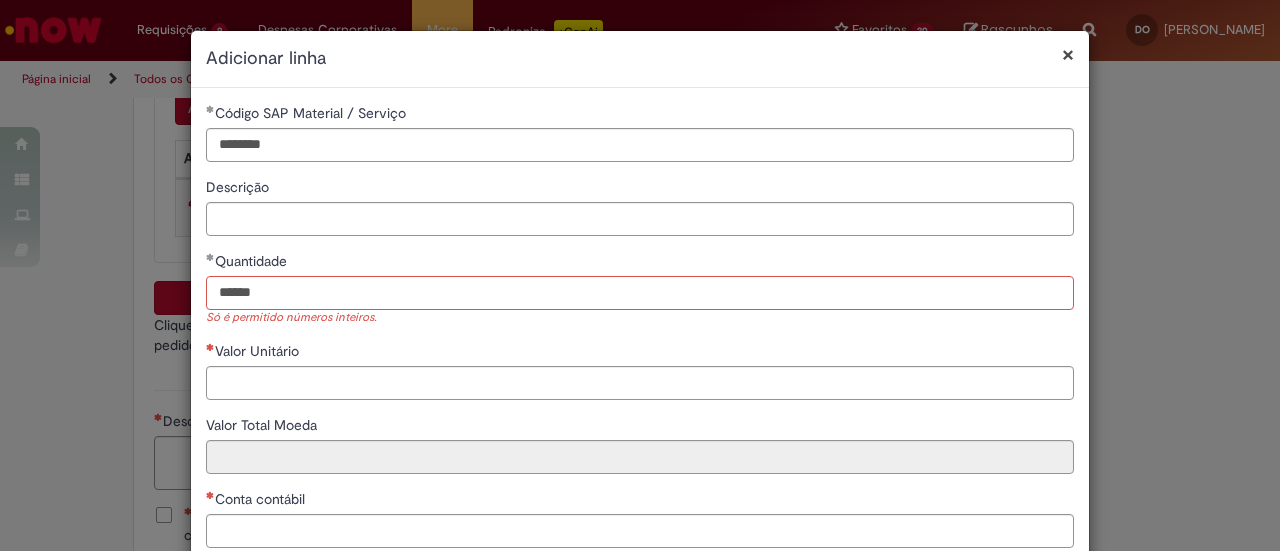 drag, startPoint x: 223, startPoint y: 291, endPoint x: 234, endPoint y: 307, distance: 19.416489 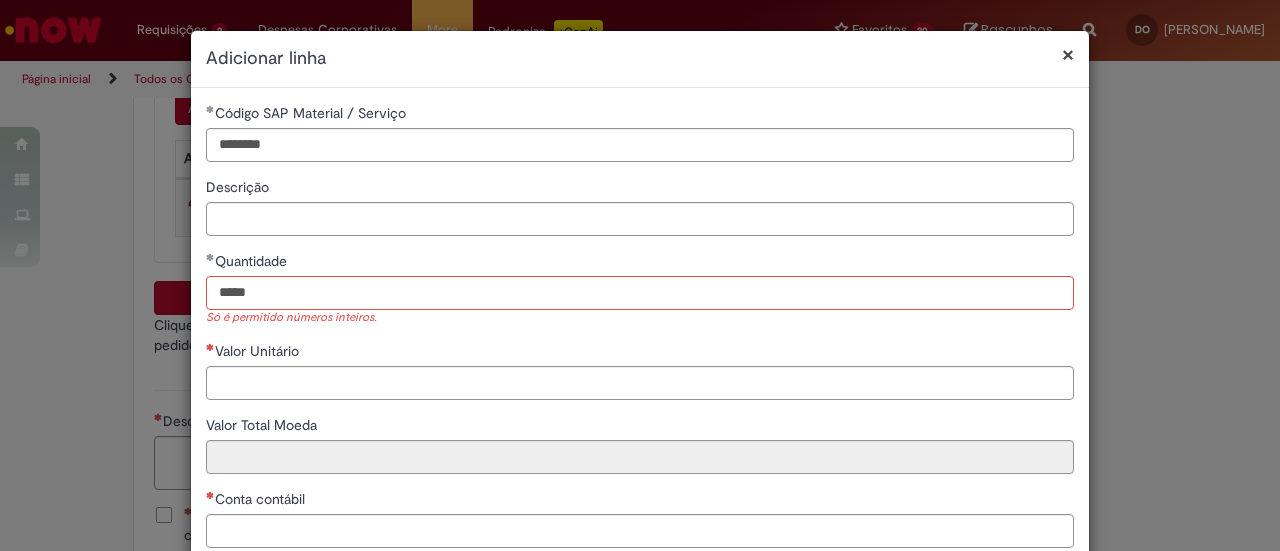 type on "****" 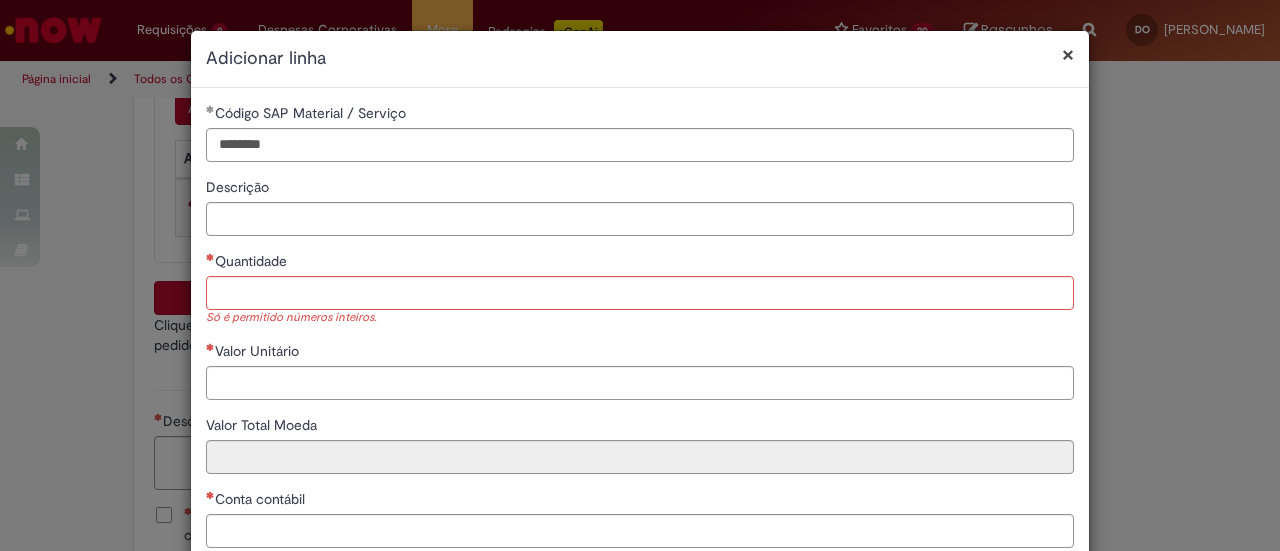 click on "Valor Unitário" at bounding box center [640, 353] 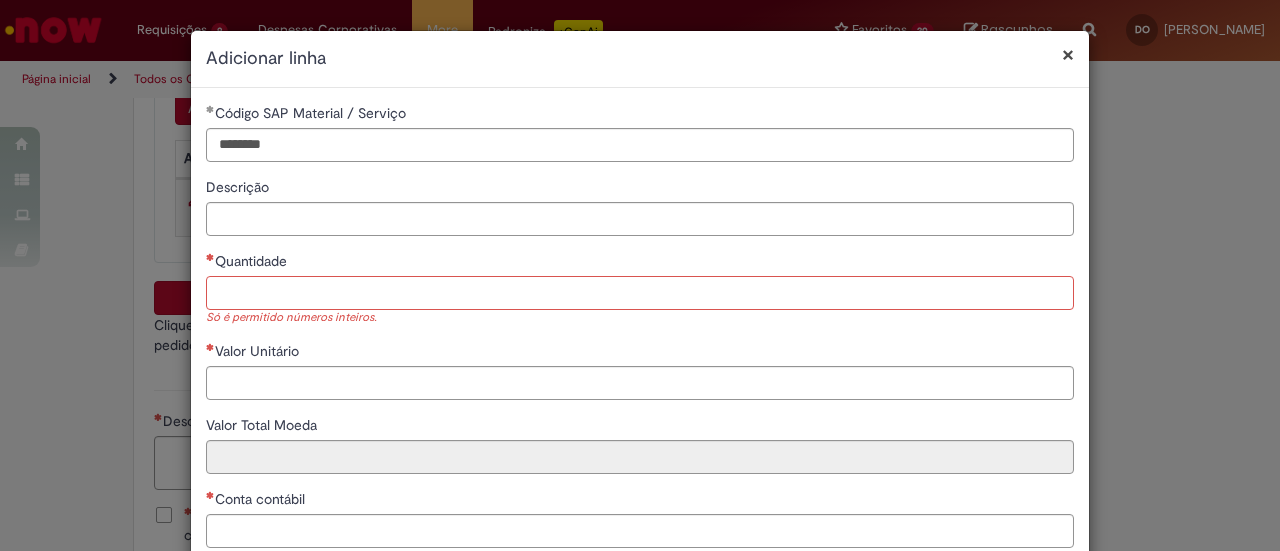 click on "Quantidade" at bounding box center [640, 293] 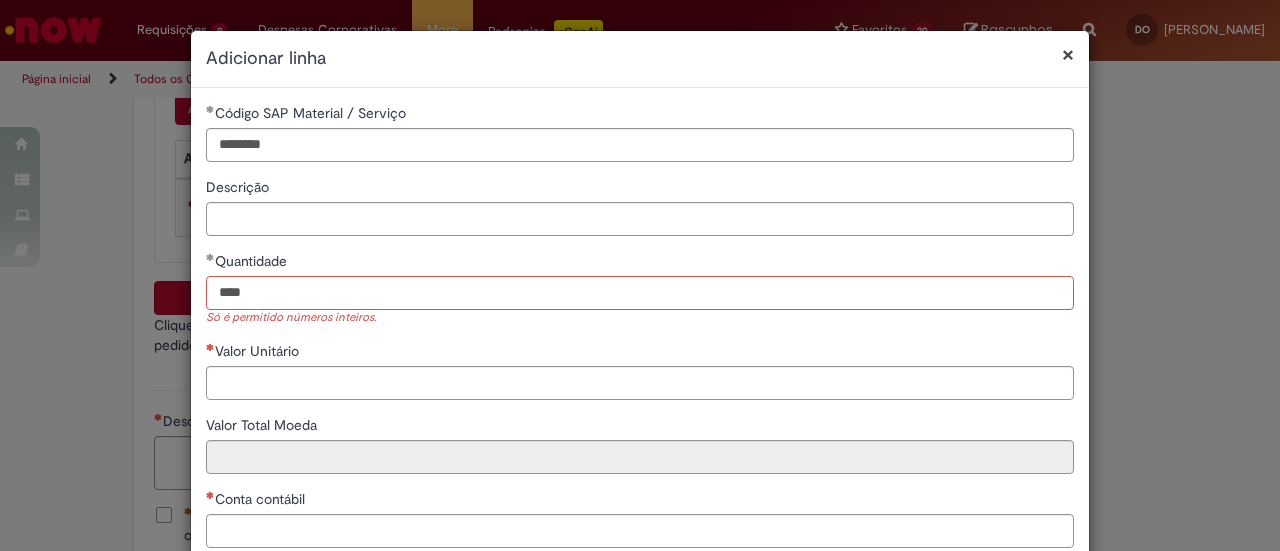 type on "****" 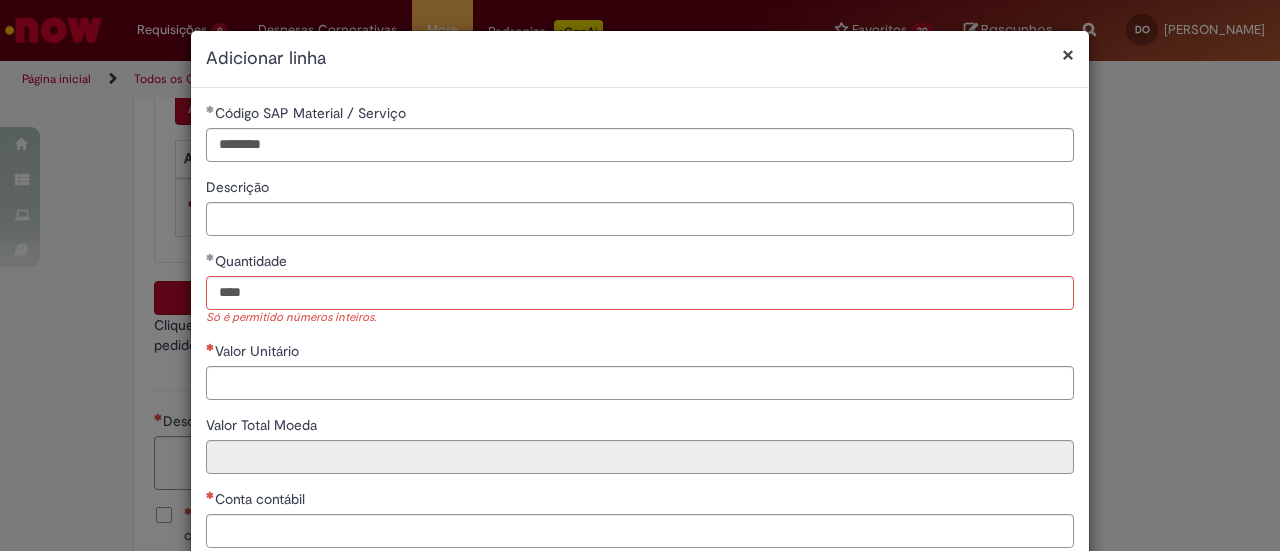 click on "**********" at bounding box center (640, 370) 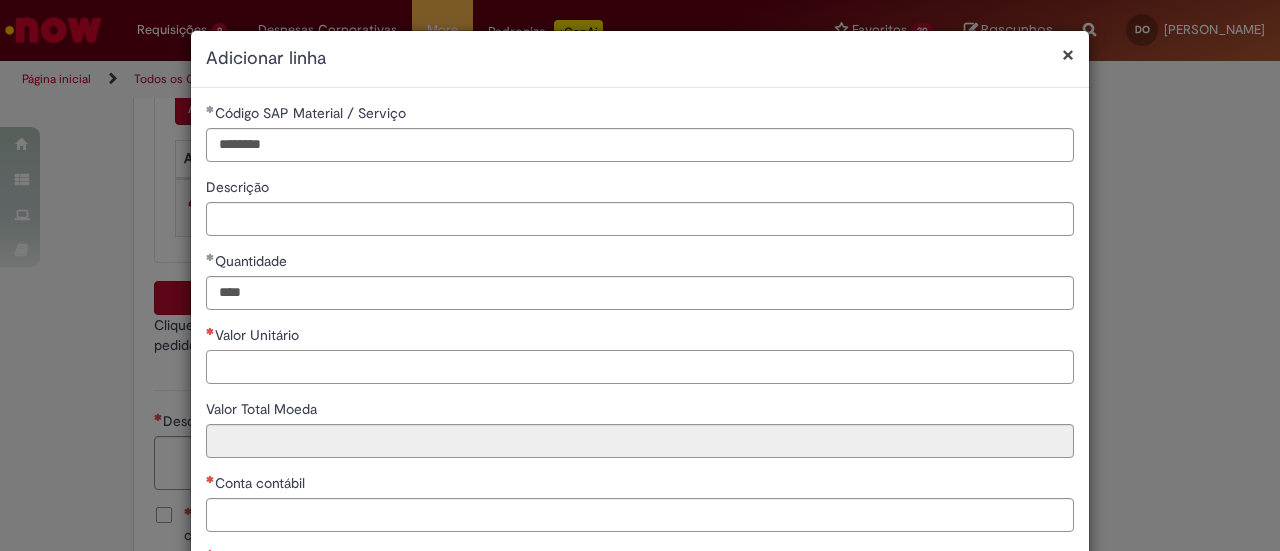 click on "Valor Unitário" at bounding box center [640, 367] 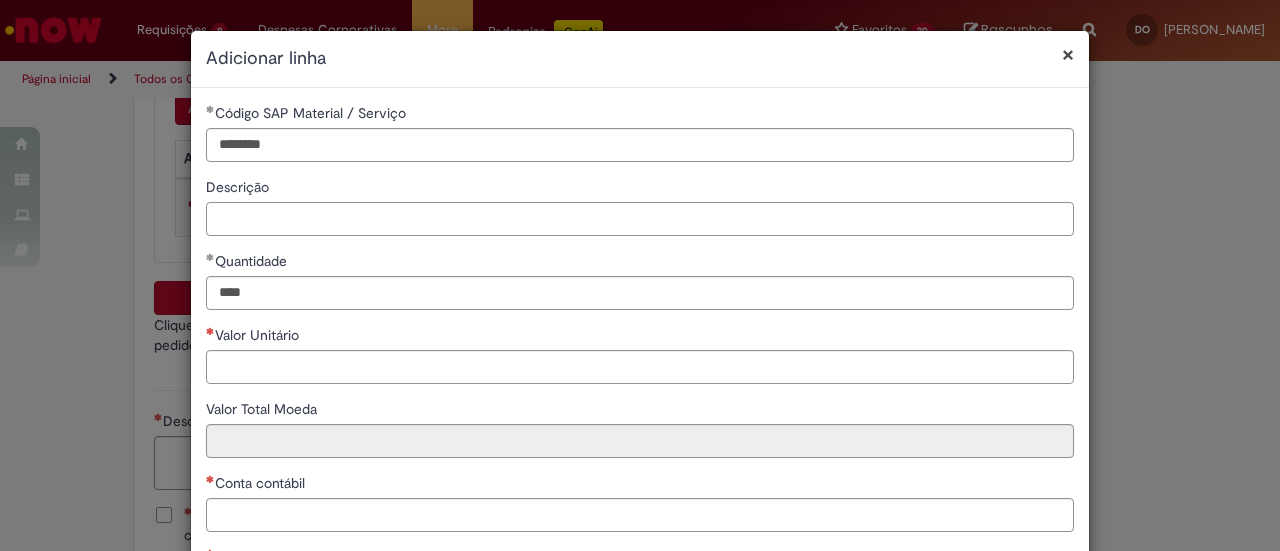 click on "Descrição" at bounding box center (640, 219) 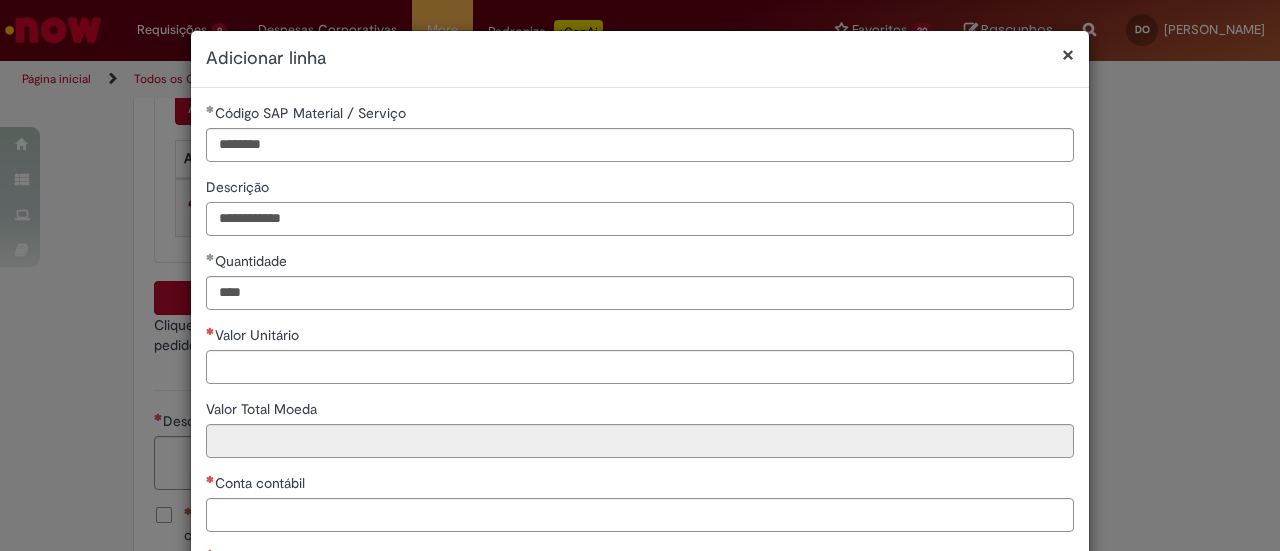 type on "**********" 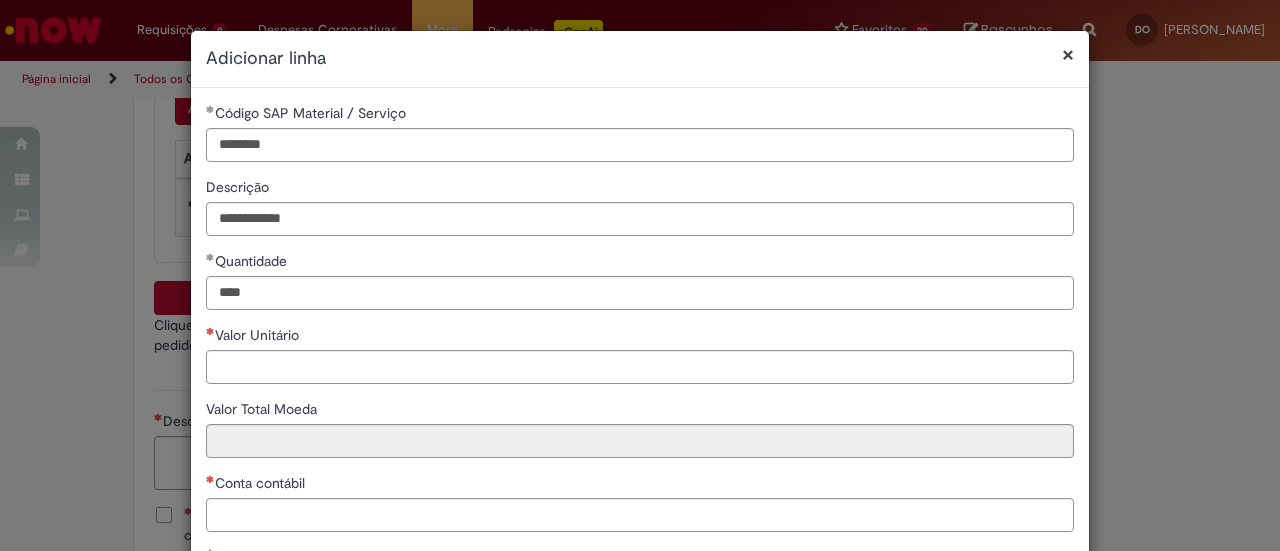 drag, startPoint x: 294, startPoint y: 341, endPoint x: 308, endPoint y: 356, distance: 20.518284 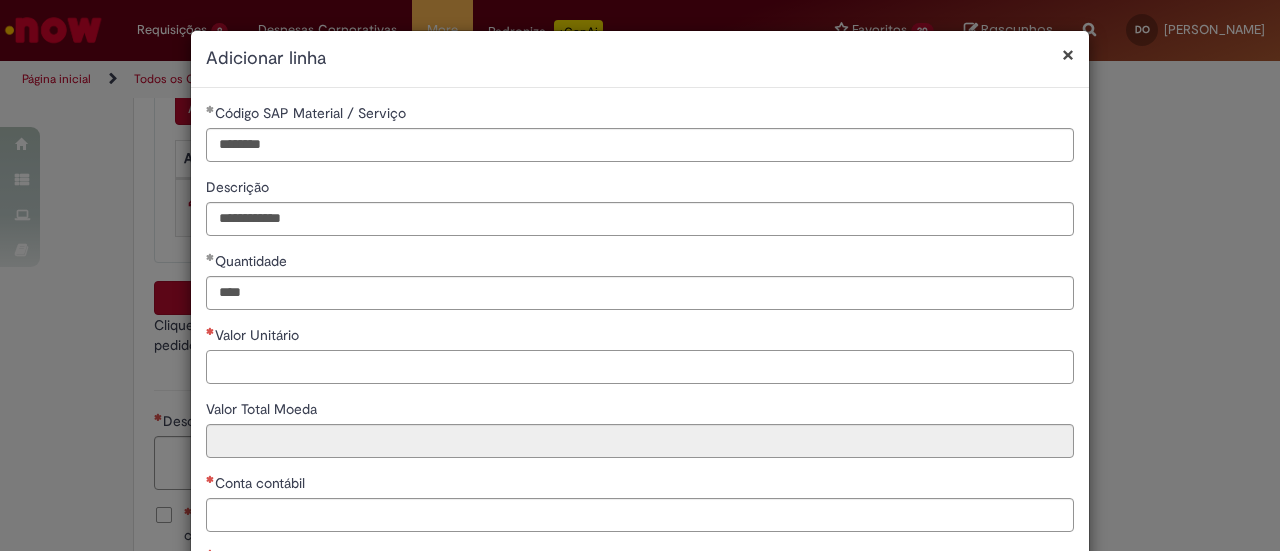 click on "Valor Unitário" at bounding box center [640, 367] 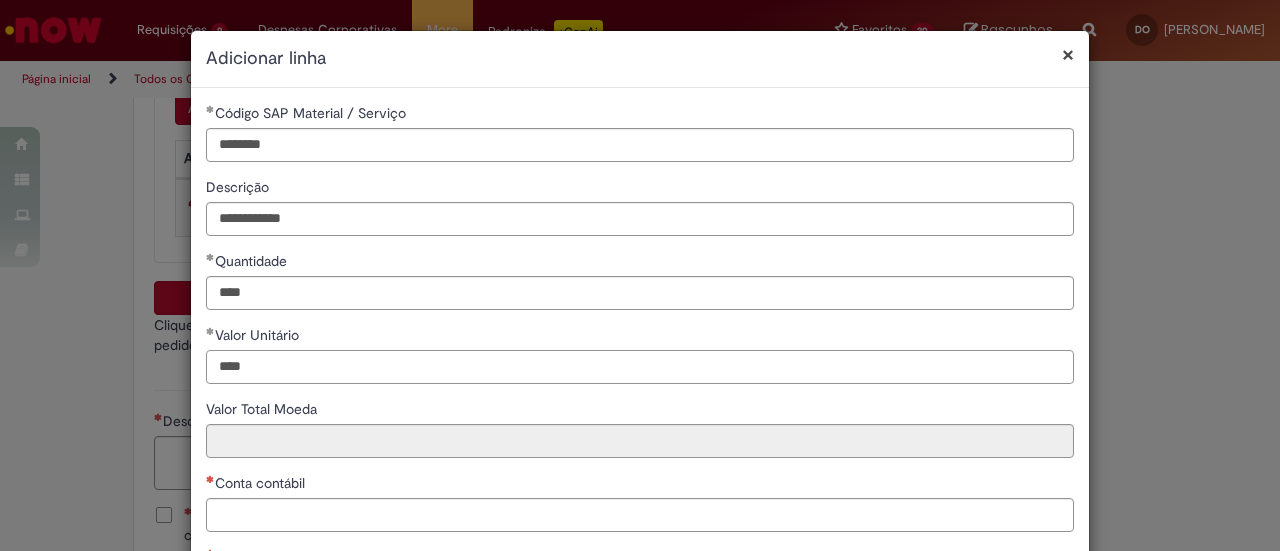 type on "****" 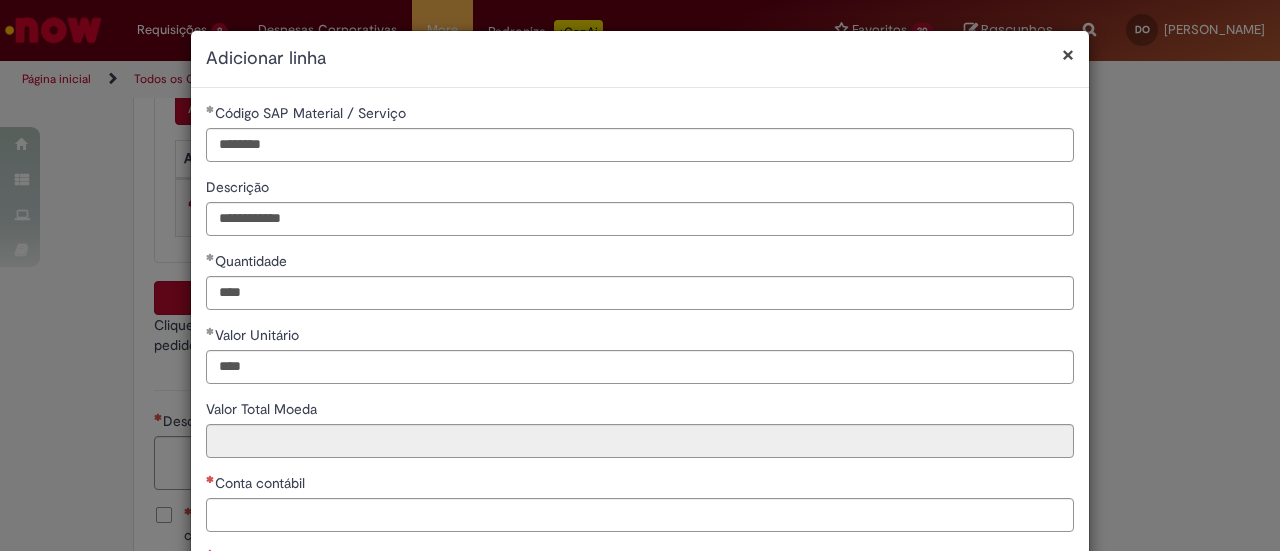 type on "********" 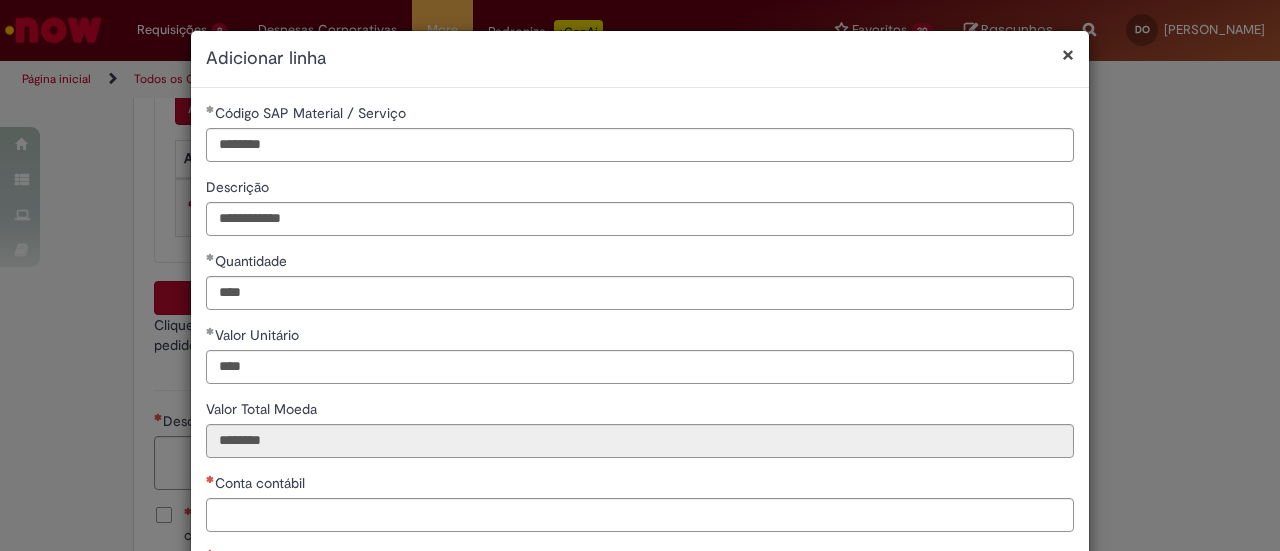 click on "**********" at bounding box center (640, 362) 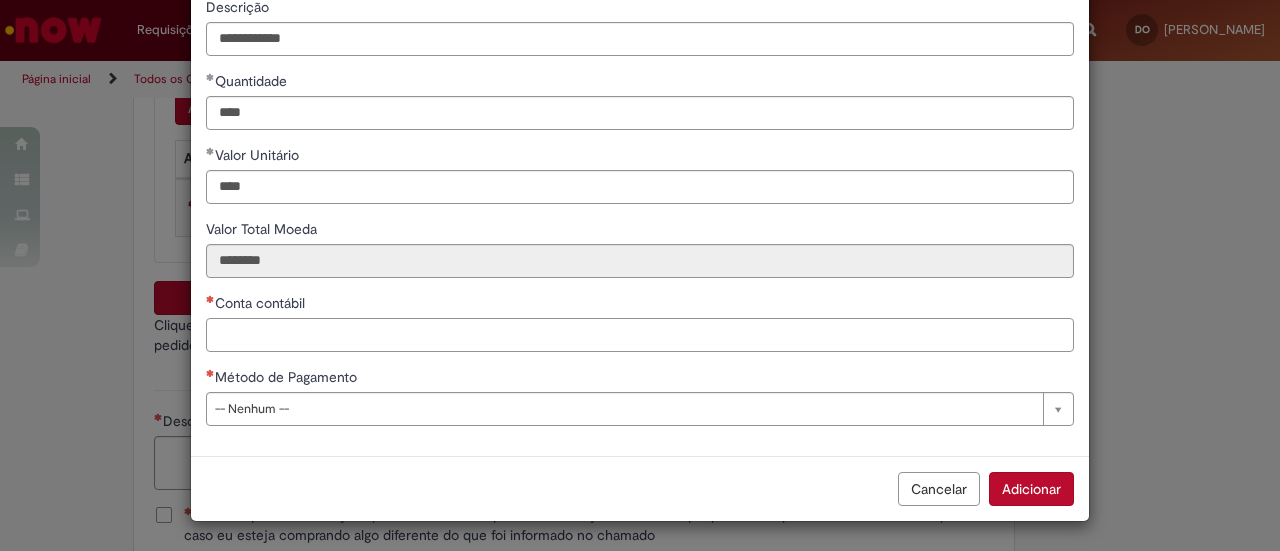 scroll, scrollTop: 178, scrollLeft: 0, axis: vertical 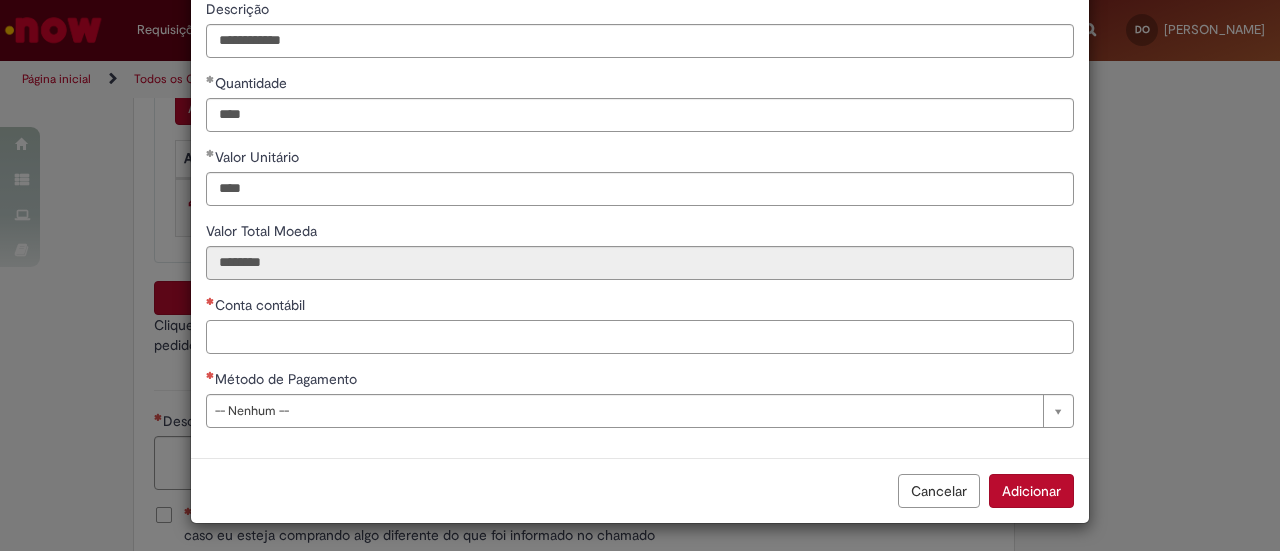 click on "Conta contábil" at bounding box center (640, 337) 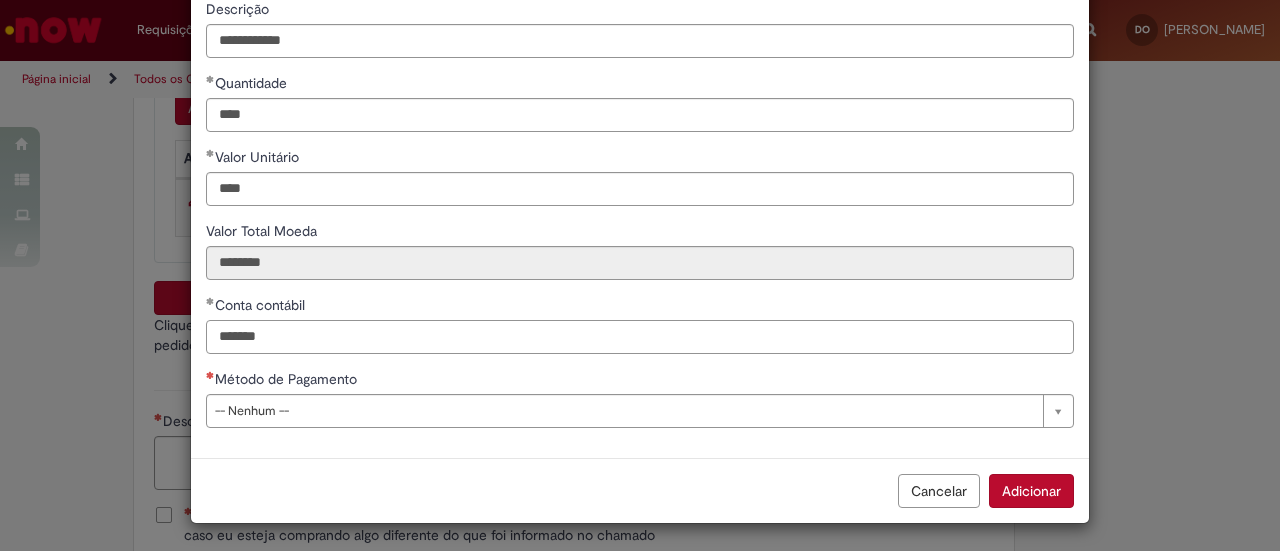 type on "*******" 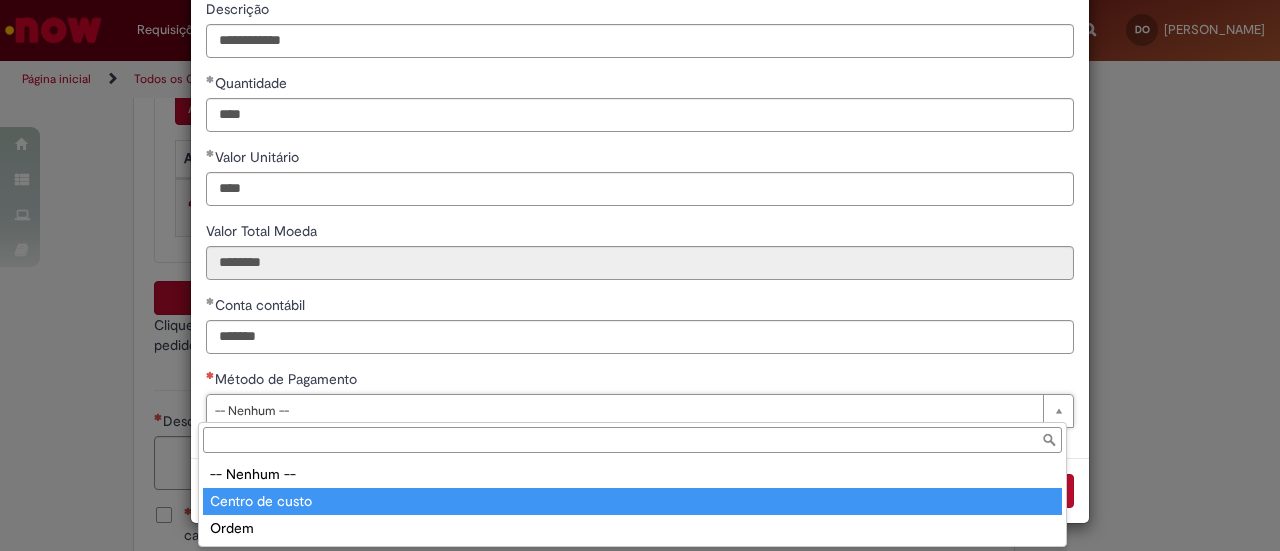 type on "**********" 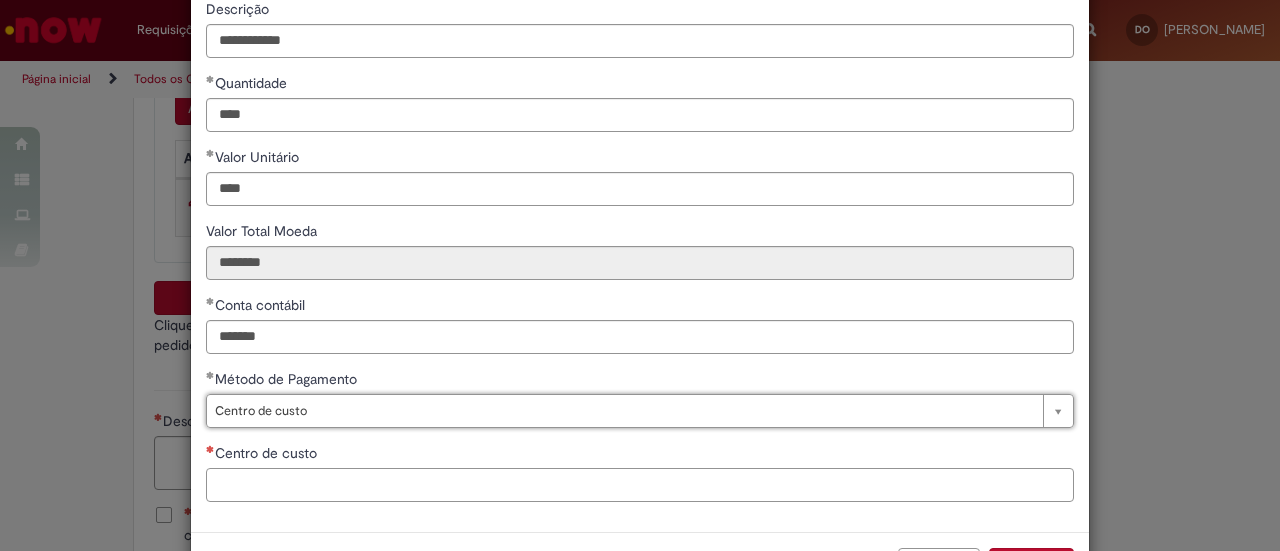 click on "Centro de custo" at bounding box center (640, 485) 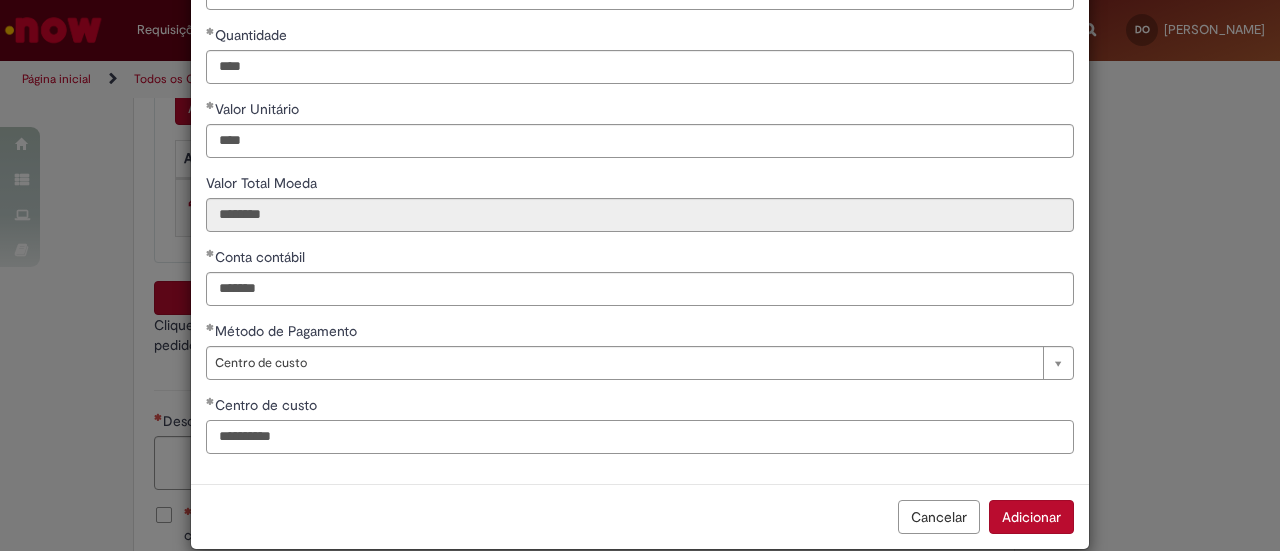 scroll, scrollTop: 252, scrollLeft: 0, axis: vertical 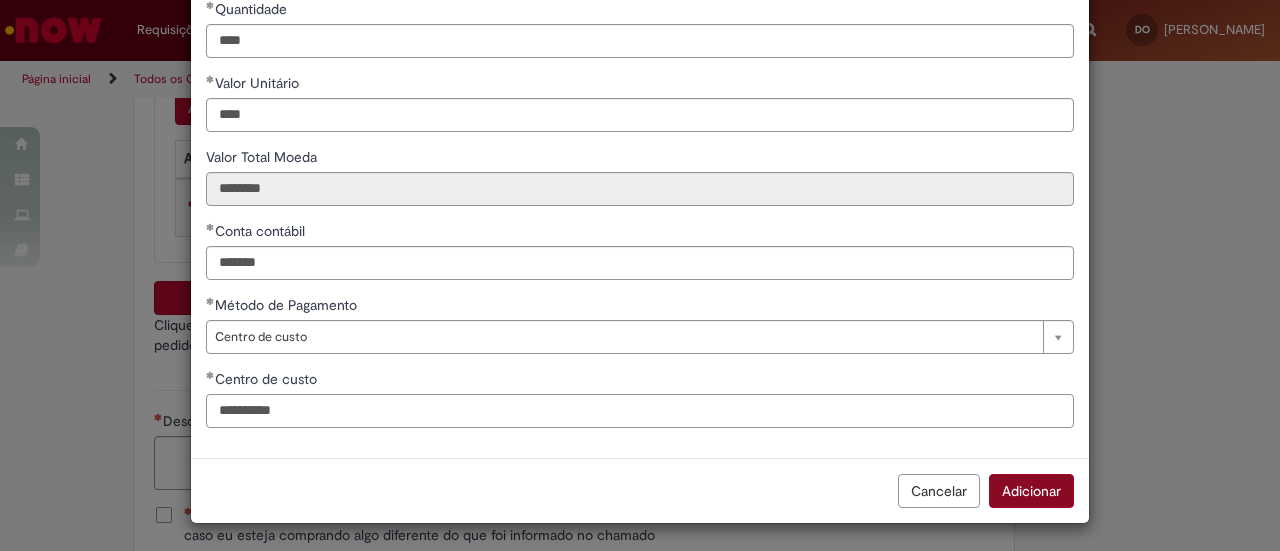 type on "**********" 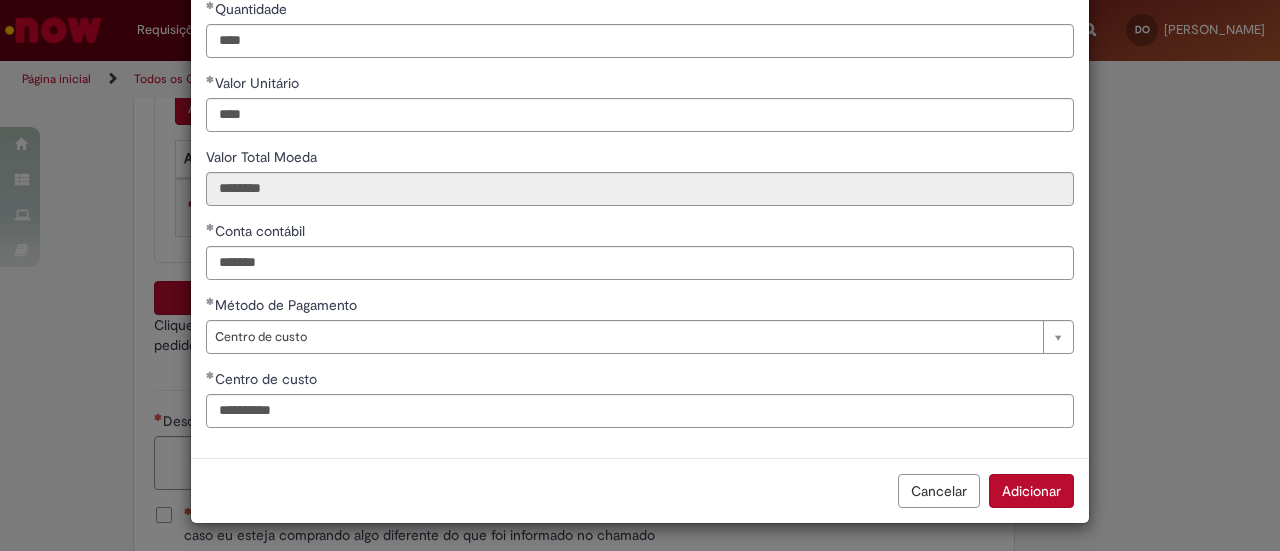 click on "Adicionar" at bounding box center [1031, 491] 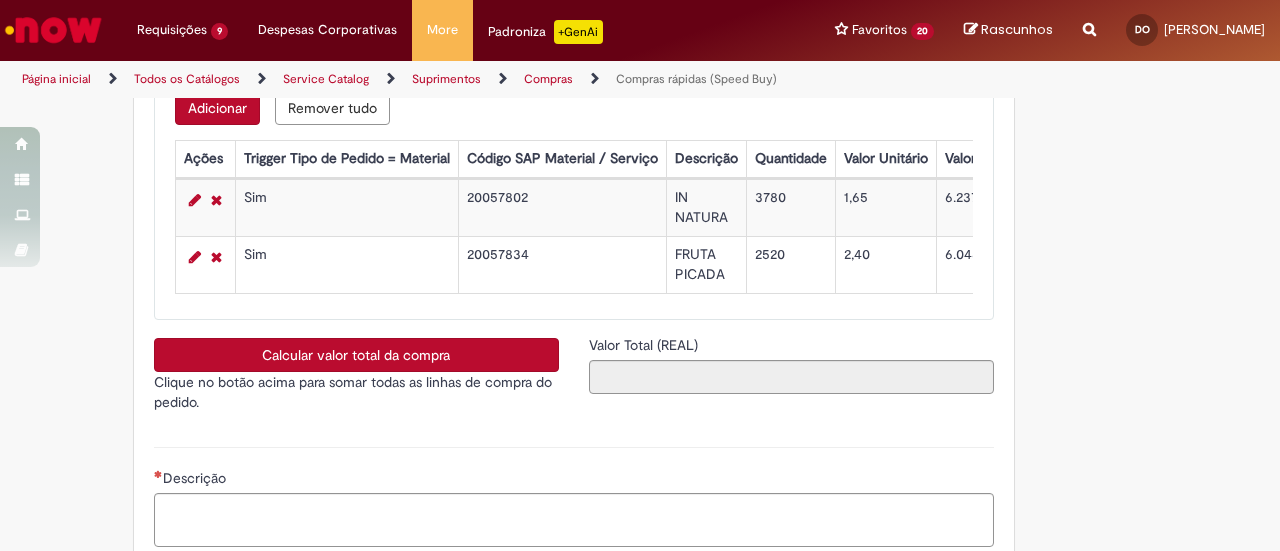 click on "Calcular valor total da compra" at bounding box center (356, 355) 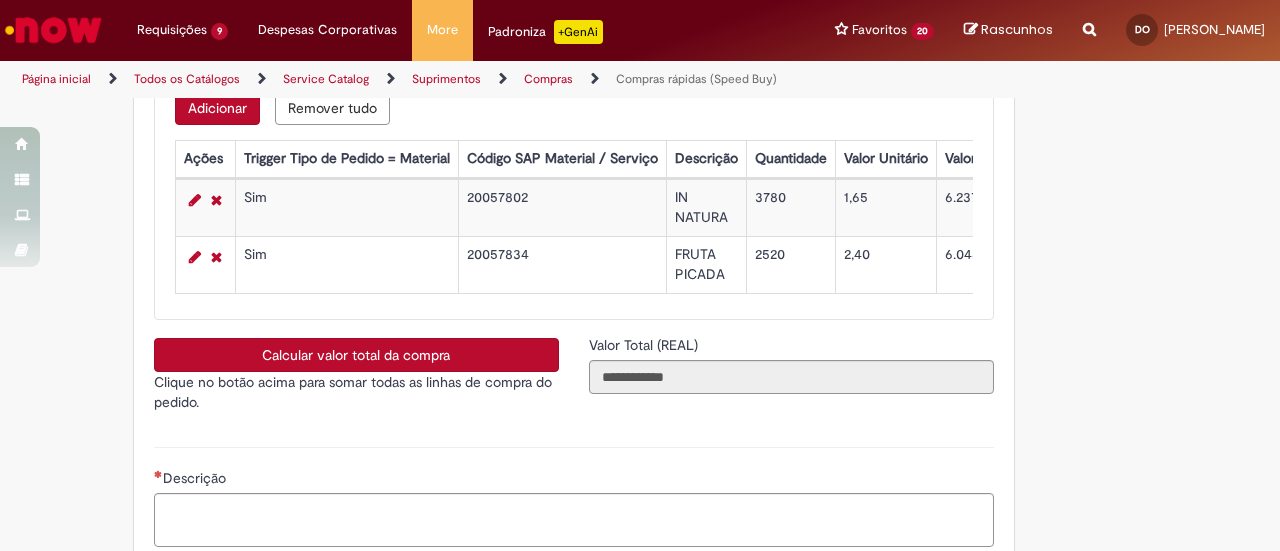 scroll, scrollTop: 3500, scrollLeft: 0, axis: vertical 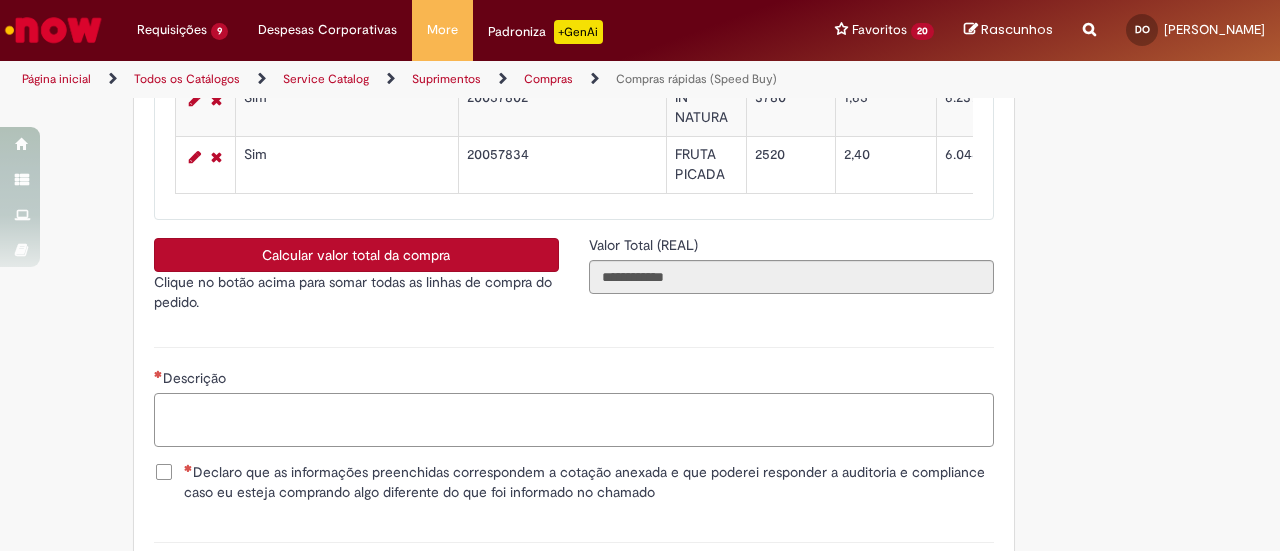 click on "Descrição" at bounding box center (574, 419) 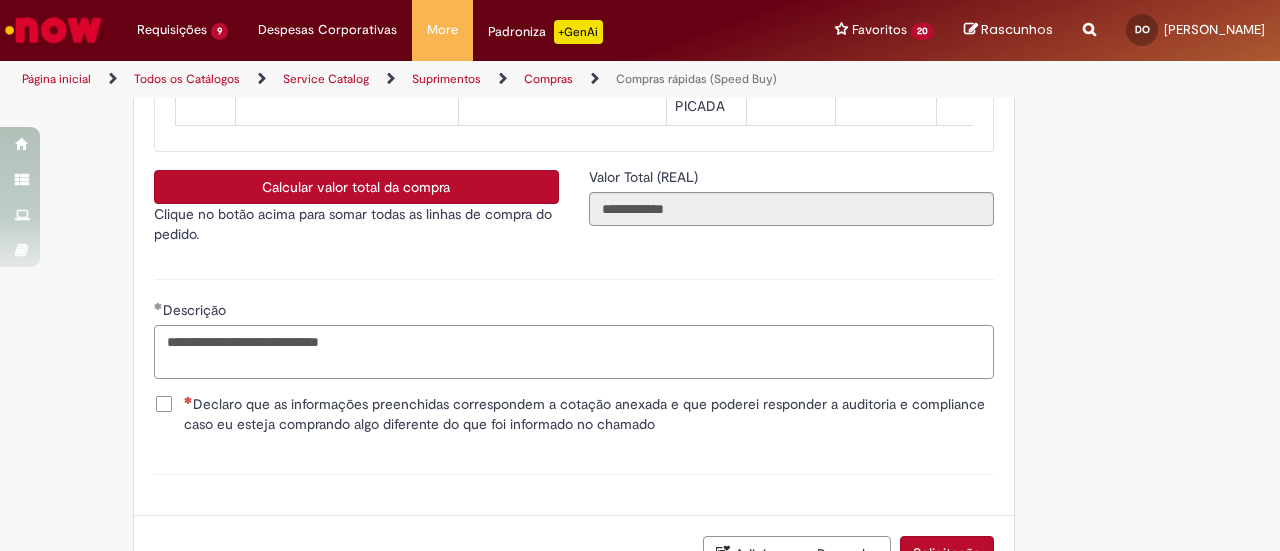 scroll, scrollTop: 3600, scrollLeft: 0, axis: vertical 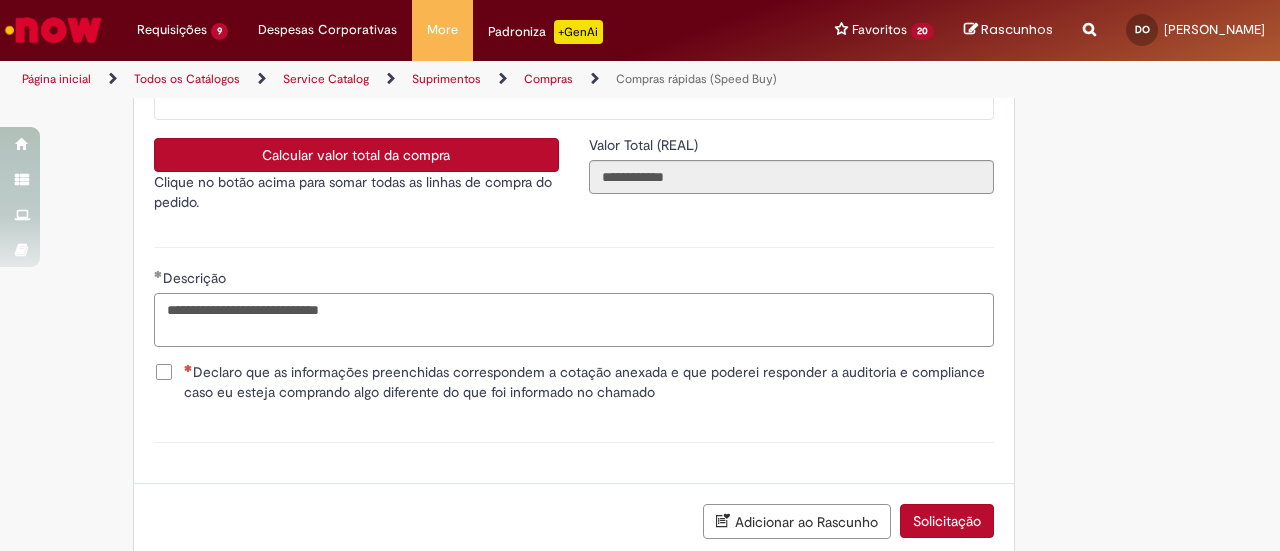 type on "**********" 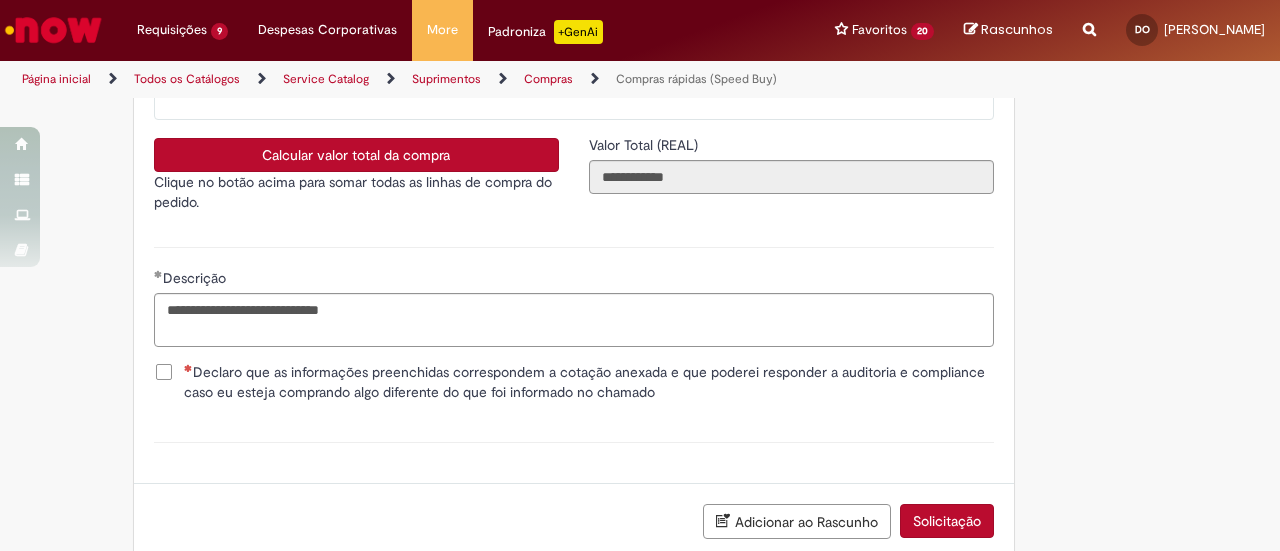 click on "Declaro que as informações preenchidas correspondem a cotação anexada e que poderei responder a auditoria e compliance caso eu esteja comprando algo diferente do que foi informado no chamado" at bounding box center (574, 384) 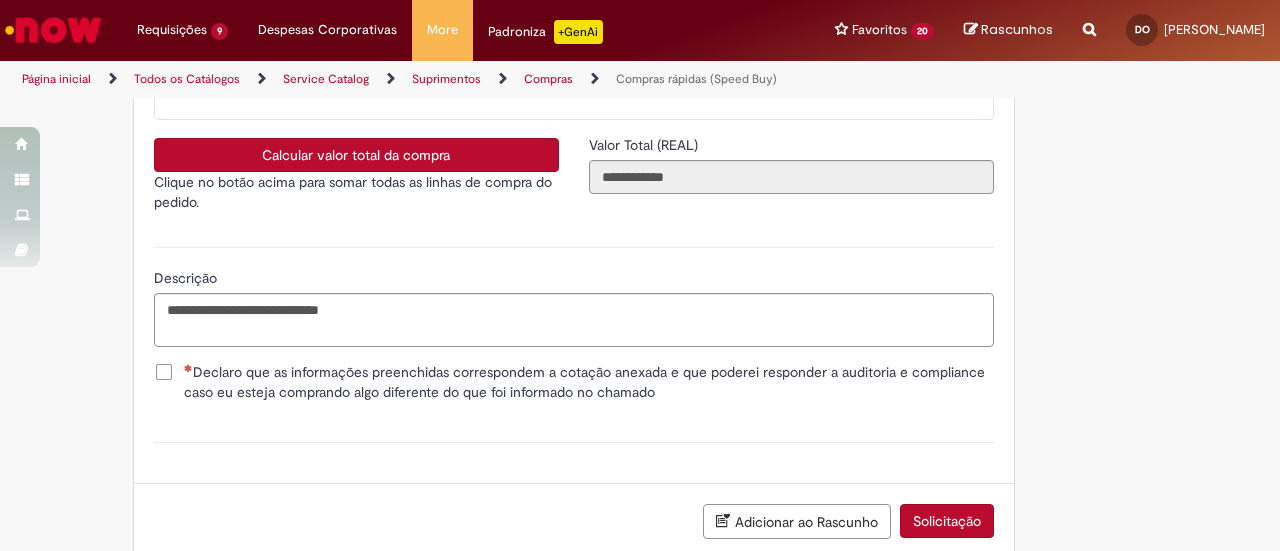 click on "Declaro que as informações preenchidas correspondem a cotação anexada e que poderei responder a auditoria e compliance caso eu esteja comprando algo diferente do que foi informado no chamado" at bounding box center (589, 382) 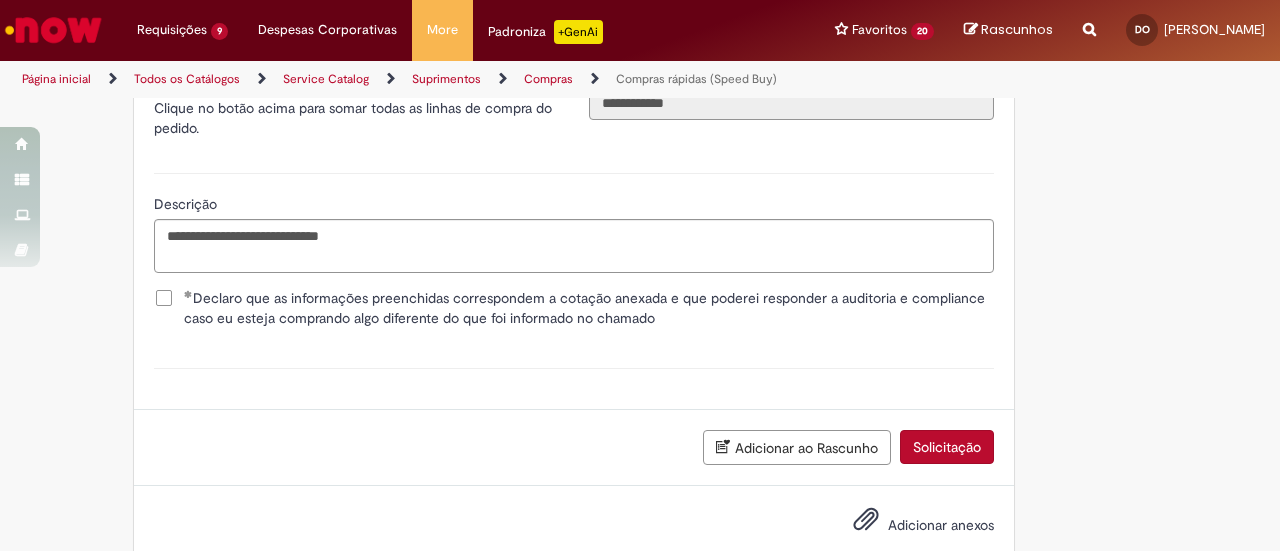 scroll, scrollTop: 3734, scrollLeft: 0, axis: vertical 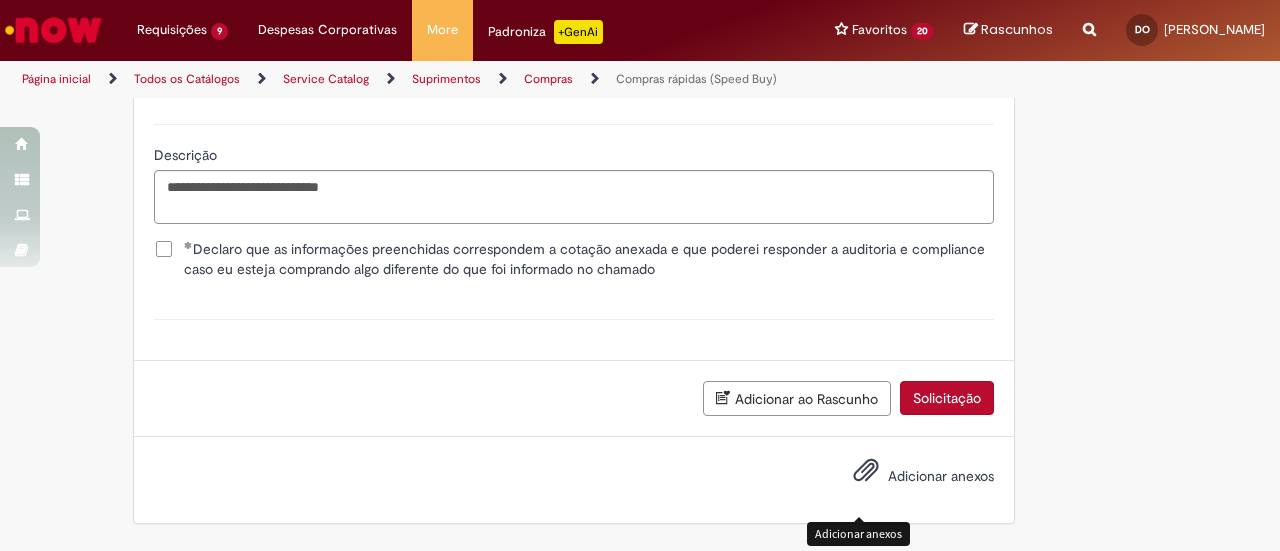 click at bounding box center (866, 471) 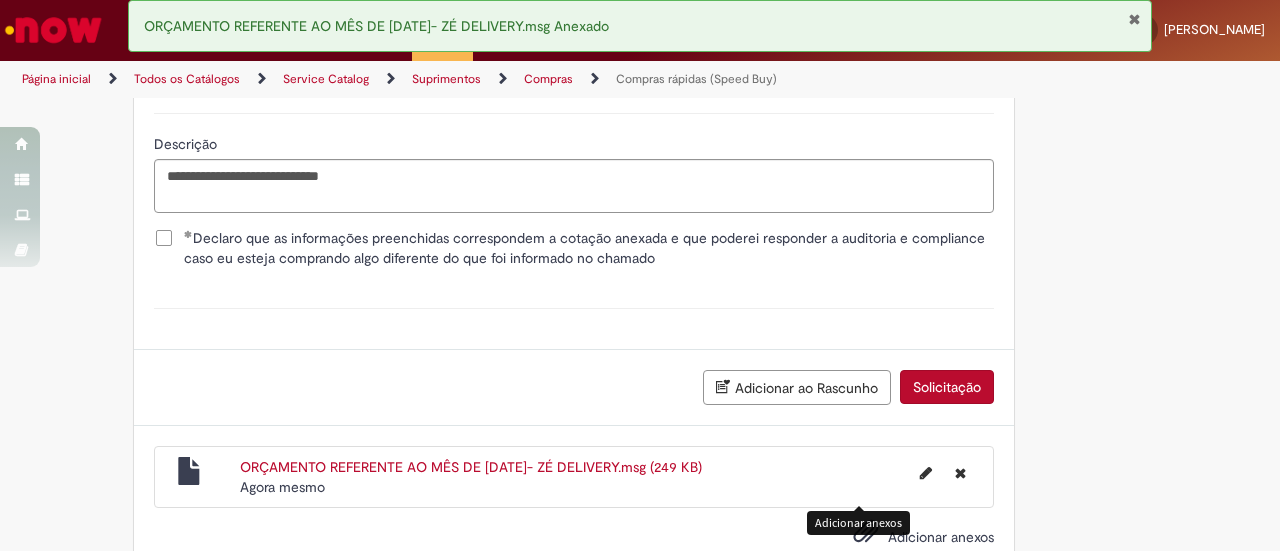 click on "ORÇAMENTO REFERENTE AO MÊS DE [DATE]- ZÉ DELIVERY.msg (249 KB)" at bounding box center (471, 467) 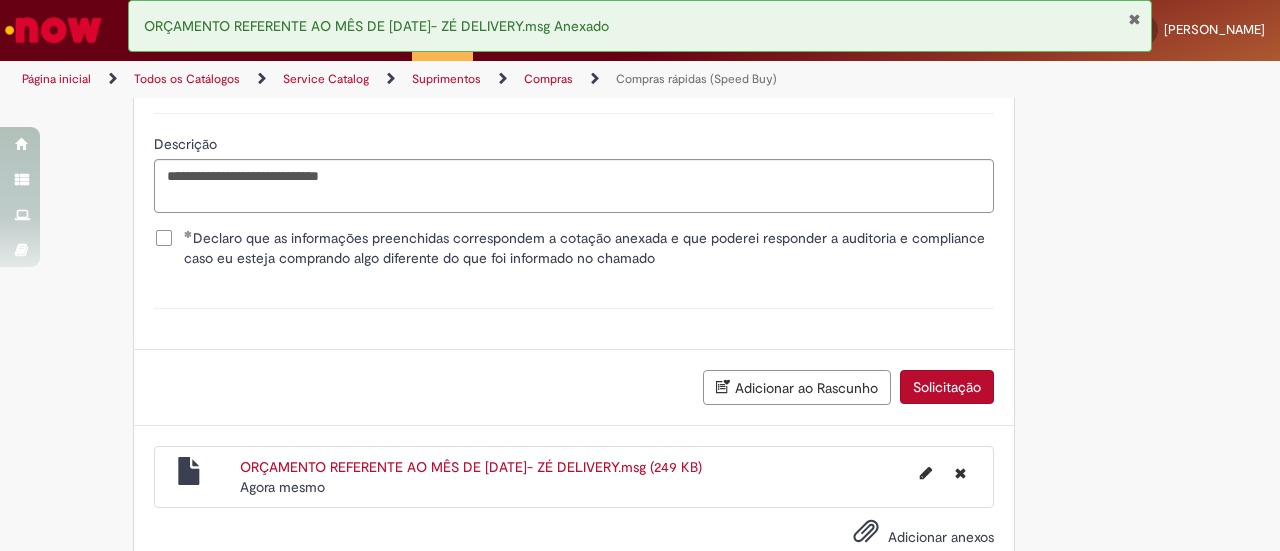 click on "ORÇAMENTO REFERENTE AO MÊS DE [DATE]- ZÉ DELIVERY.msg (249 KB)" at bounding box center (471, 467) 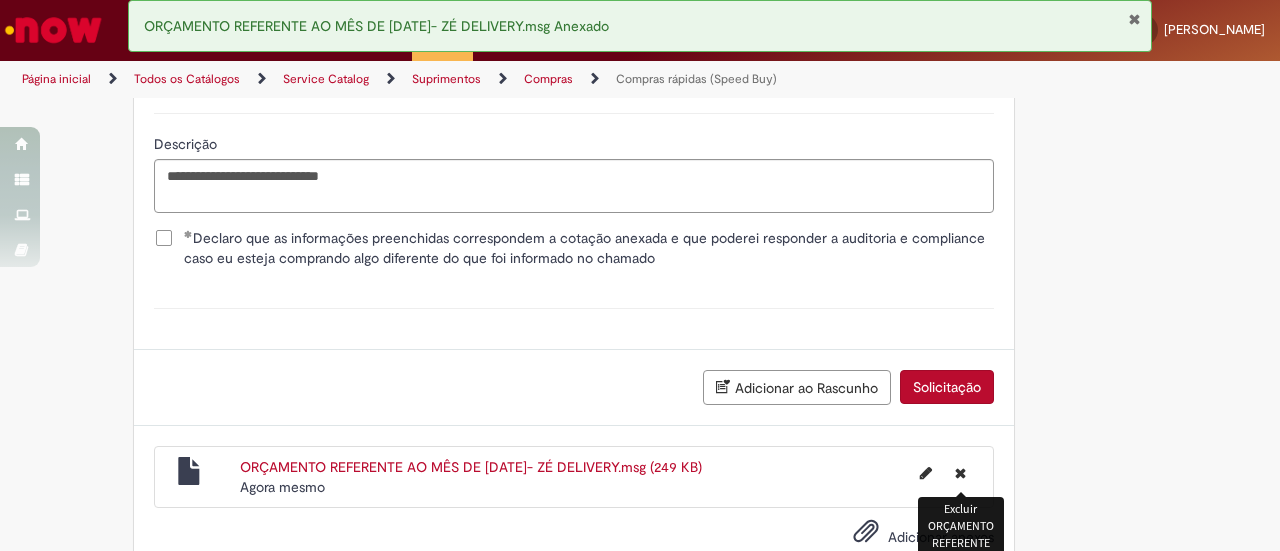 click at bounding box center [960, 473] 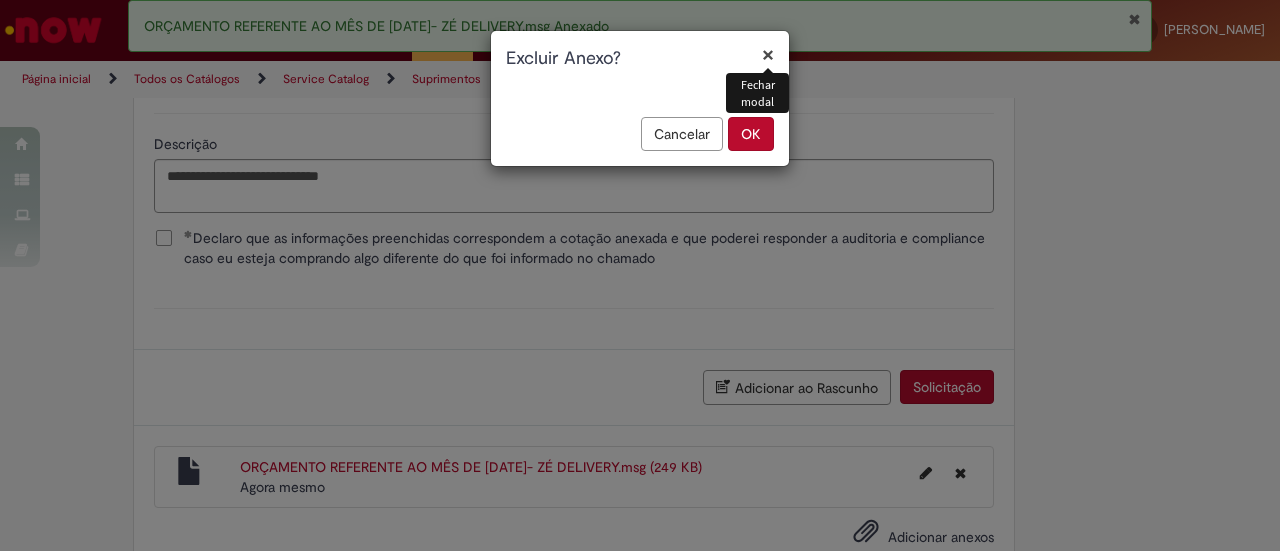 click on "OK" at bounding box center [751, 134] 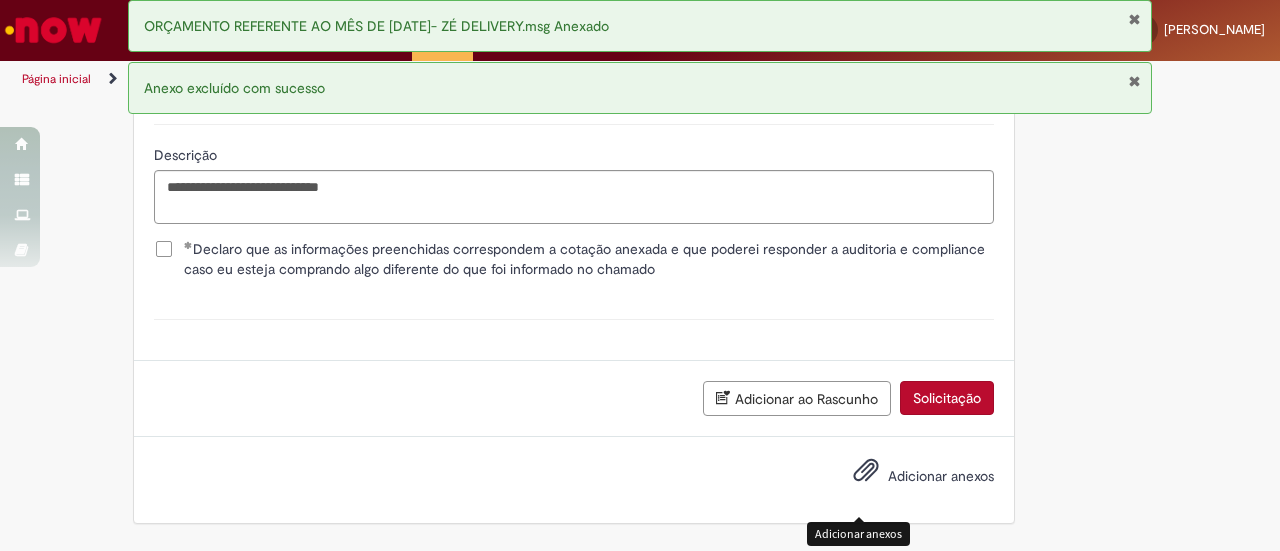 click at bounding box center [866, 471] 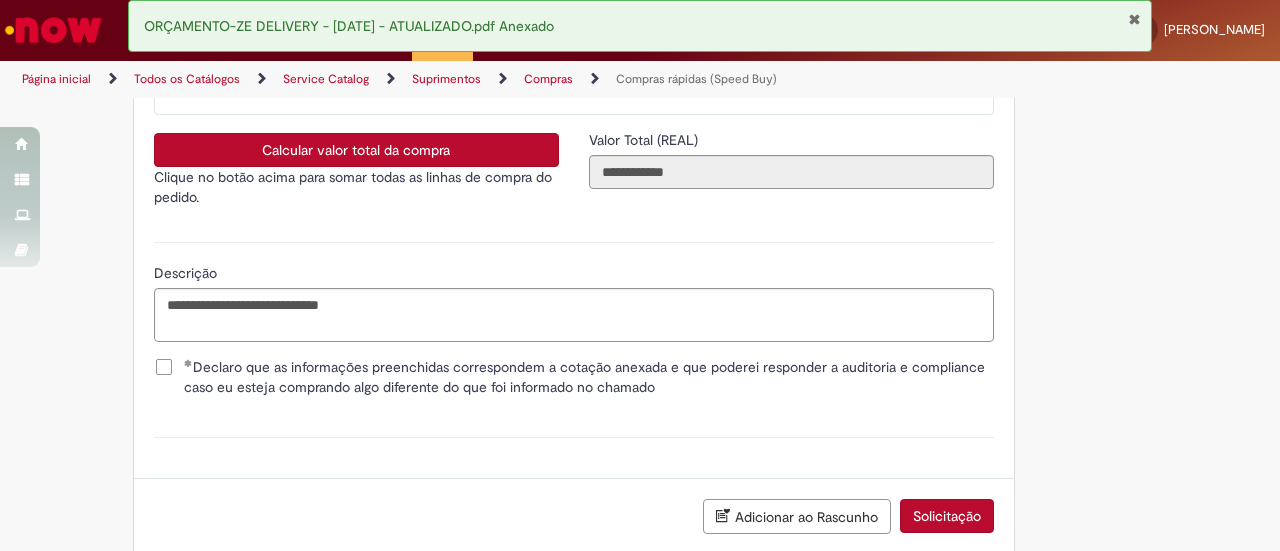 scroll, scrollTop: 3805, scrollLeft: 0, axis: vertical 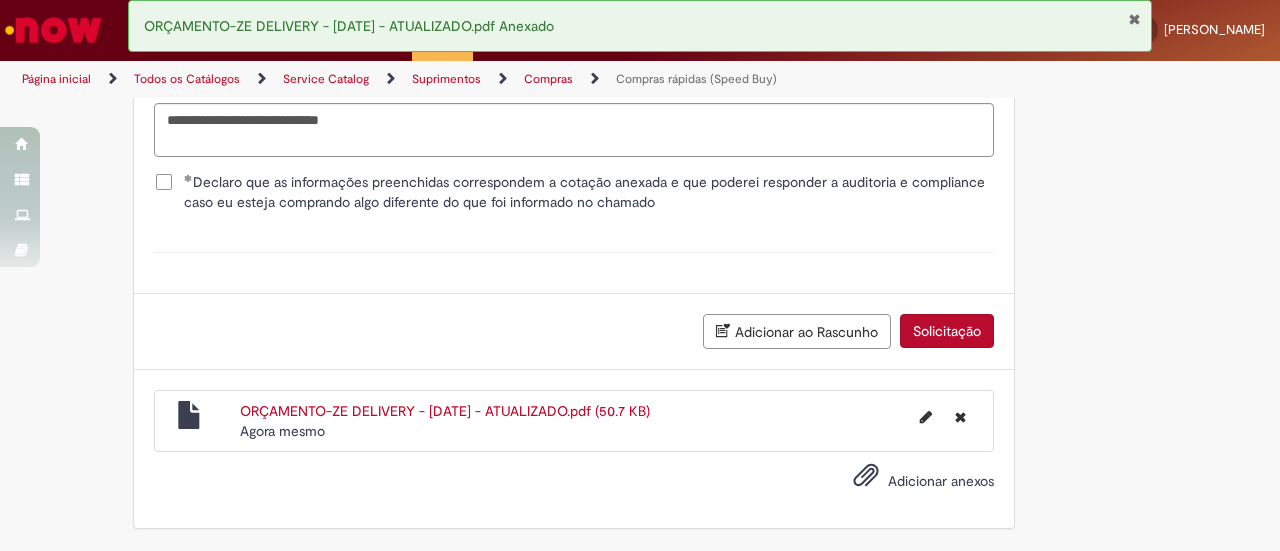 click on "Solicitação" at bounding box center (947, 331) 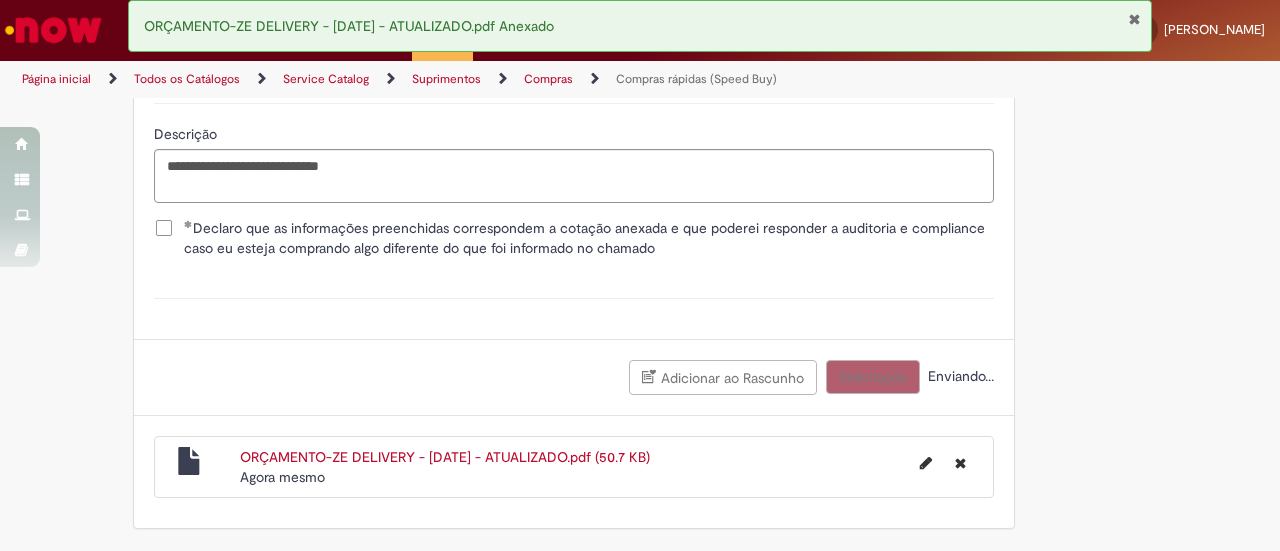 scroll, scrollTop: 3760, scrollLeft: 0, axis: vertical 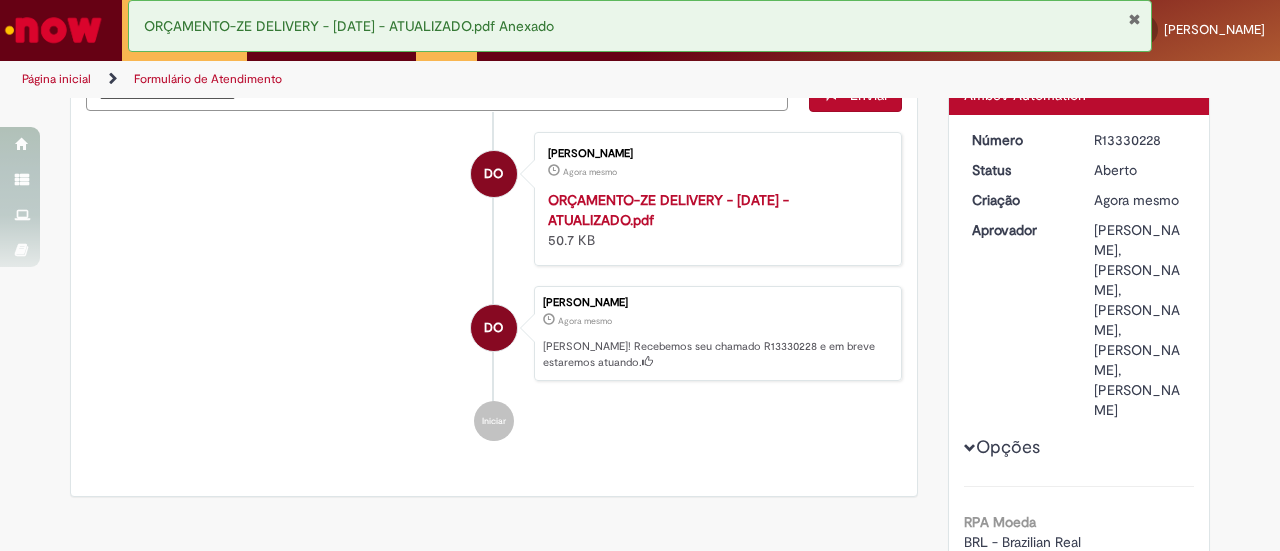 drag, startPoint x: 1084, startPoint y: 137, endPoint x: 1155, endPoint y: 167, distance: 77.07788 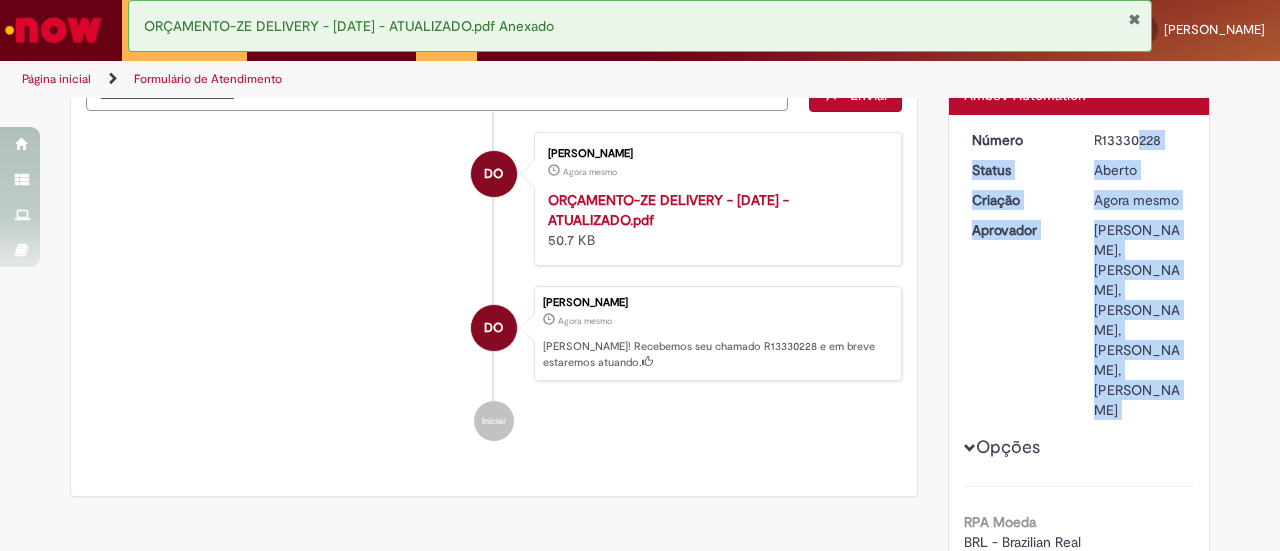 copy on "R13330228
Status
Aberto
Criação
Agora mesmo Agora mesmo
Aprovador
[PERSON_NAME], [PERSON_NAME], [PERSON_NAME], [PERSON_NAME], [PERSON_NAME] E Souza
Opções" 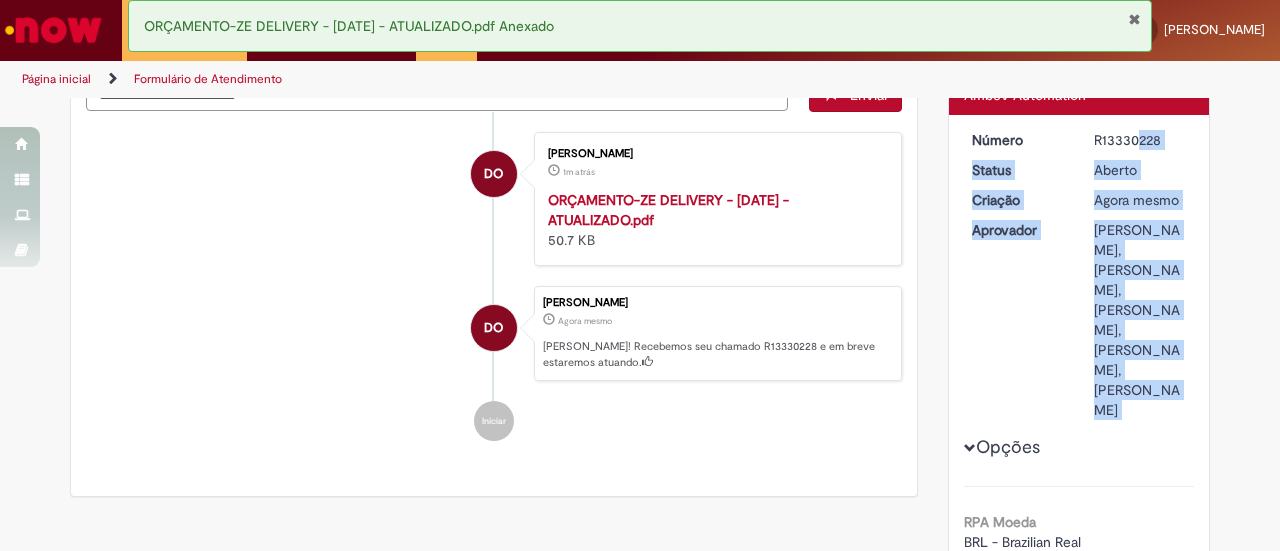 drag, startPoint x: 1042, startPoint y: 275, endPoint x: 1057, endPoint y: 241, distance: 37.161808 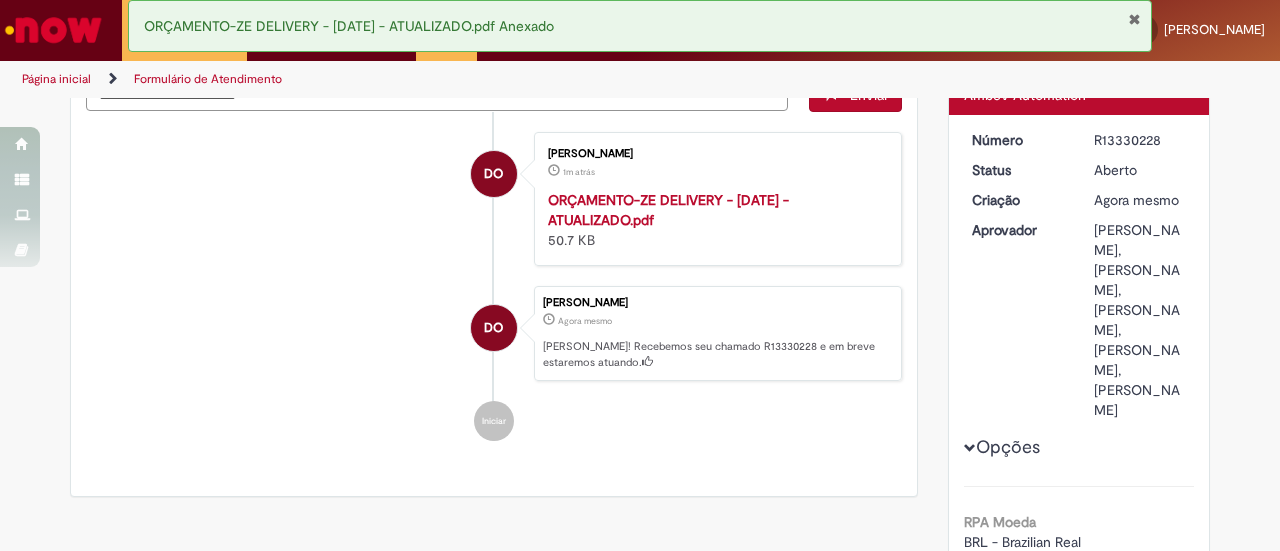 click on "DO
[PERSON_NAME]
1m atrás 1m atrás
ORÇAMENTO-ZE DELIVERY - [DATE] - ATUALIZADO.pdf  50.7 KB
DO
[PERSON_NAME]
Agora mesmo Agora mesmo
[PERSON_NAME]! Recebemos seu chamado R13330228 e em breve estaremos atuando.
Iniciar" at bounding box center (494, 287) 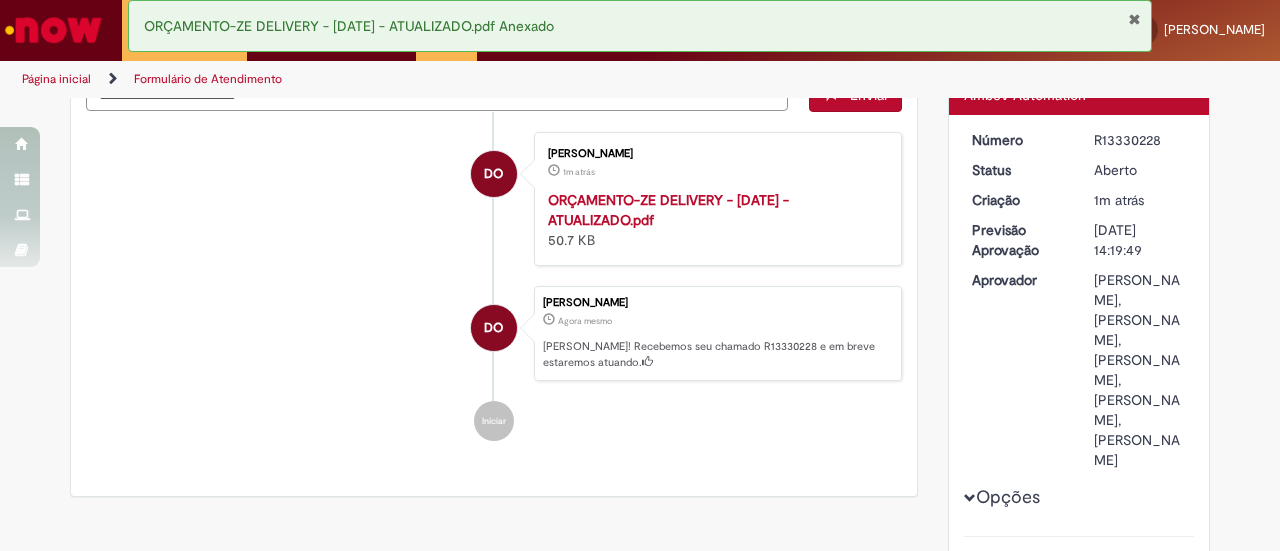 copy on "R13330228" 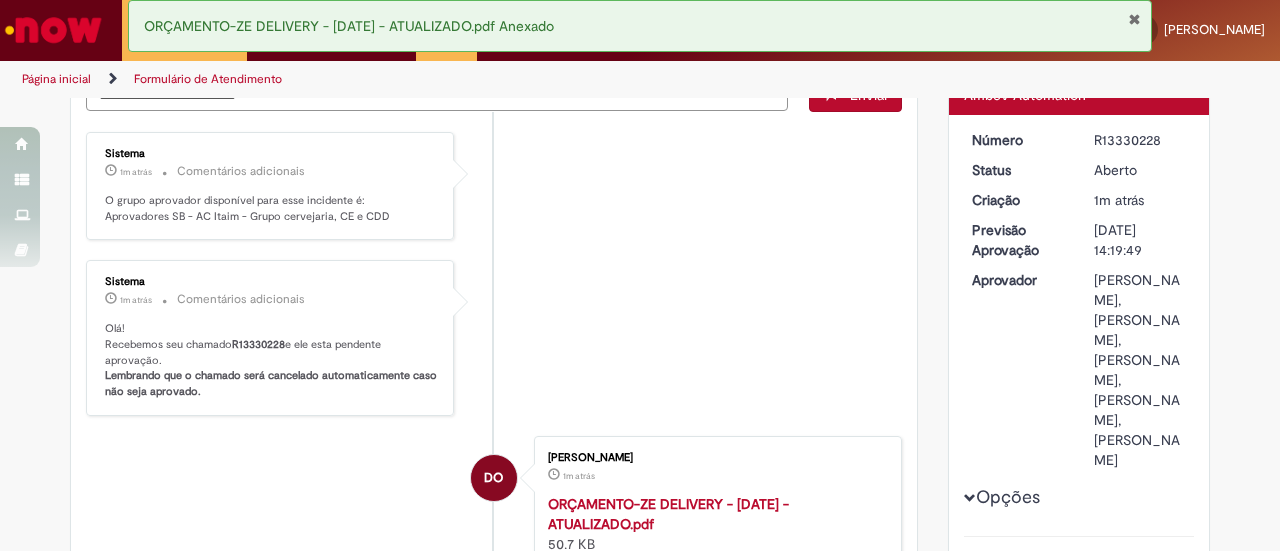 copy on "R13330228" 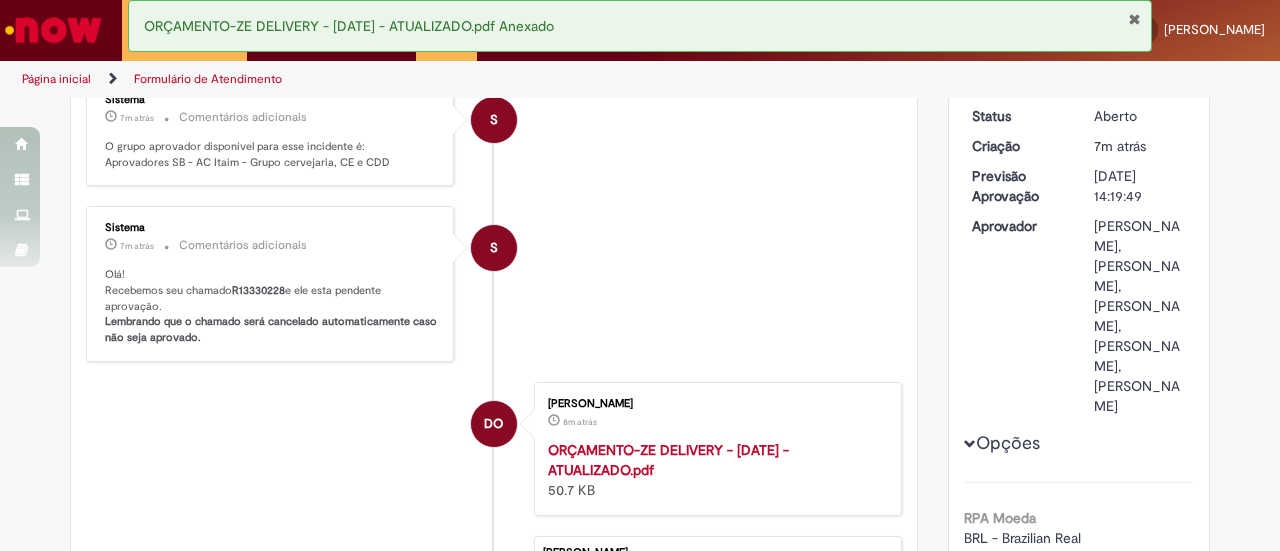 scroll, scrollTop: 300, scrollLeft: 0, axis: vertical 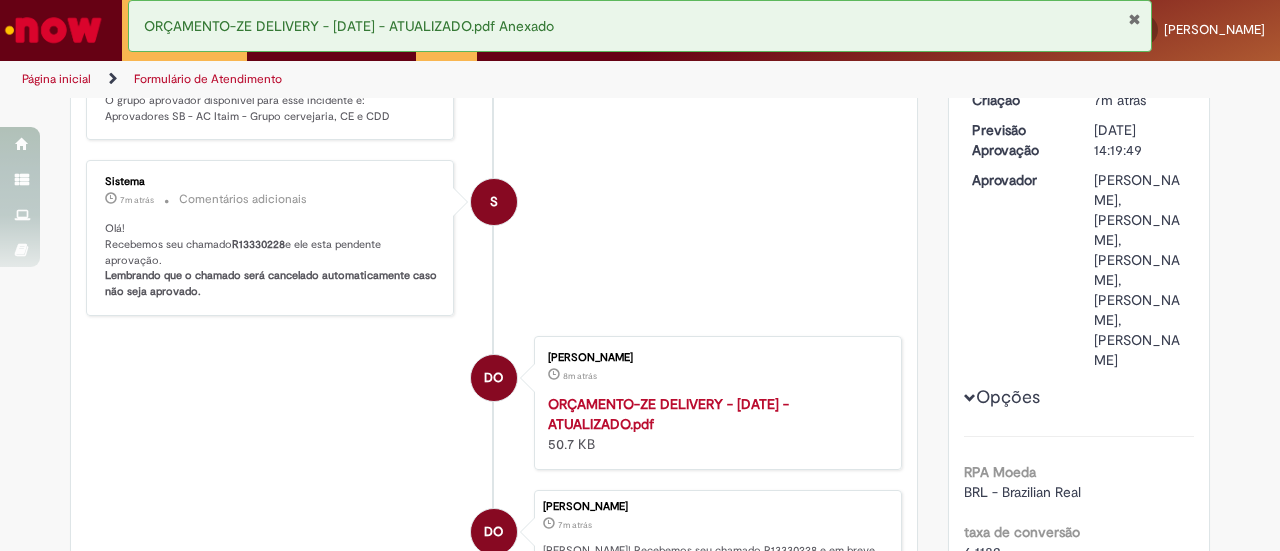 drag, startPoint x: 1144, startPoint y: 381, endPoint x: 1156, endPoint y: 417, distance: 37.94733 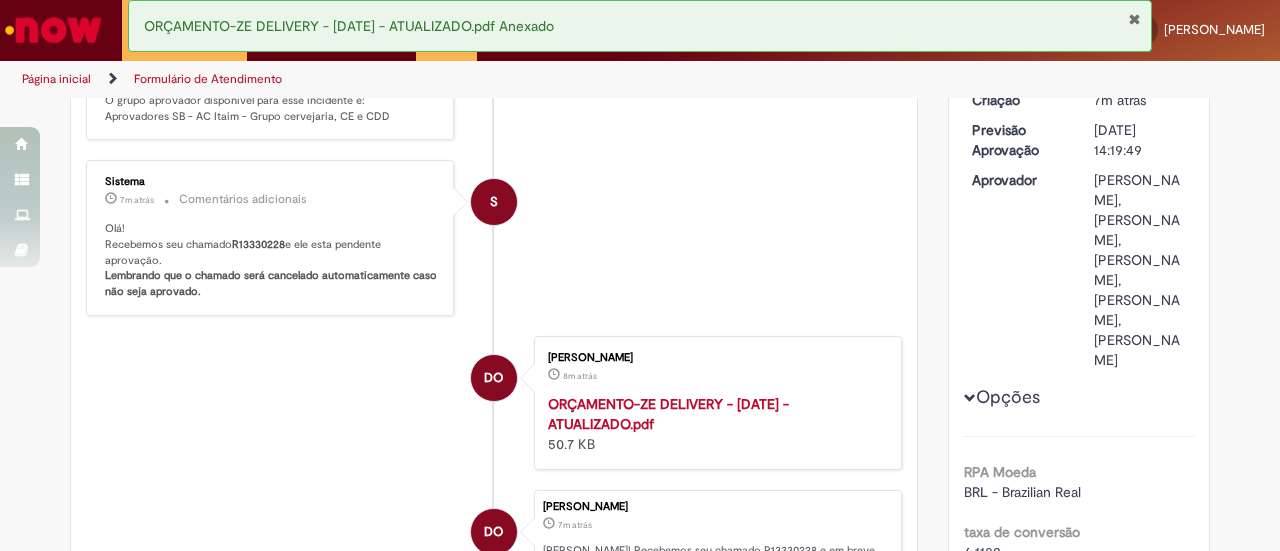 copy on "[PERSON_NAME]" 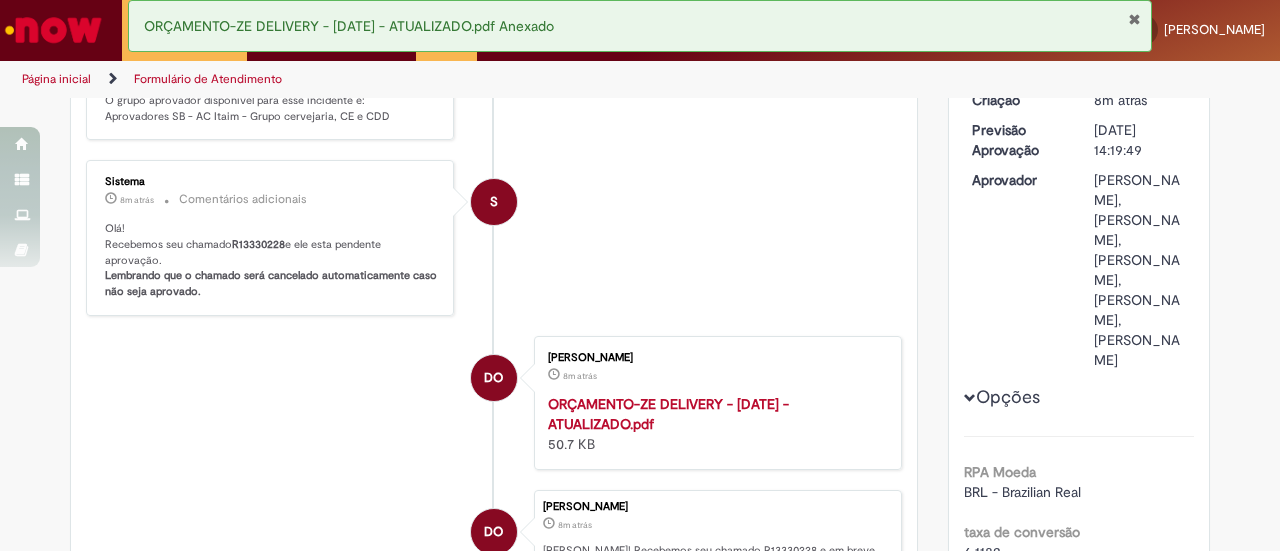 drag, startPoint x: 1144, startPoint y: 335, endPoint x: 1156, endPoint y: 343, distance: 14.422205 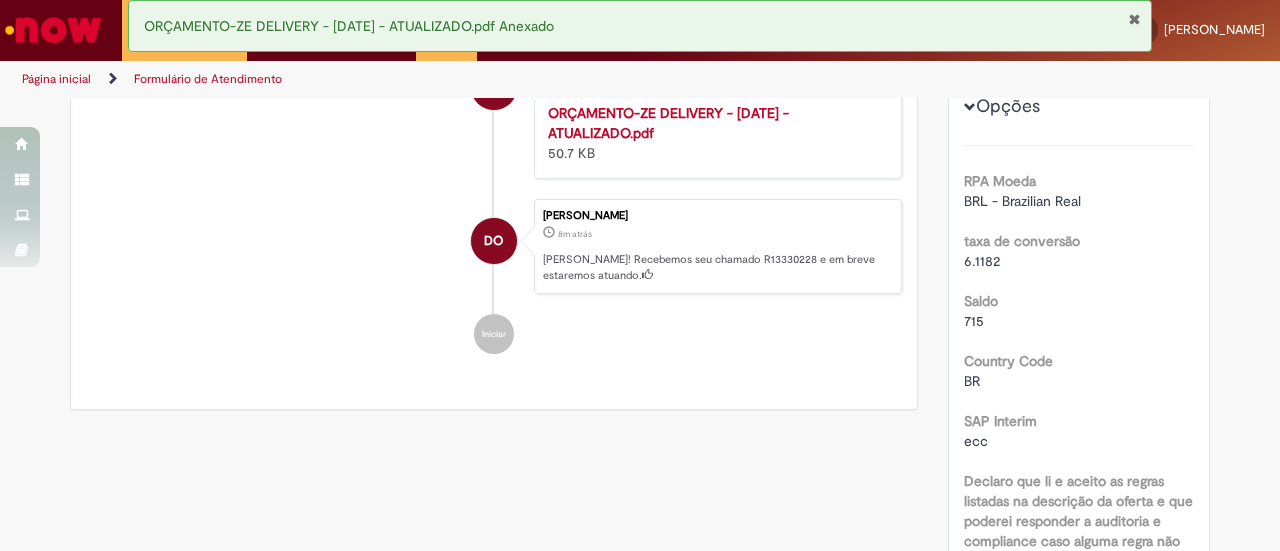 scroll, scrollTop: 700, scrollLeft: 0, axis: vertical 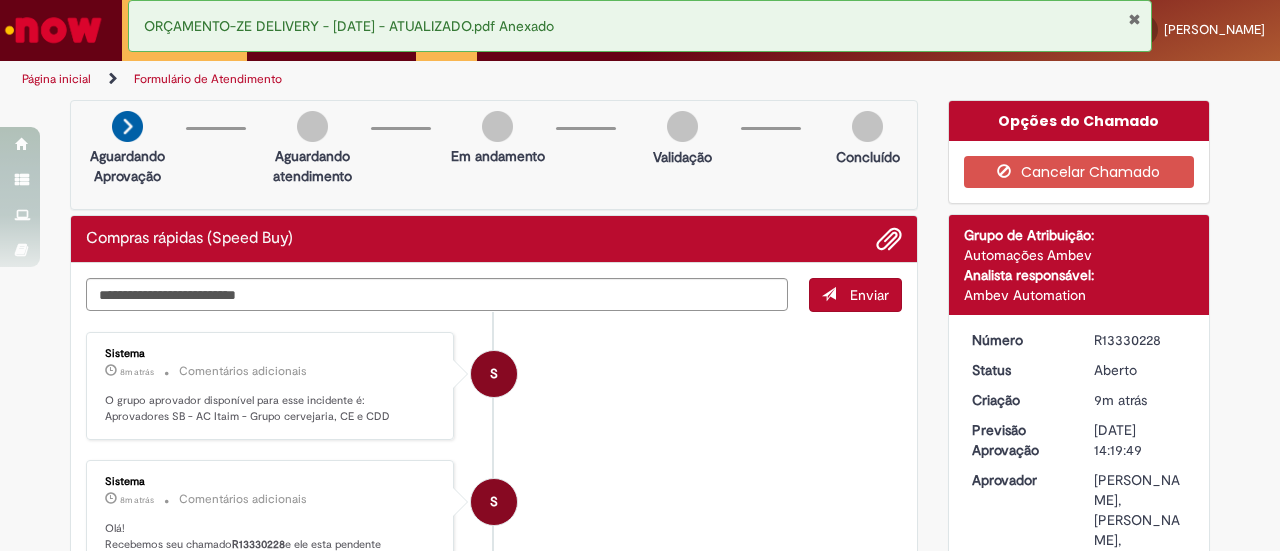 click on "ORÇAMENTO-ZE DELIVERY - [DATE] - ATUALIZADO.pdf Anexado" at bounding box center (640, 26) 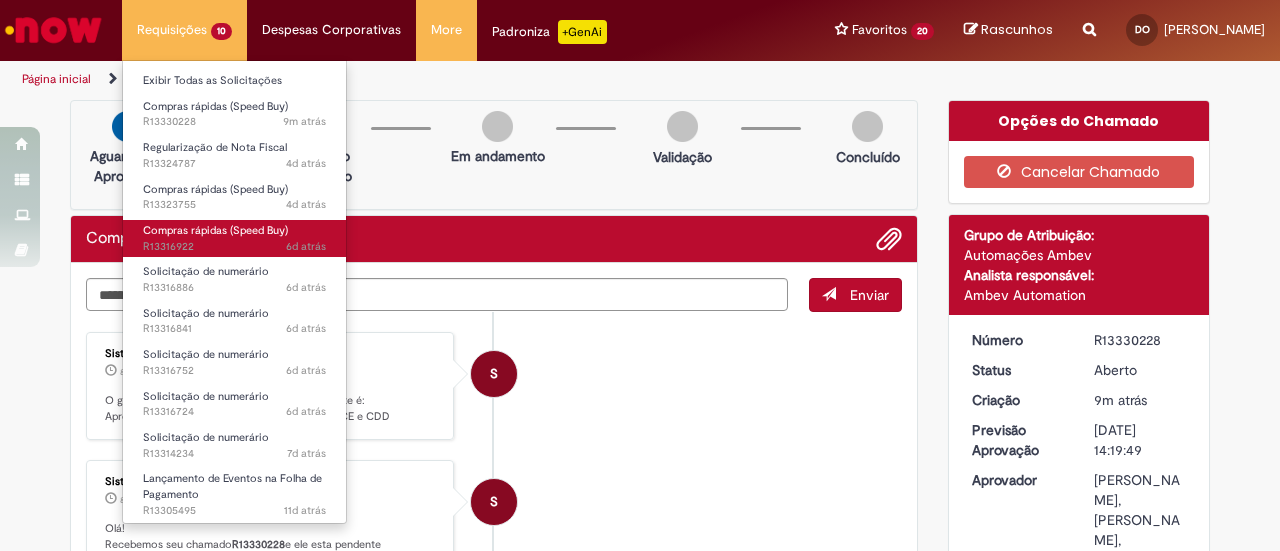 click on "Compras rápidas (Speed Buy)" at bounding box center [215, 230] 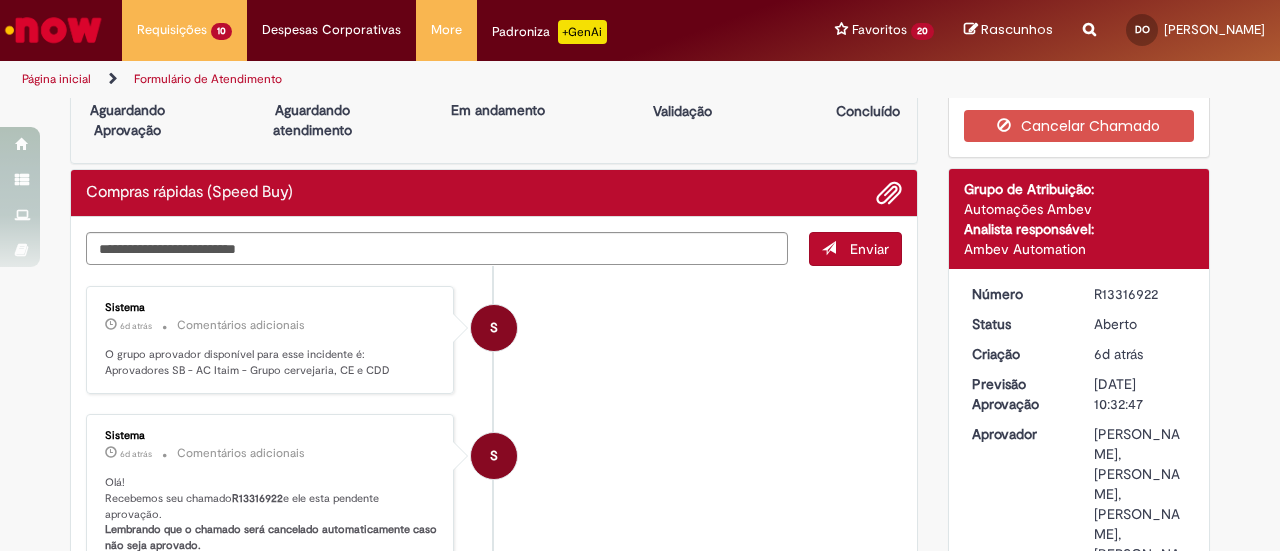 scroll, scrollTop: 0, scrollLeft: 0, axis: both 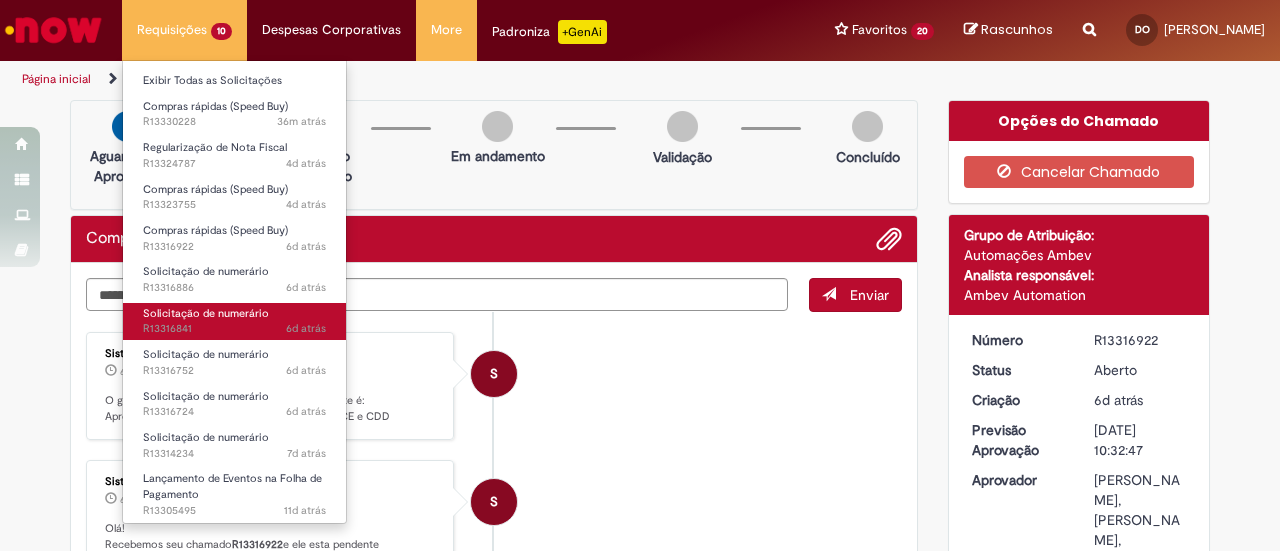 click on "Solicitação de numerário" at bounding box center [206, 313] 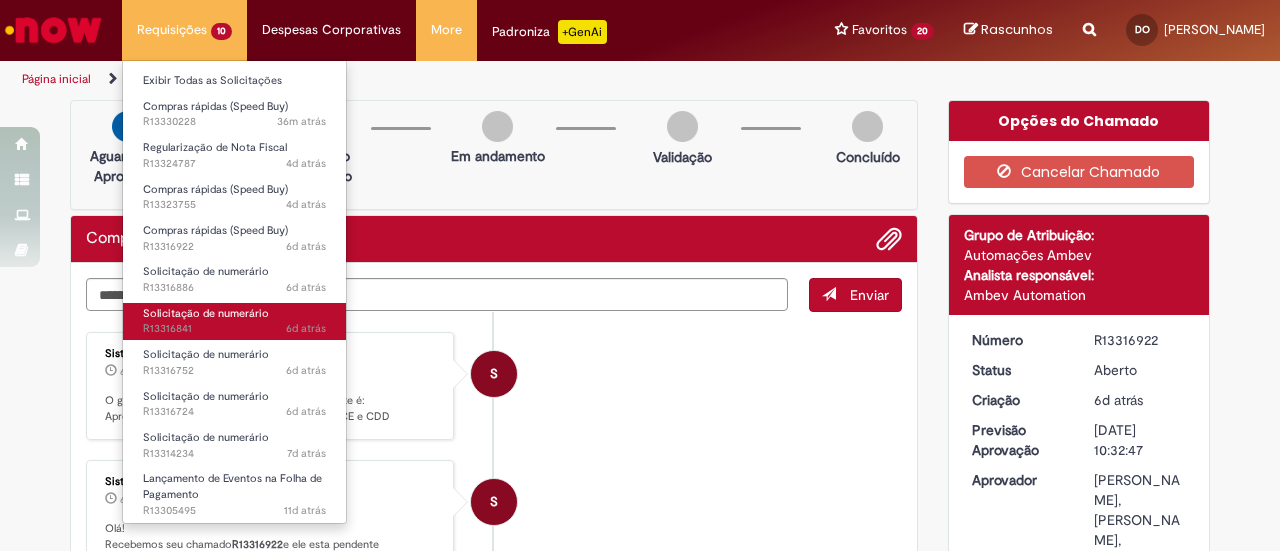 click on "Solicitação de numerário" at bounding box center [206, 313] 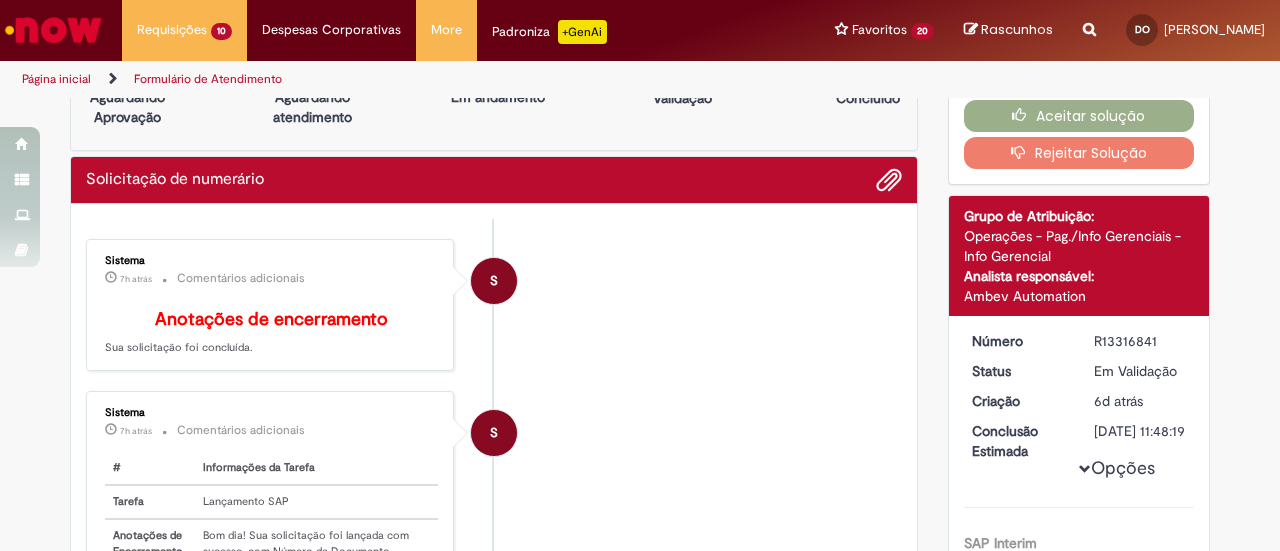 scroll, scrollTop: 0, scrollLeft: 0, axis: both 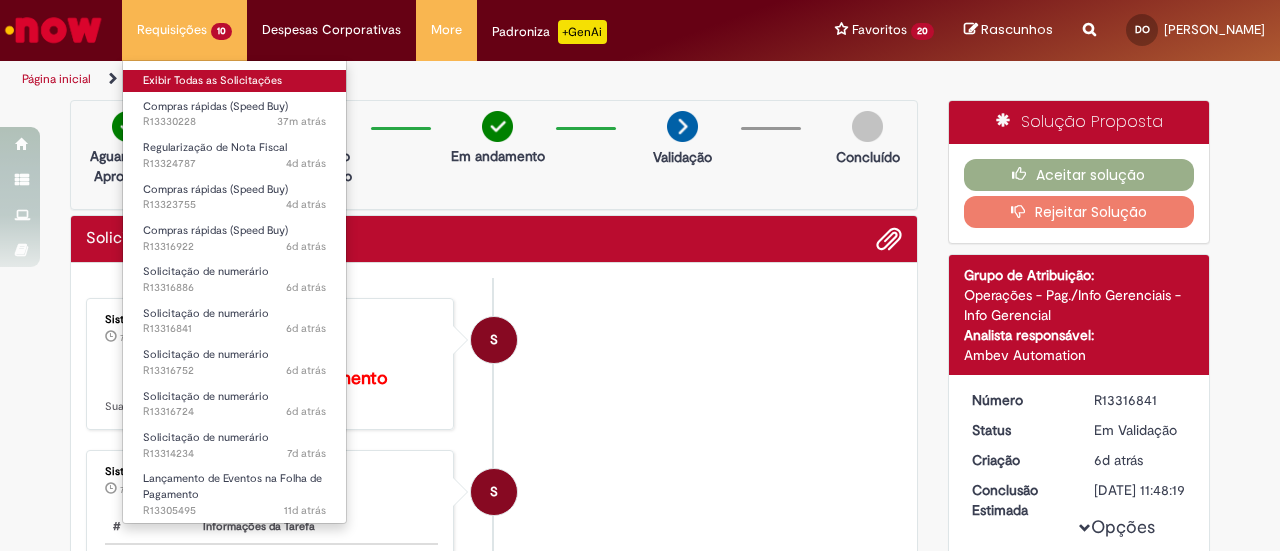 click on "Exibir Todas as Solicitações" at bounding box center [234, 81] 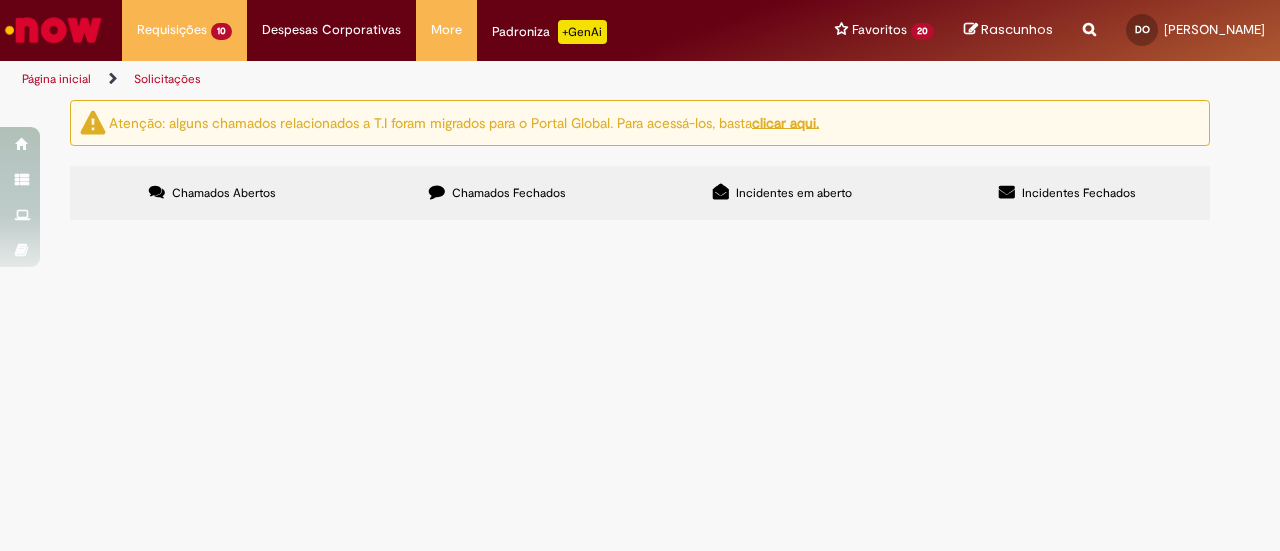 scroll, scrollTop: 0, scrollLeft: 0, axis: both 